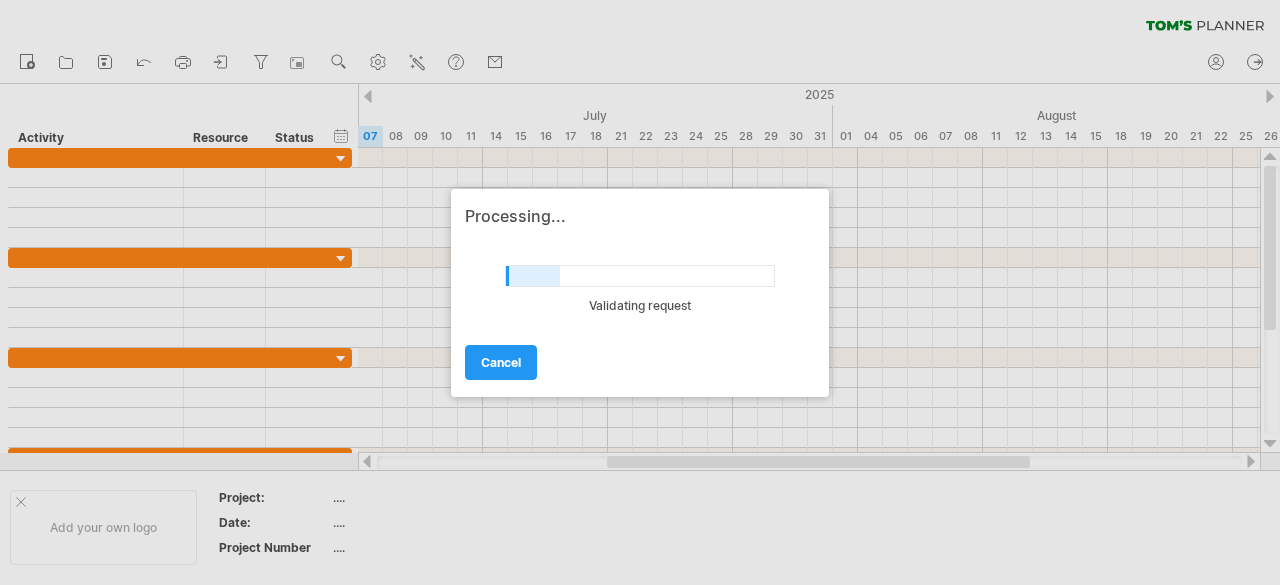 scroll, scrollTop: 0, scrollLeft: 0, axis: both 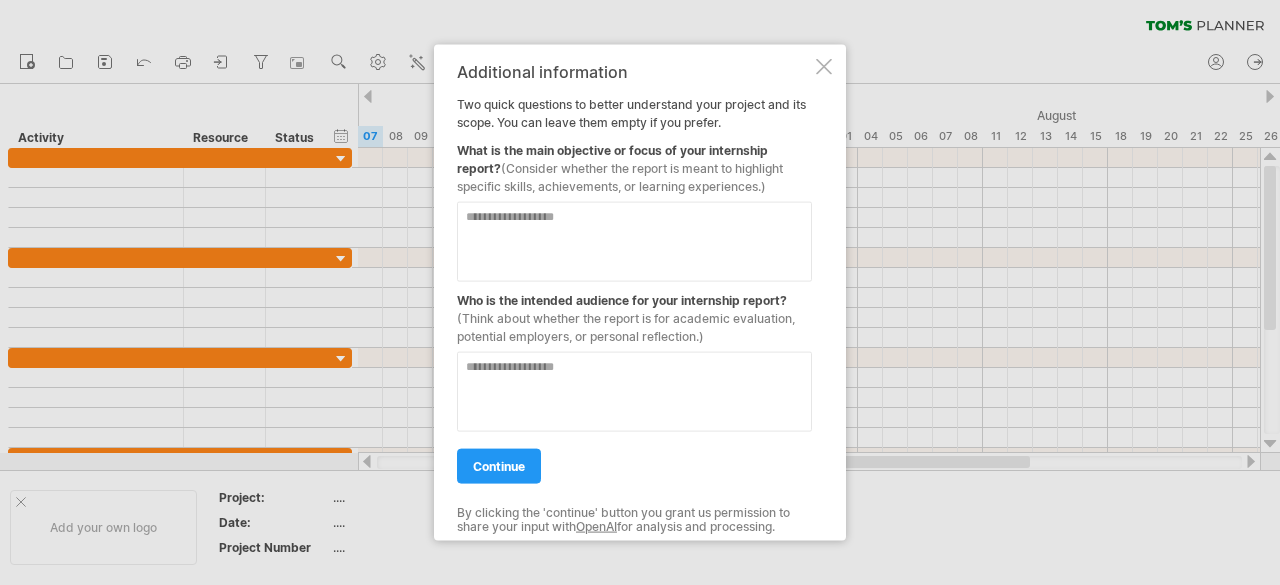 click at bounding box center (634, 241) 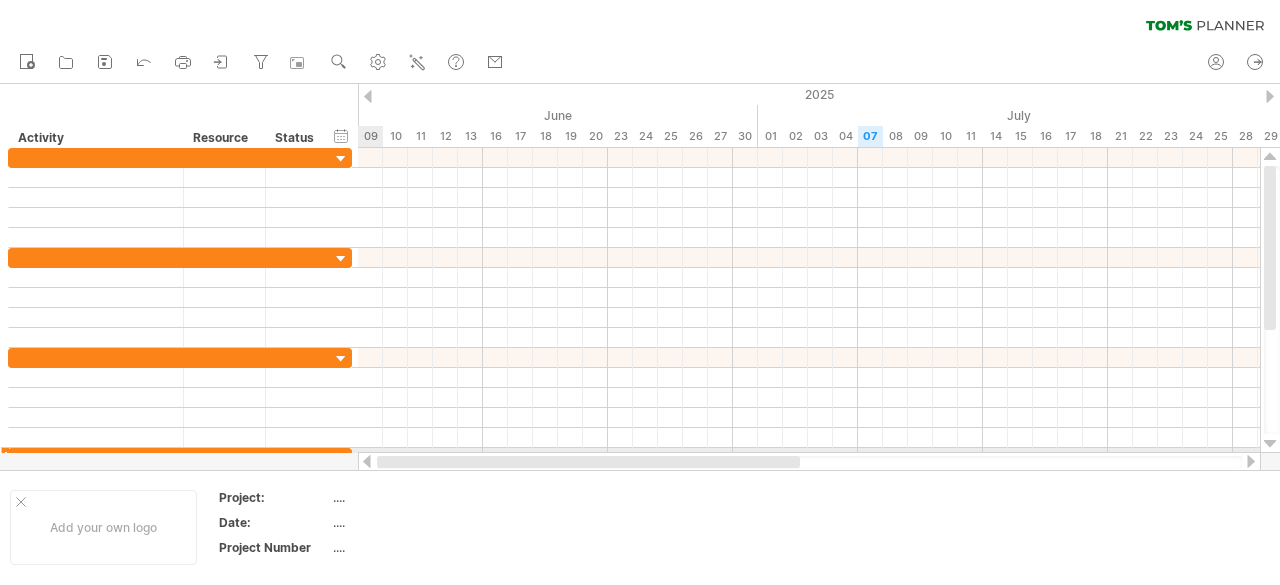 drag, startPoint x: 720, startPoint y: 457, endPoint x: 379, endPoint y: 449, distance: 341.09384 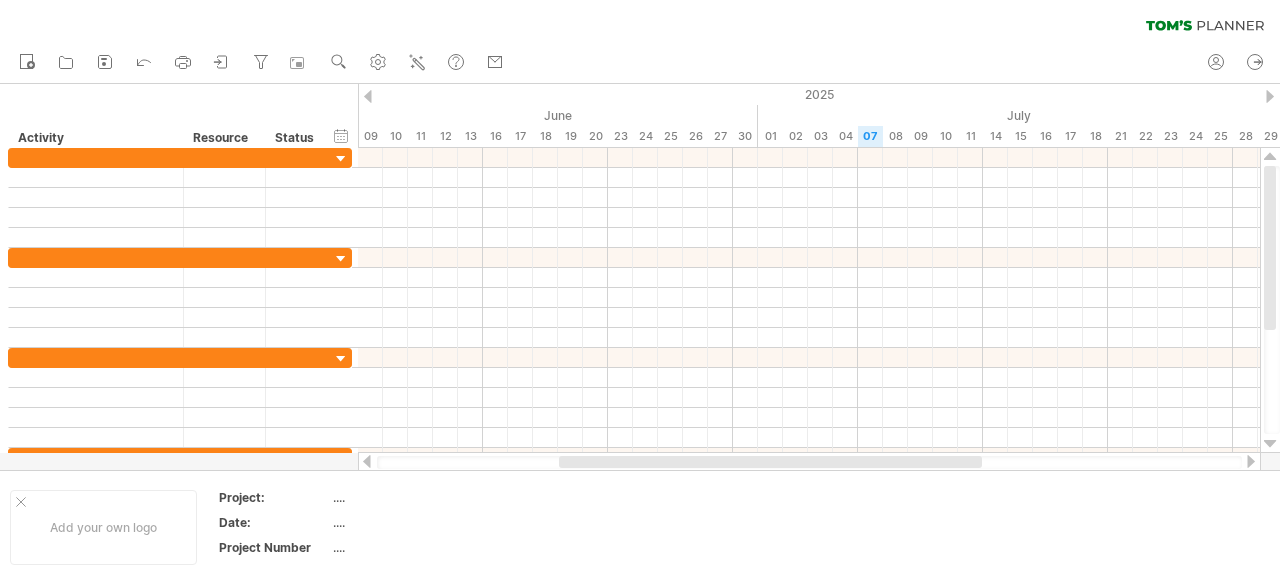 click at bounding box center (368, 96) 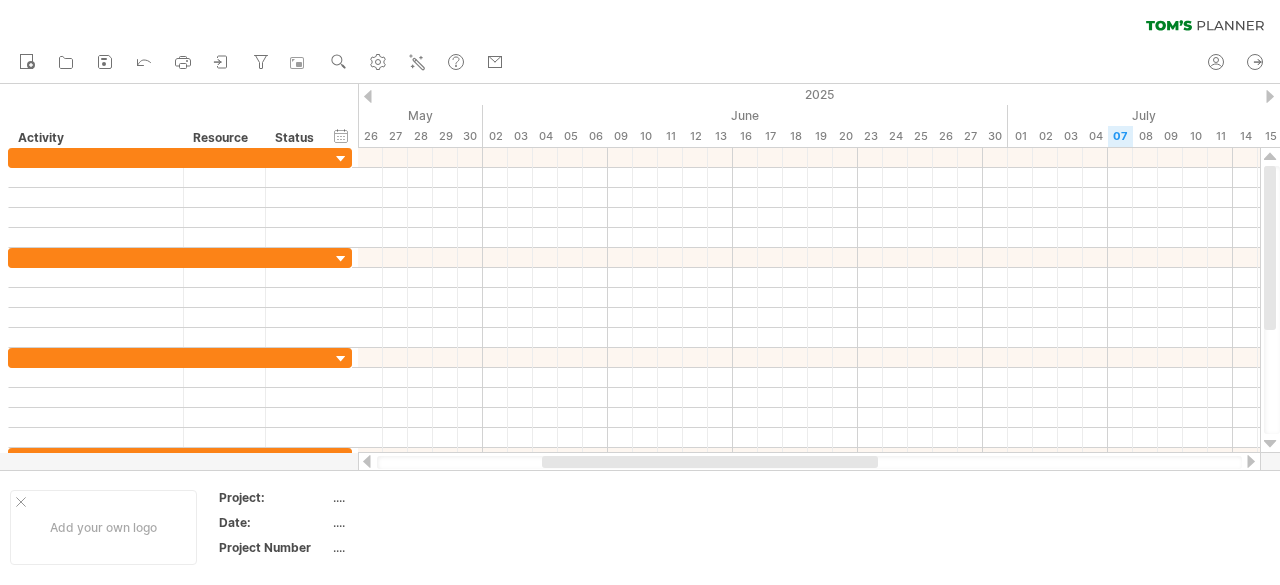 click at bounding box center [368, 96] 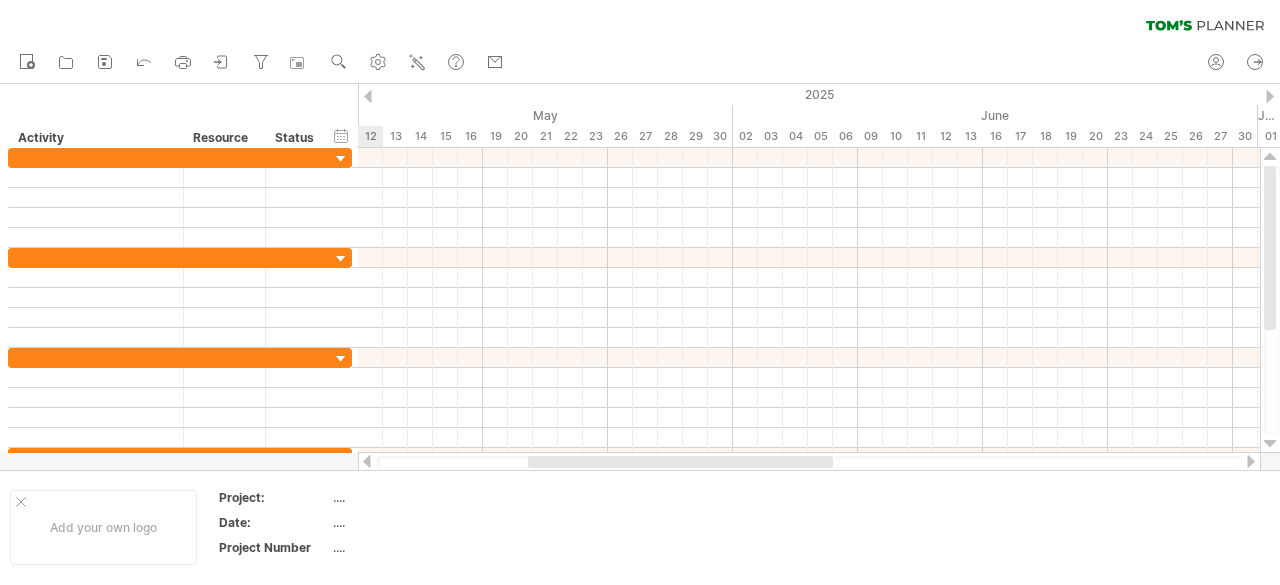 click at bounding box center (368, 96) 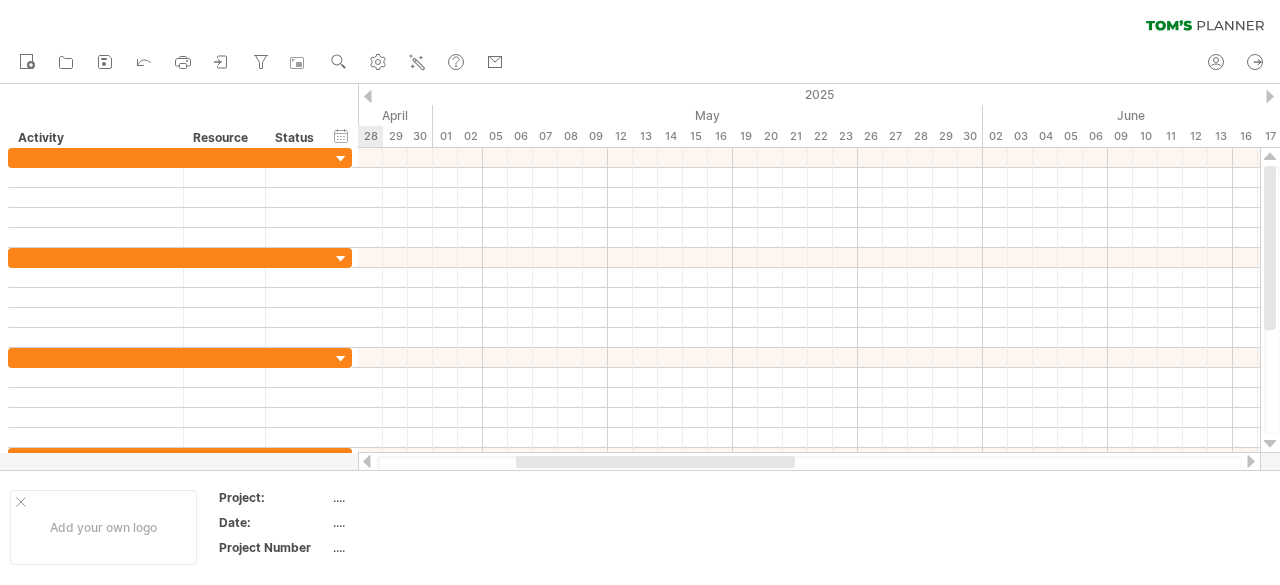 click at bounding box center [368, 96] 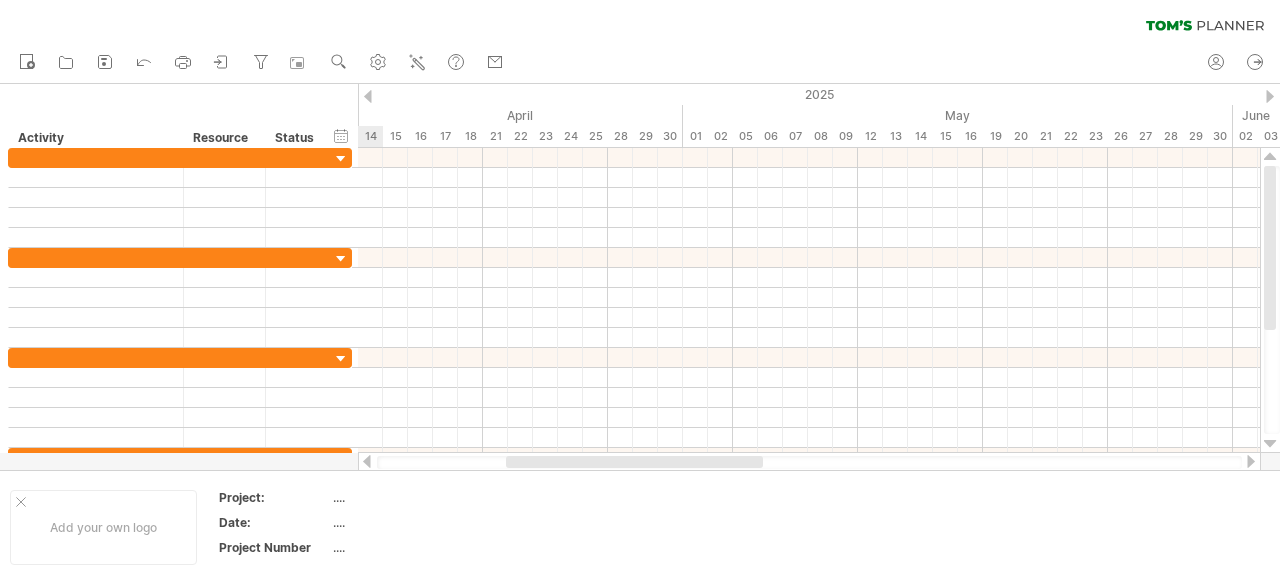 click at bounding box center [368, 96] 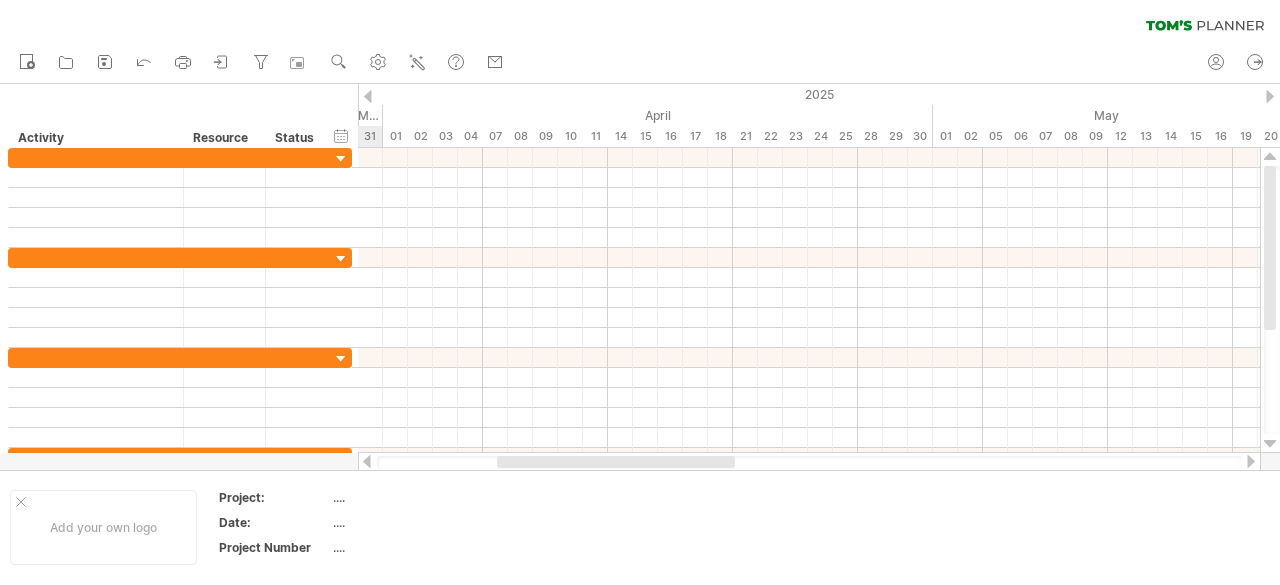 click at bounding box center (1270, 96) 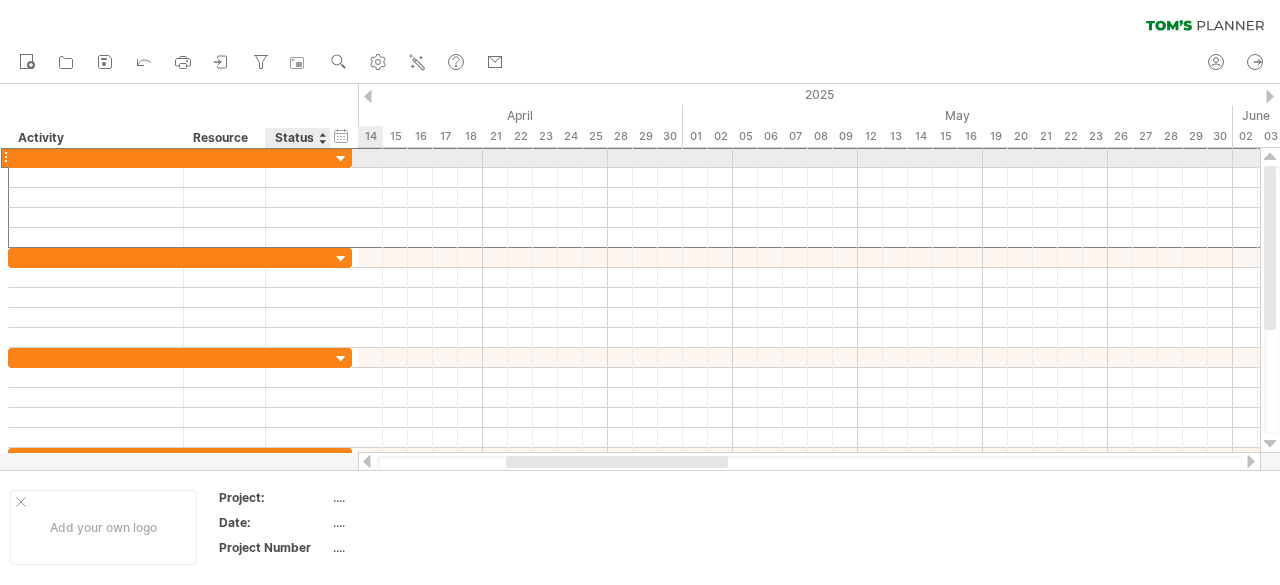 click at bounding box center [96, 157] 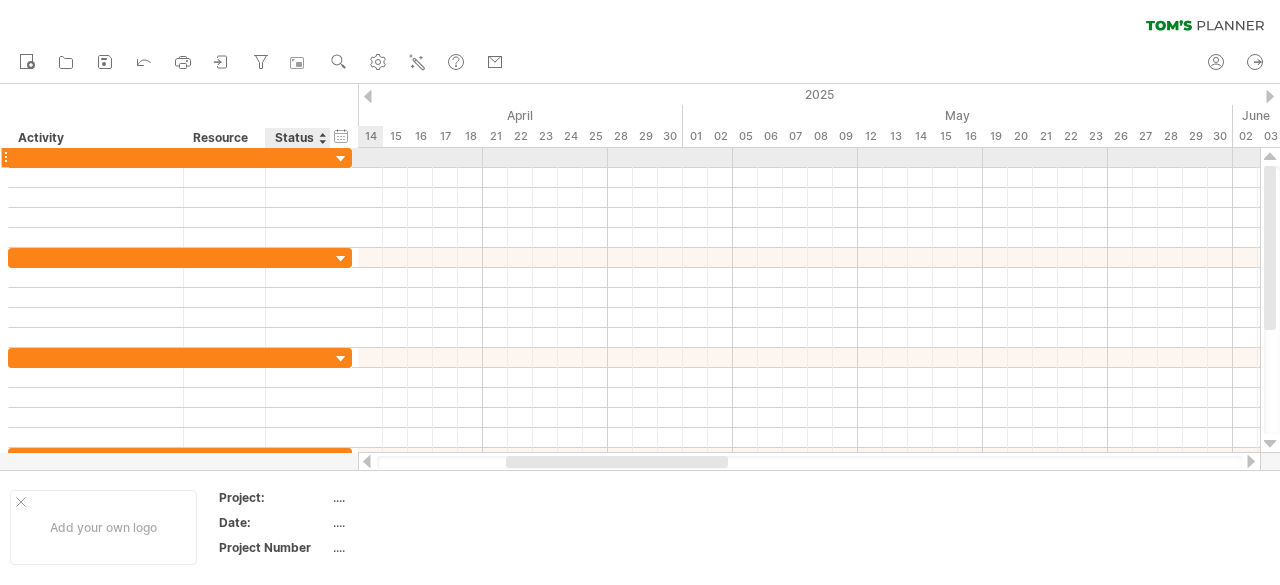 click at bounding box center [341, 159] 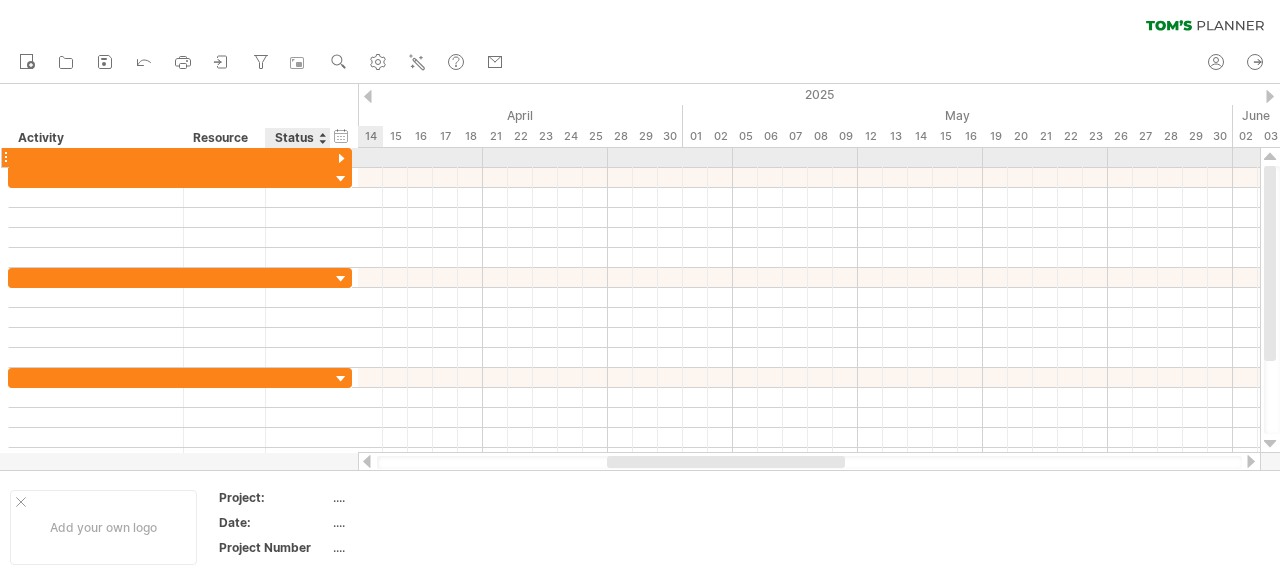 click at bounding box center [341, 159] 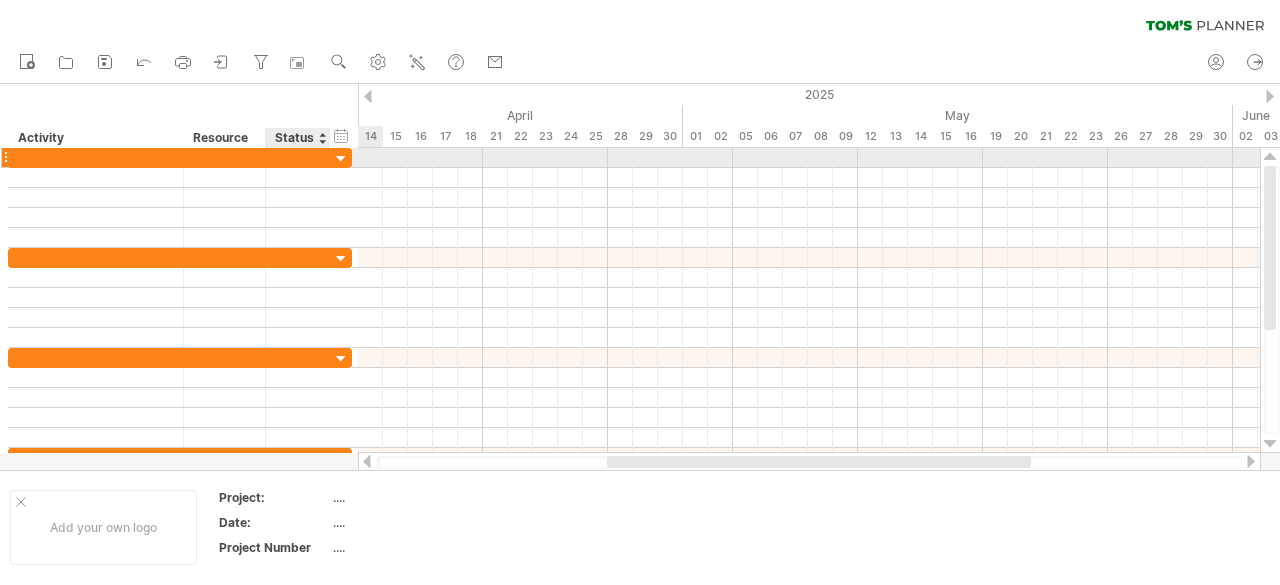 click at bounding box center (341, 159) 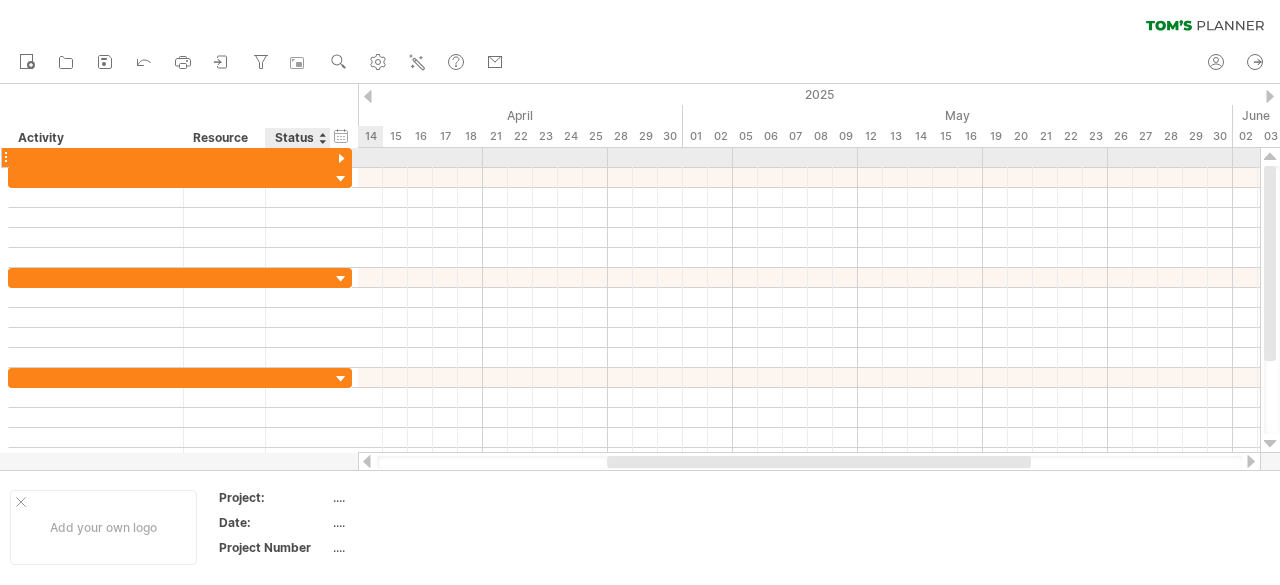 click at bounding box center (341, 159) 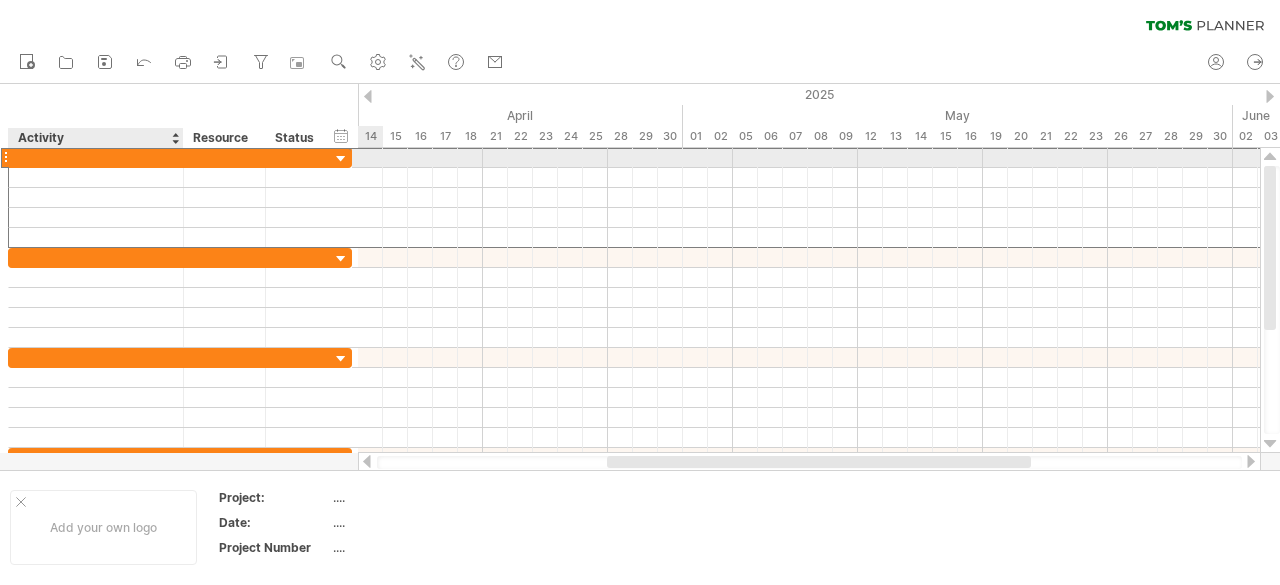 click at bounding box center [96, 157] 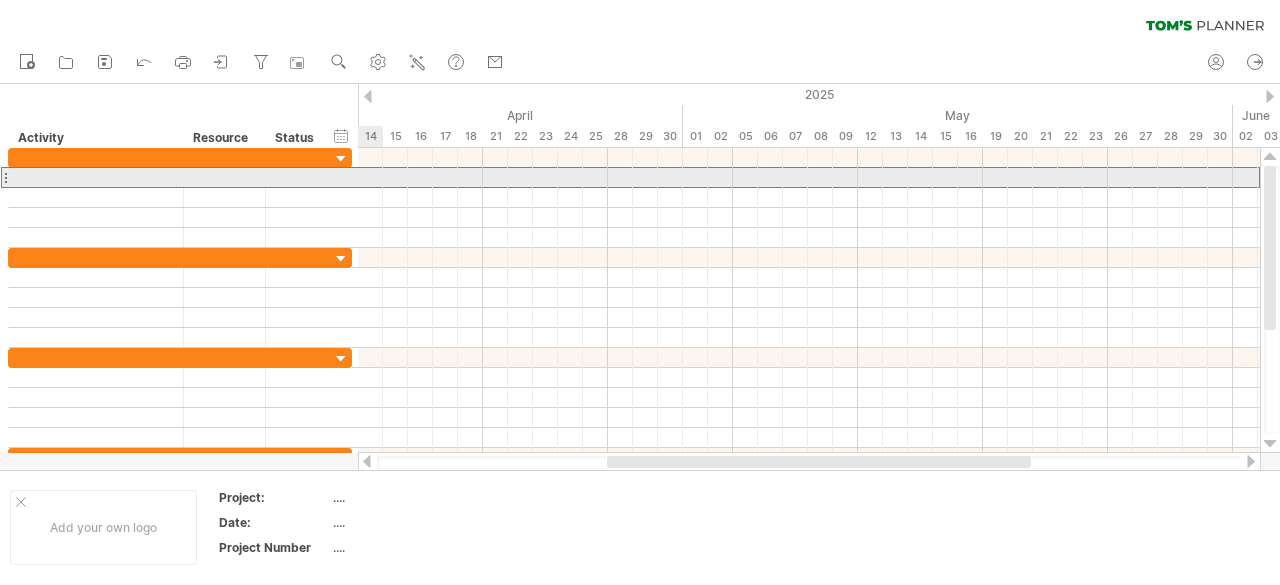 click at bounding box center (5, 177) 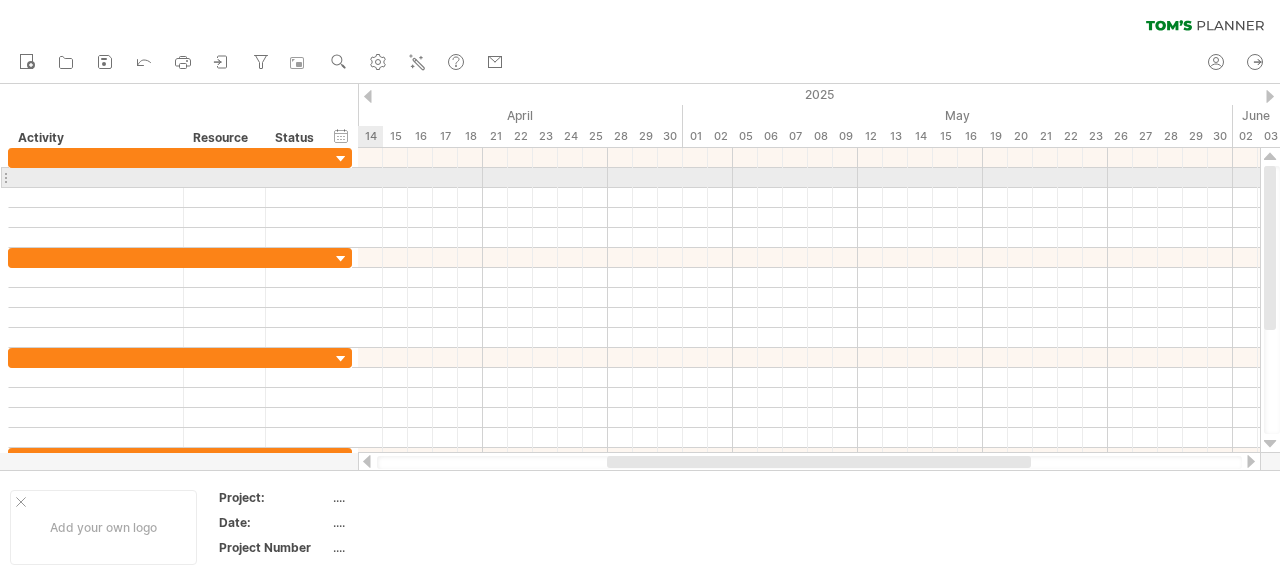 click at bounding box center (5, 177) 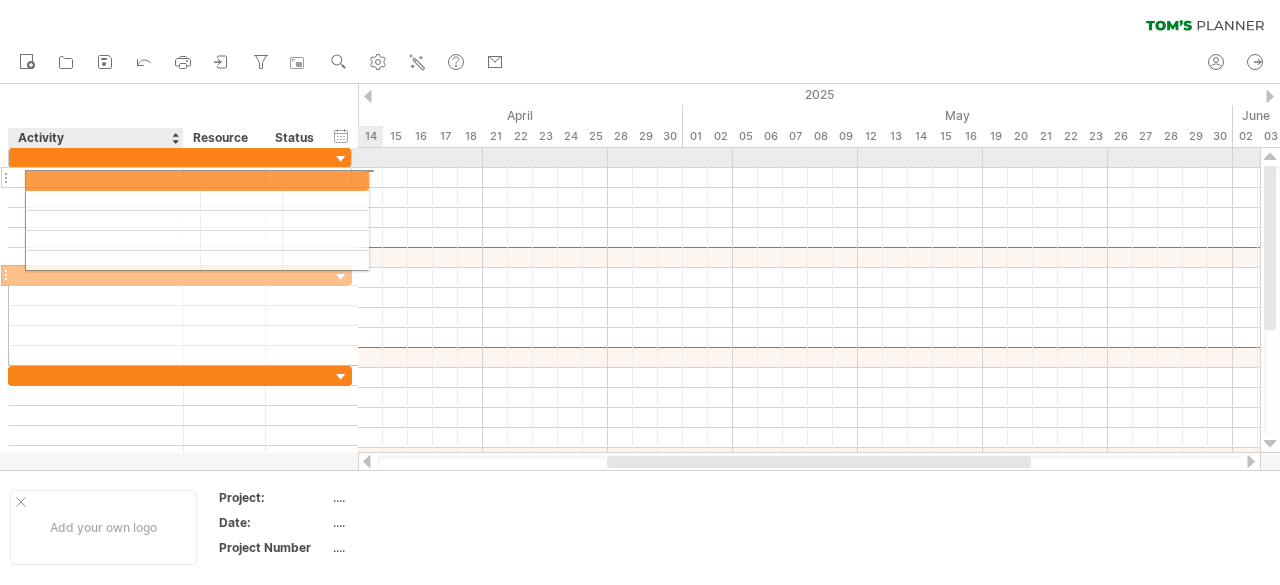 drag, startPoint x: 81, startPoint y: 253, endPoint x: 92, endPoint y: 177, distance: 76.79192 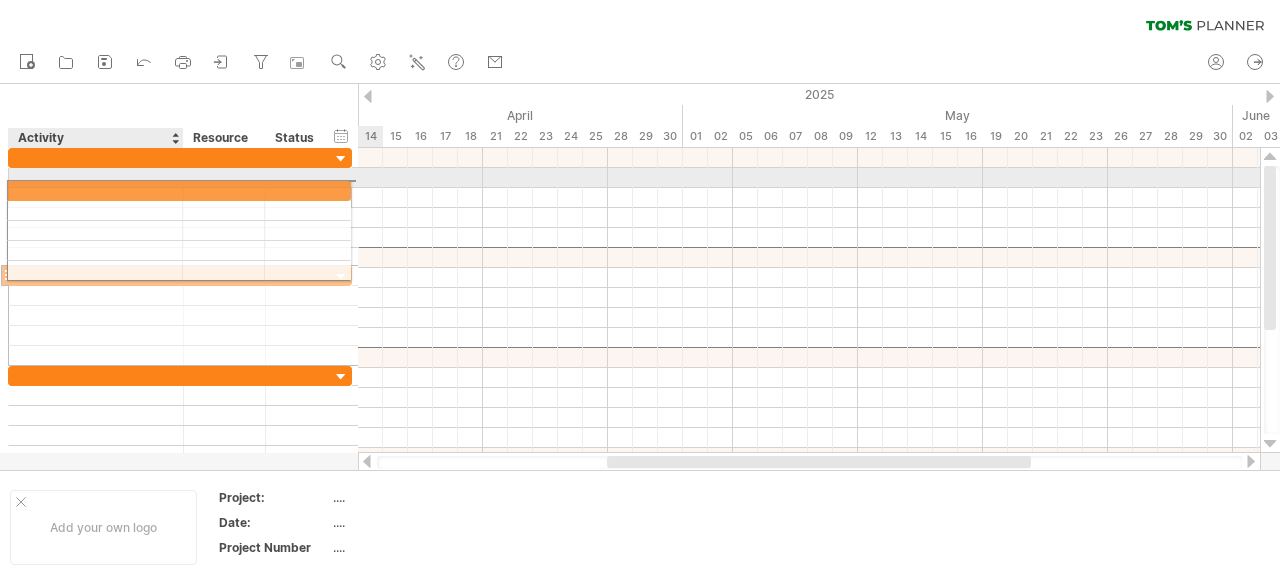 drag, startPoint x: 66, startPoint y: 253, endPoint x: 52, endPoint y: 175, distance: 79.24645 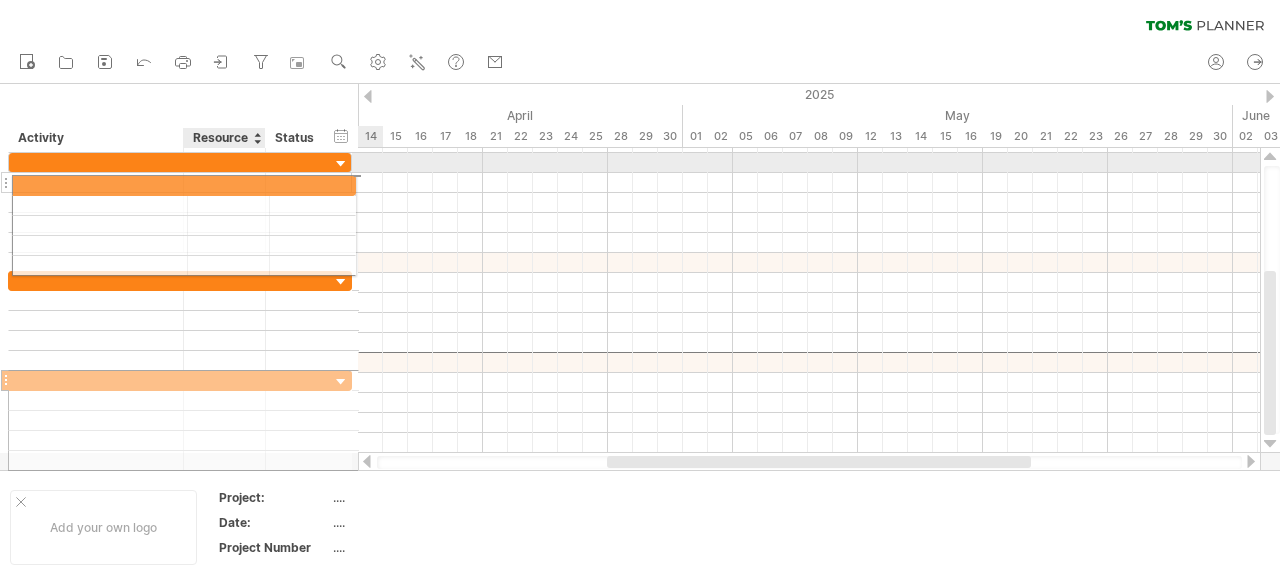 drag, startPoint x: 255, startPoint y: 367, endPoint x: 252, endPoint y: 182, distance: 185.02432 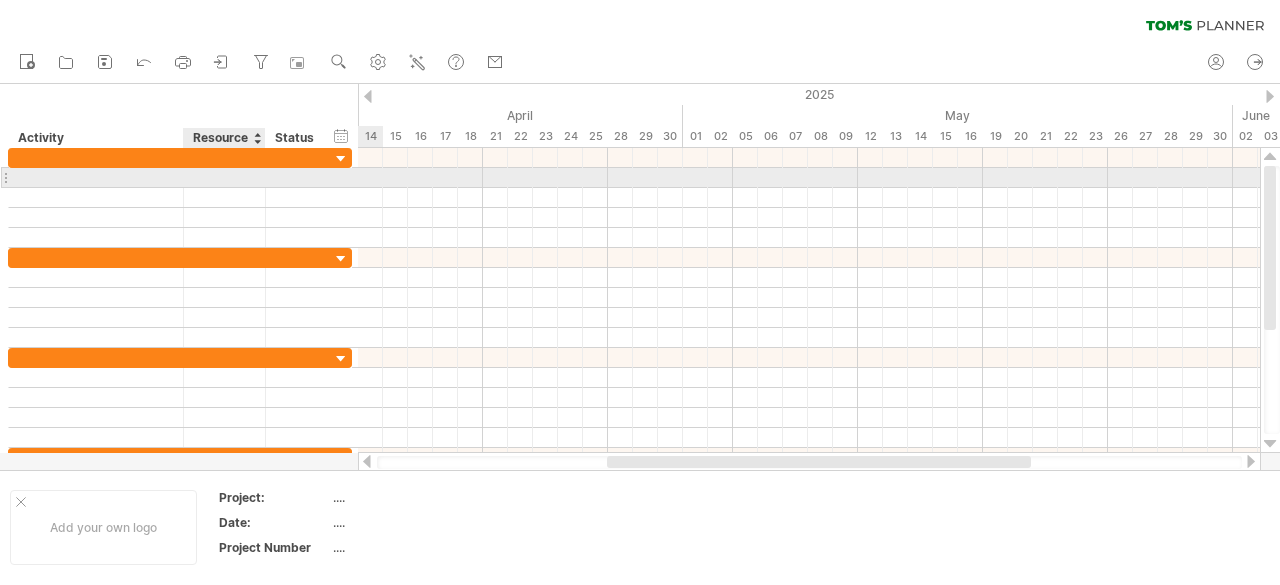 click at bounding box center (96, 177) 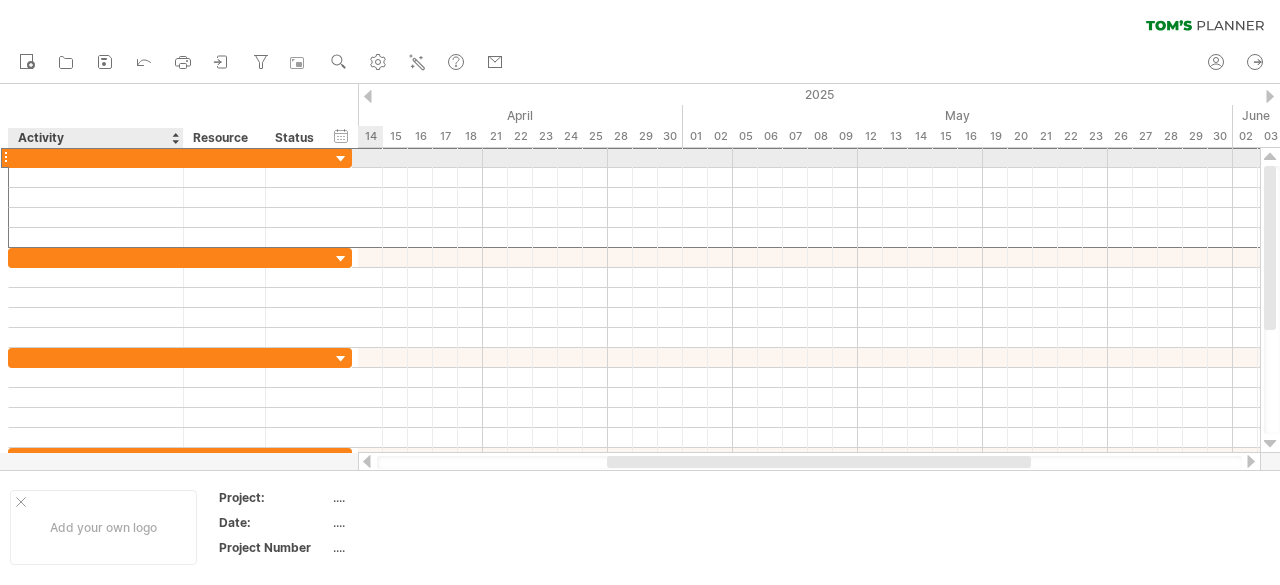click at bounding box center (96, 157) 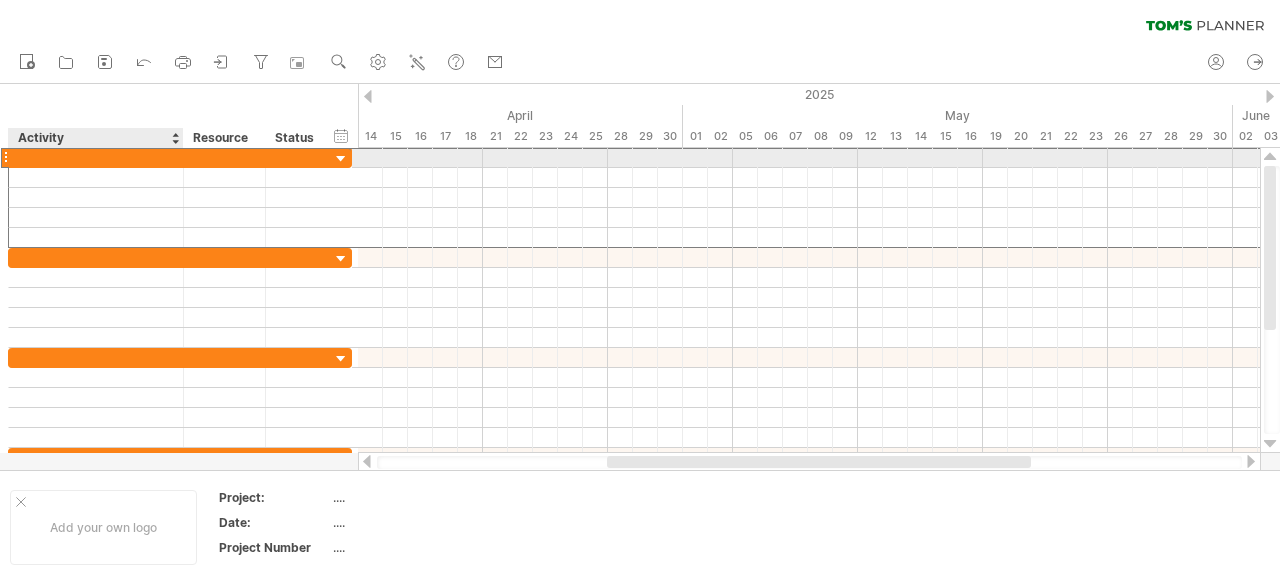 click at bounding box center (96, 157) 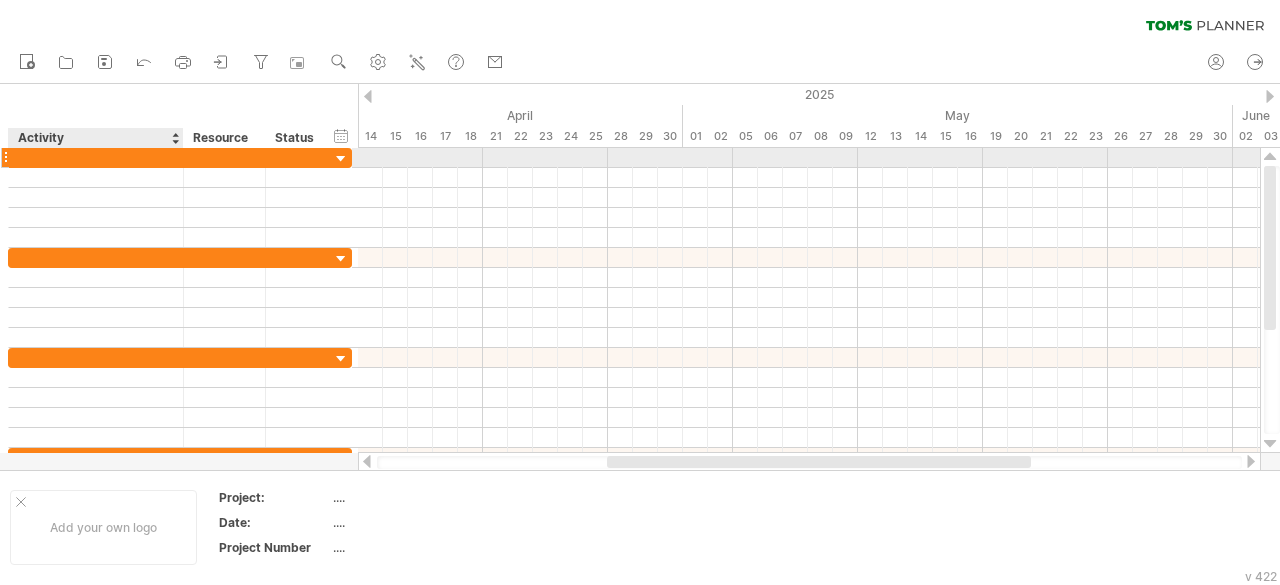 paste on "**********" 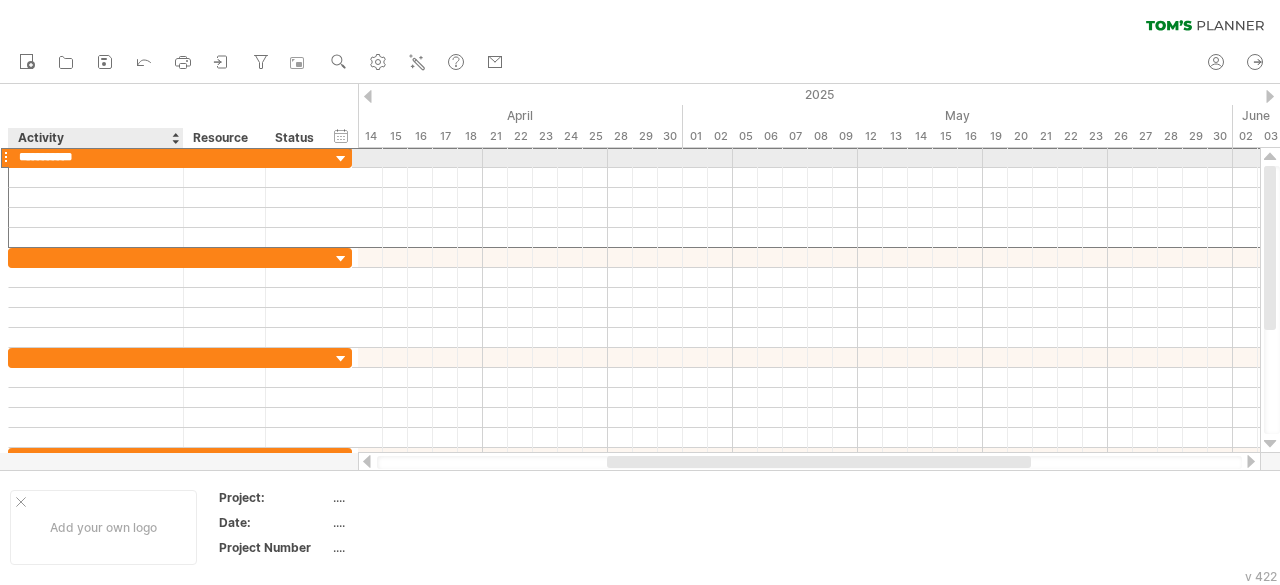 click on "*********" at bounding box center (96, 157) 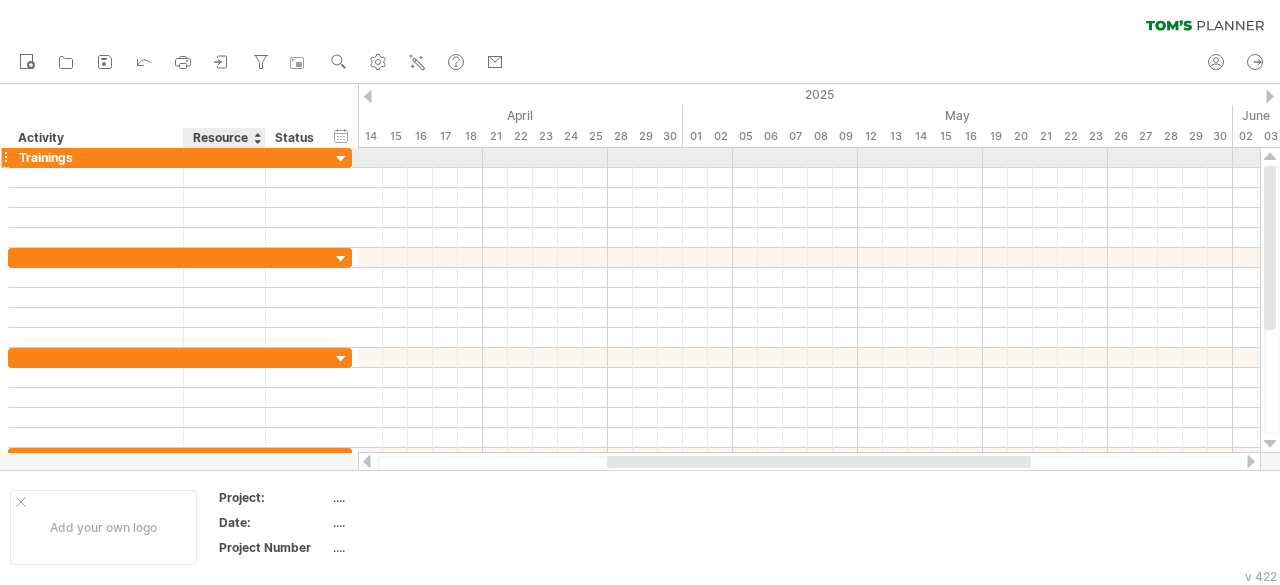 drag, startPoint x: 350, startPoint y: 159, endPoint x: 240, endPoint y: 157, distance: 110.01818 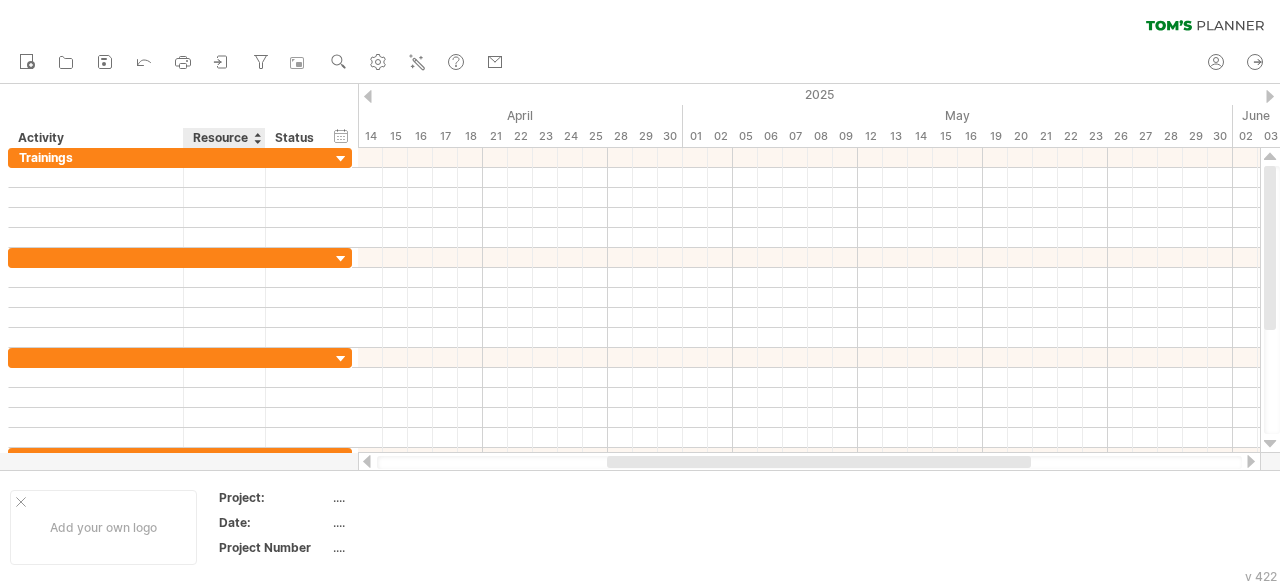 click on "Resource" at bounding box center [223, 138] 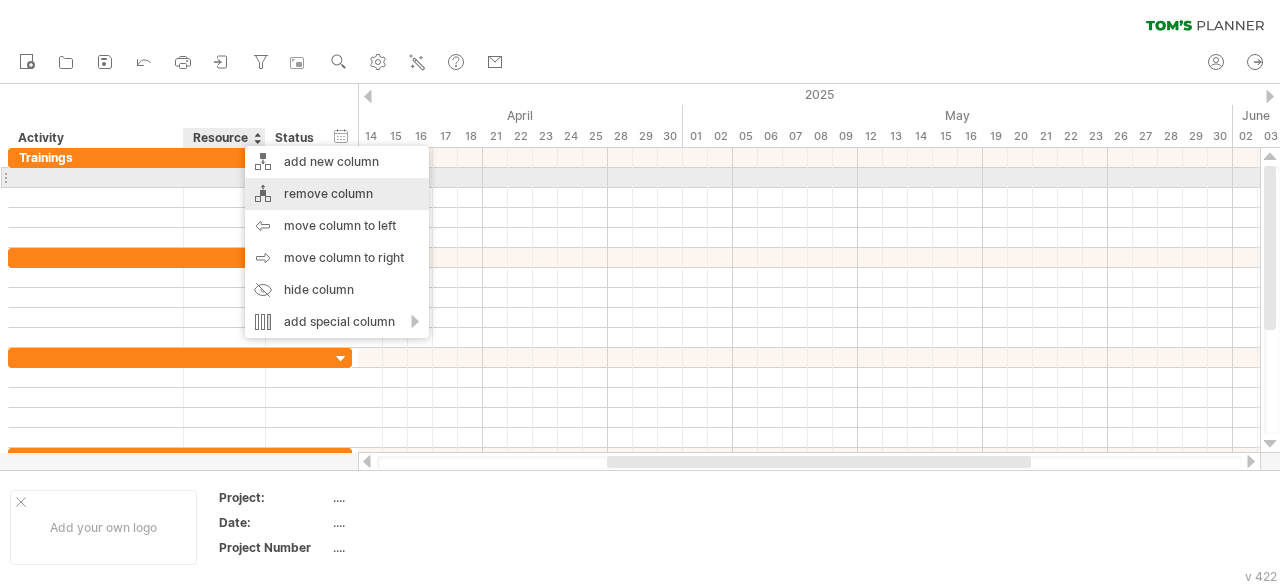 click on "remove column" at bounding box center [337, 194] 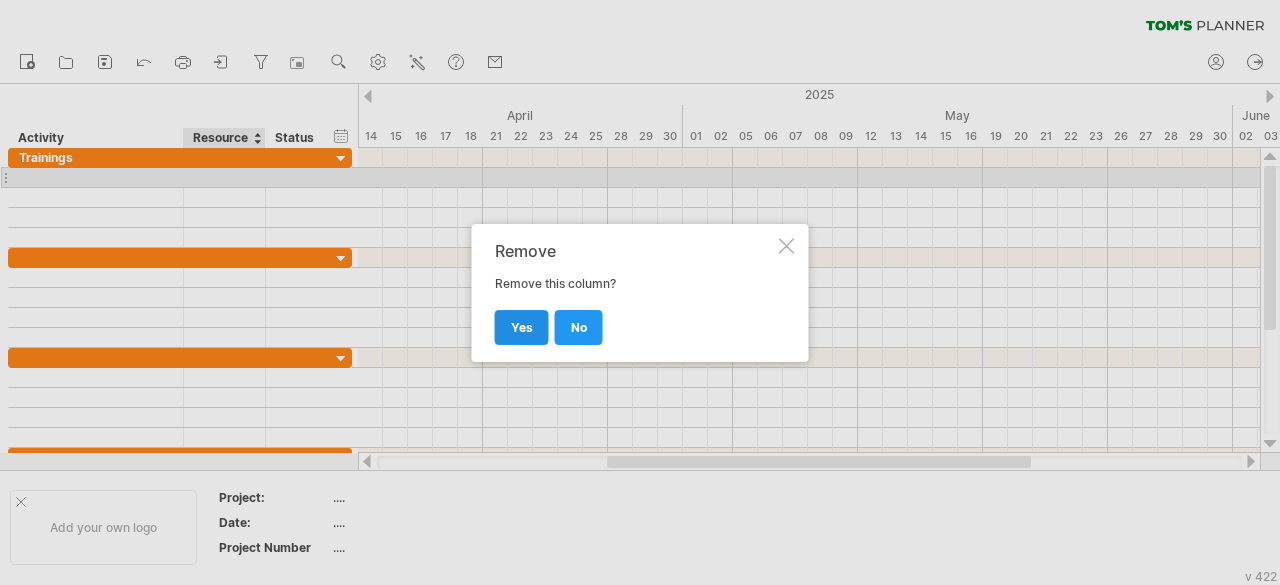click on "yes" at bounding box center [522, 327] 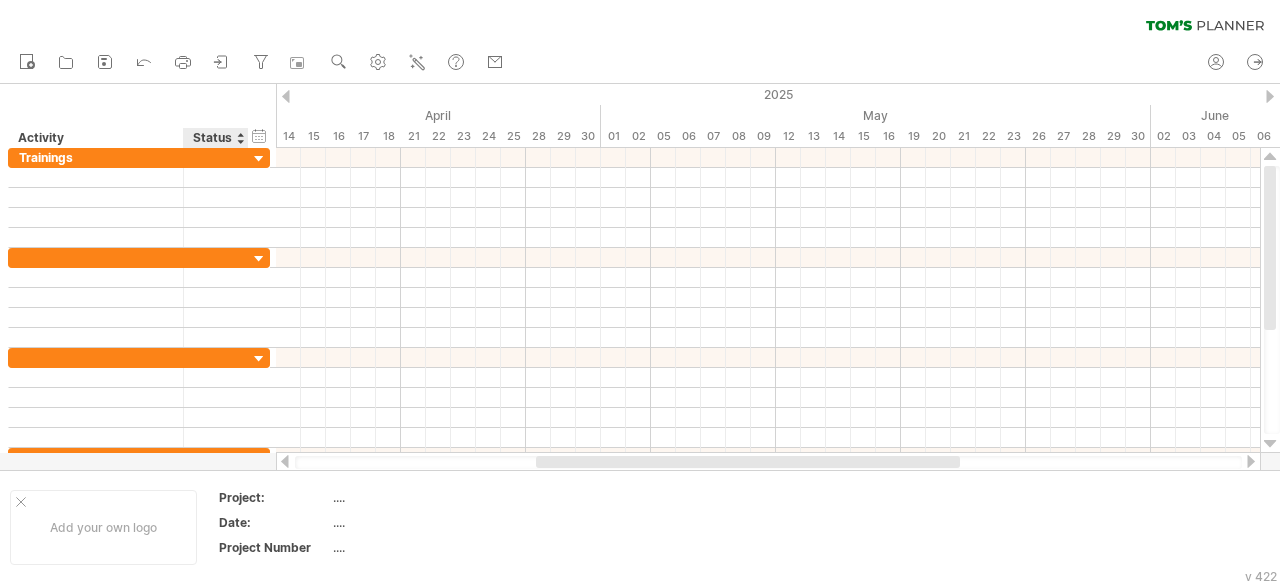 click on "Status" at bounding box center [215, 138] 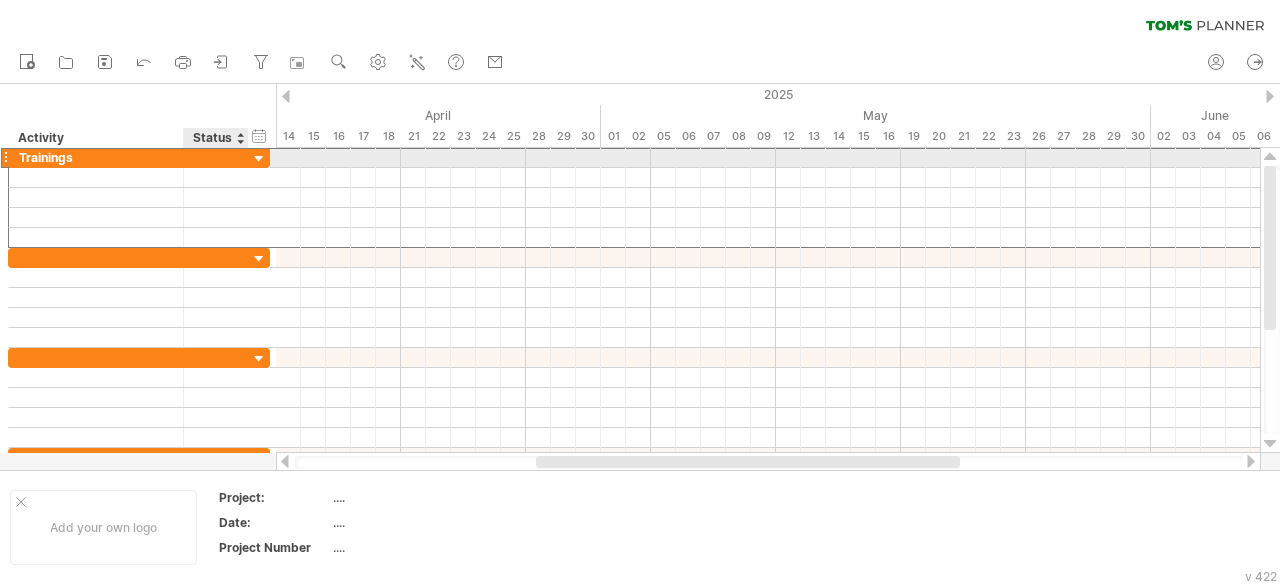 click at bounding box center [96, 157] 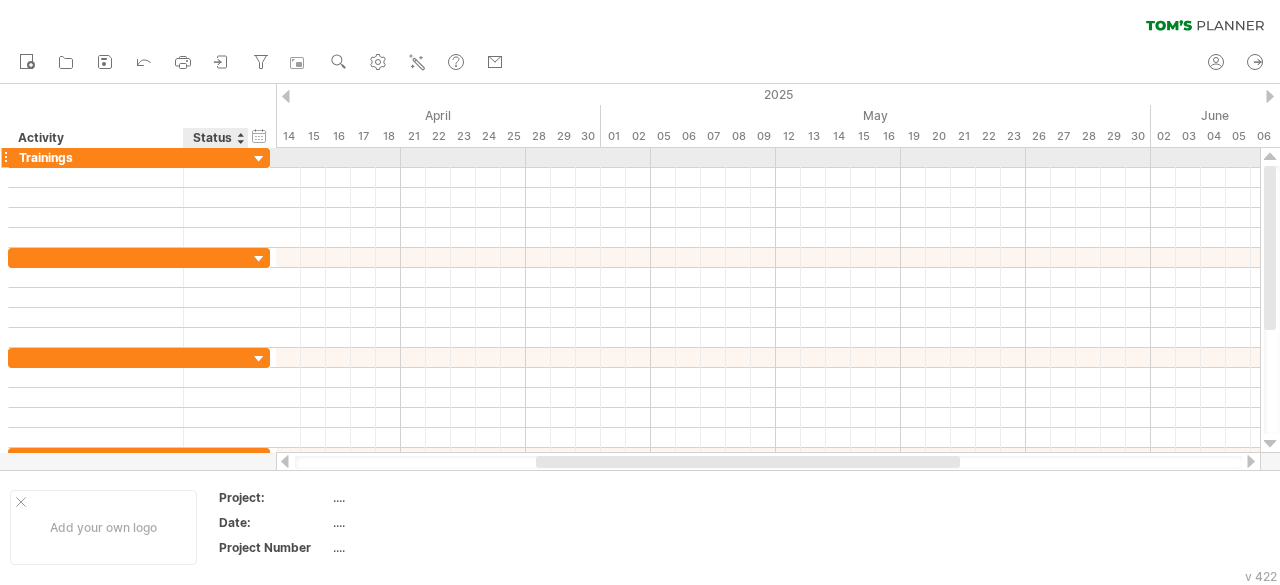 click at bounding box center [259, 159] 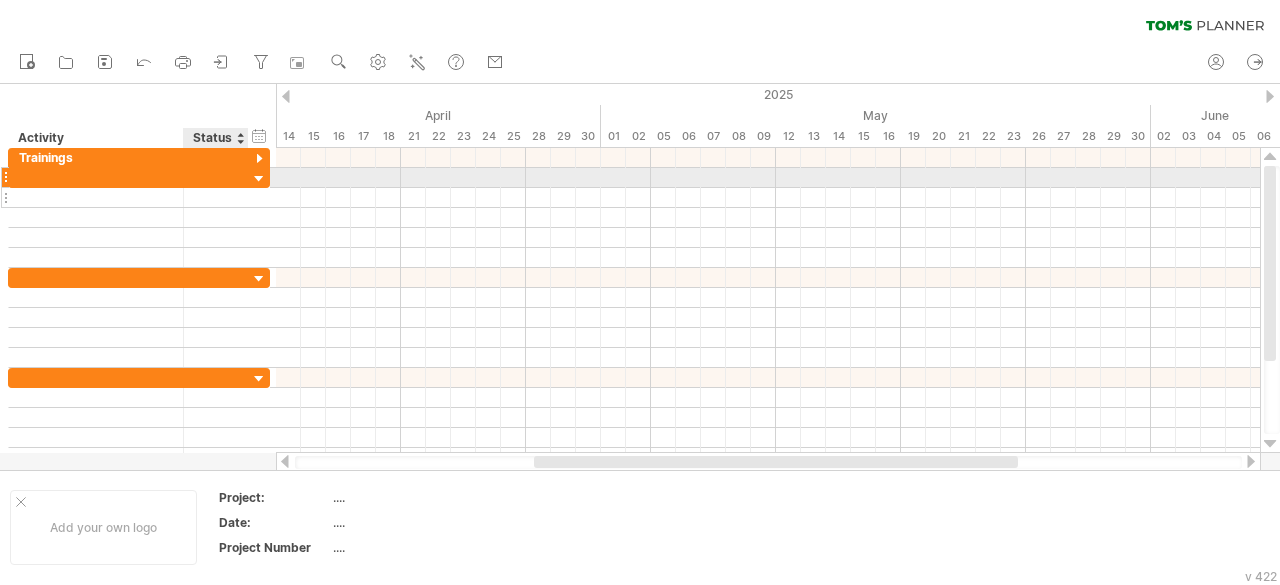 click at bounding box center [139, 198] 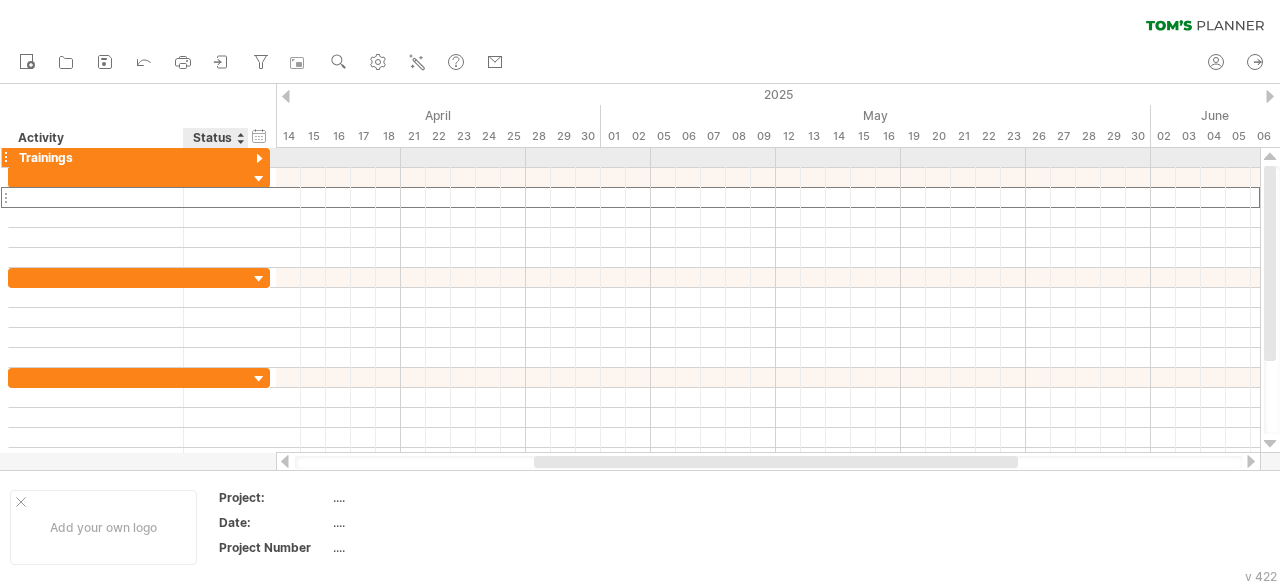 click at bounding box center [96, 157] 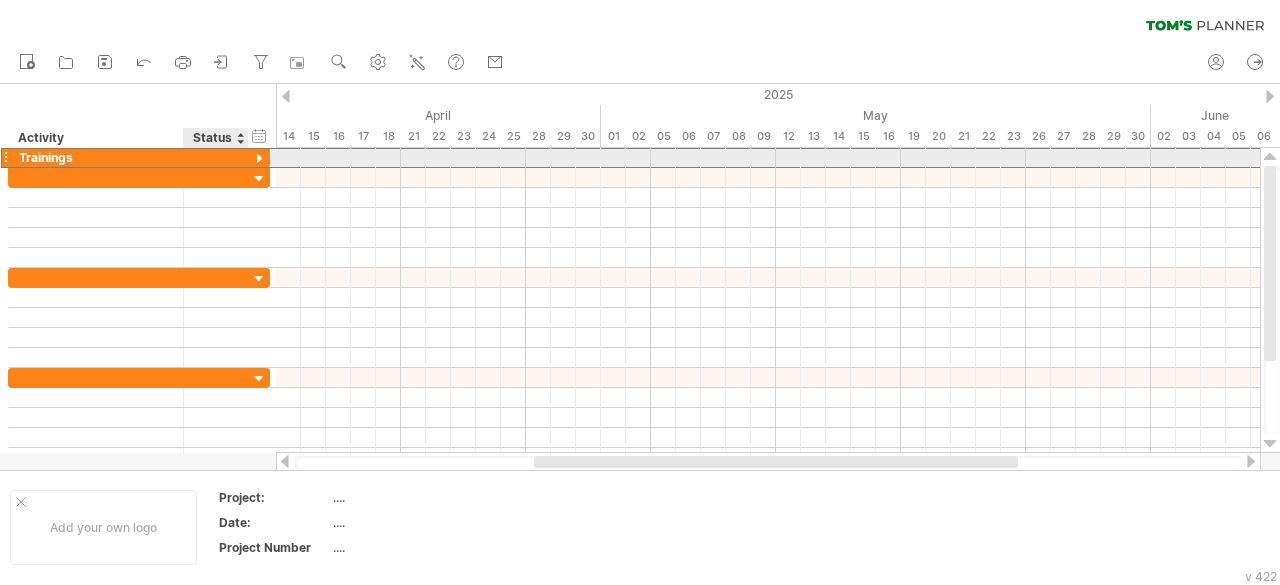 click at bounding box center (0, 0) 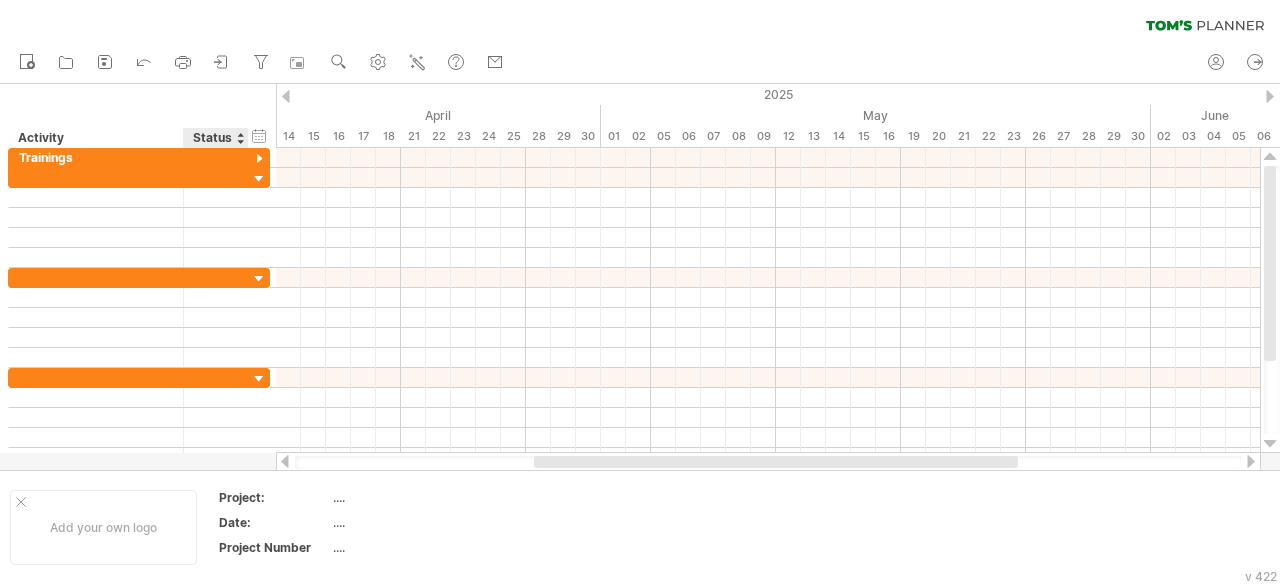 click on "Status" at bounding box center [215, 138] 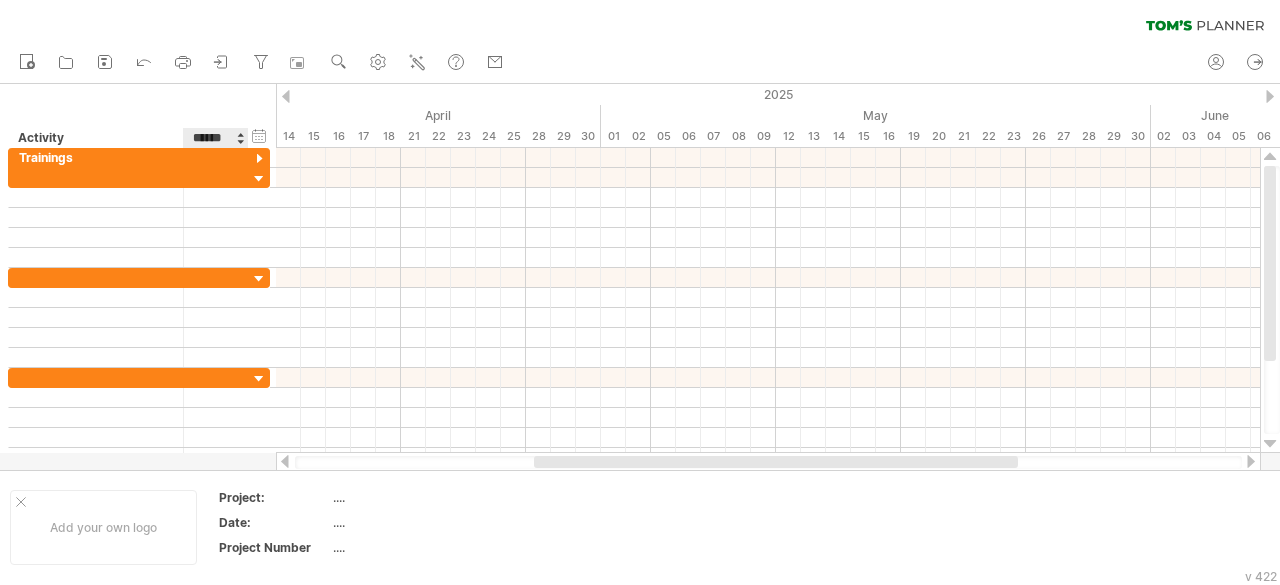 click at bounding box center (240, 138) 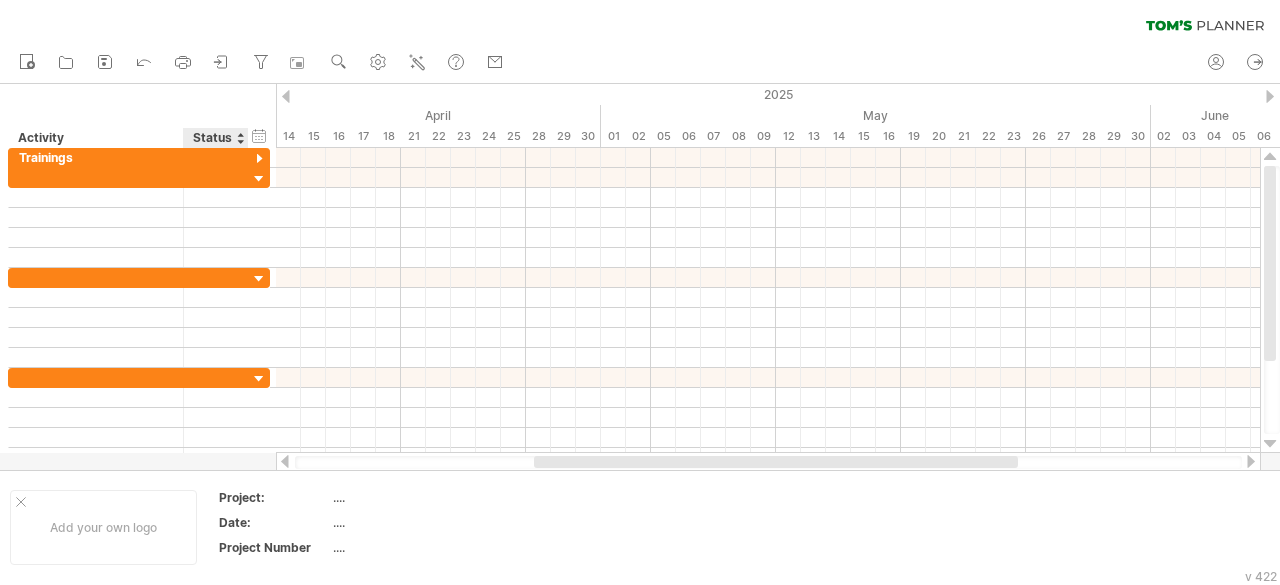 click at bounding box center [240, 138] 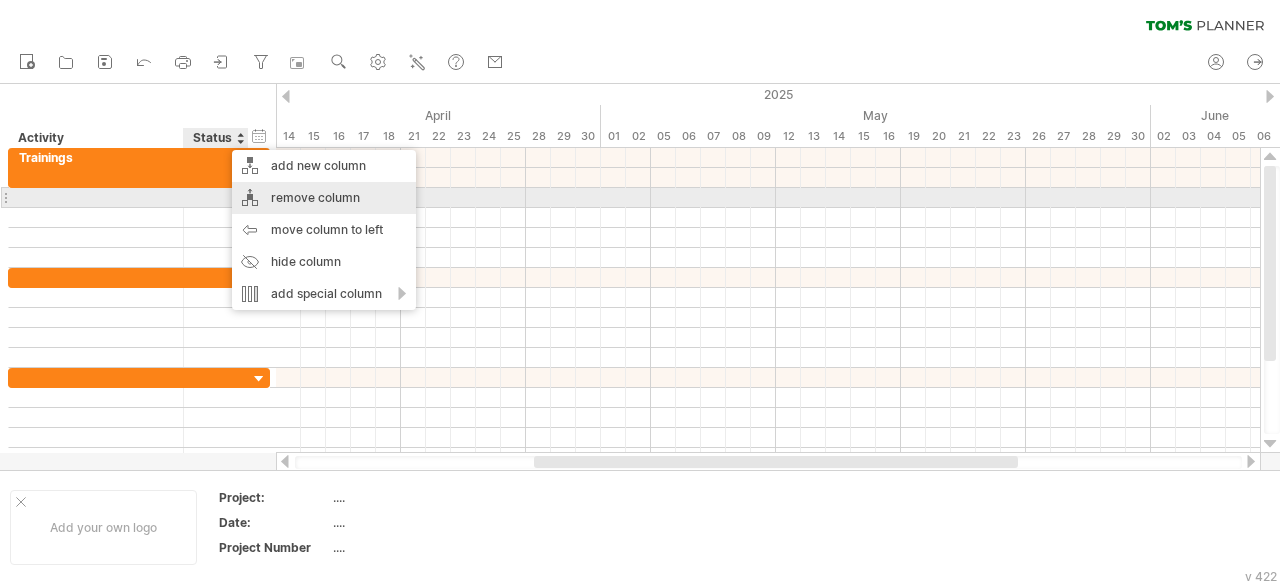 click on "remove column" at bounding box center [324, 198] 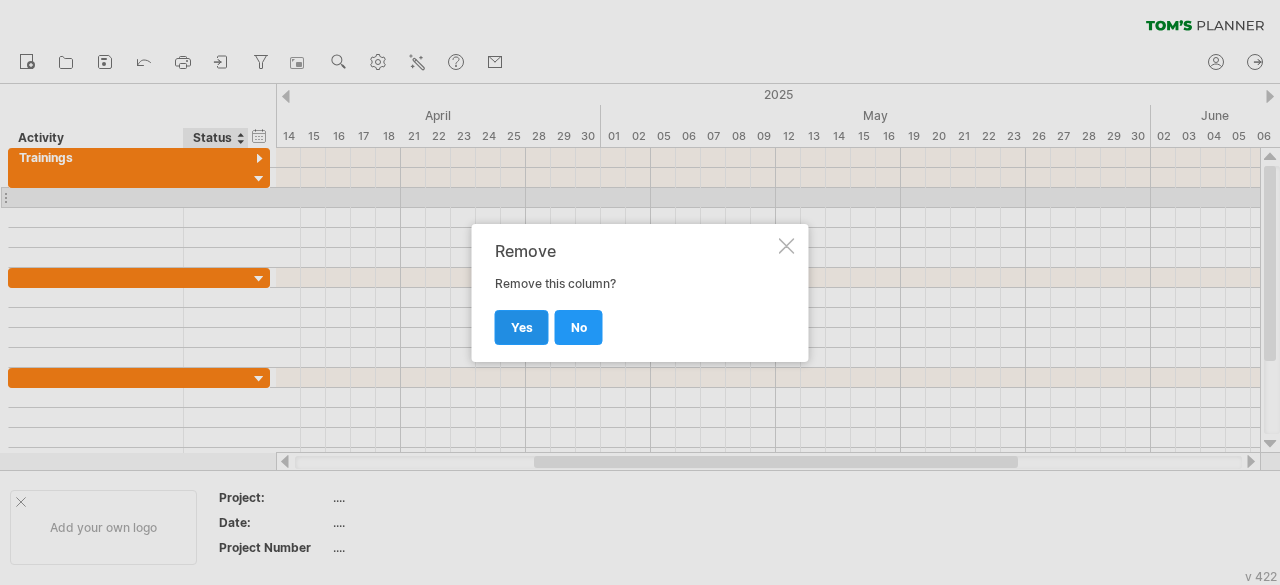 click on "yes" at bounding box center (522, 327) 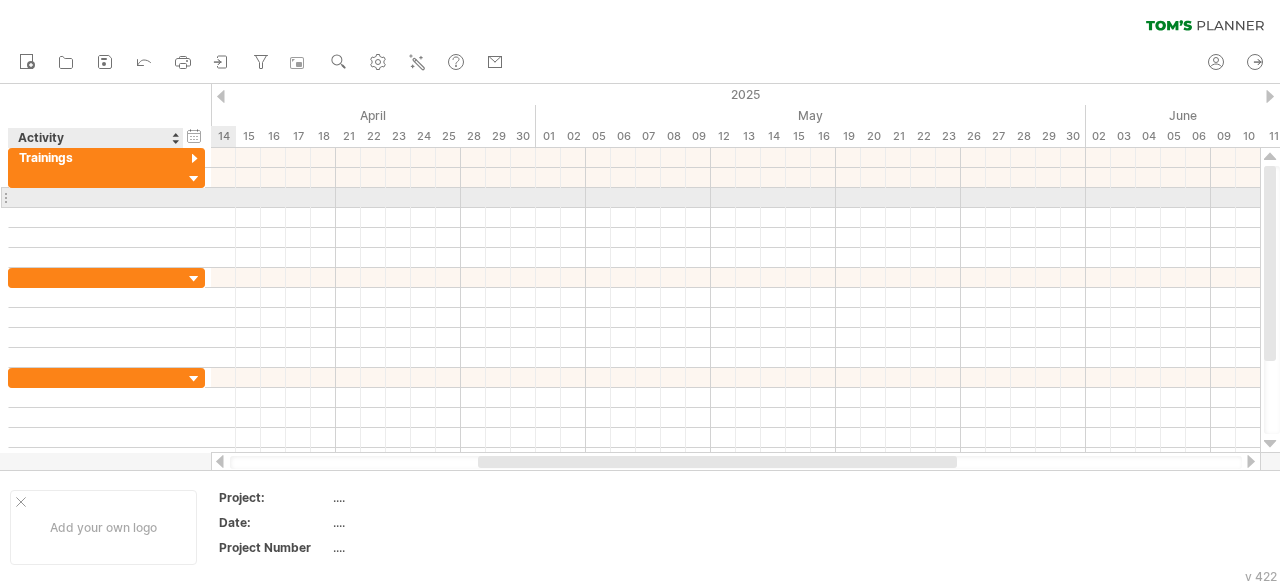 click at bounding box center [96, 197] 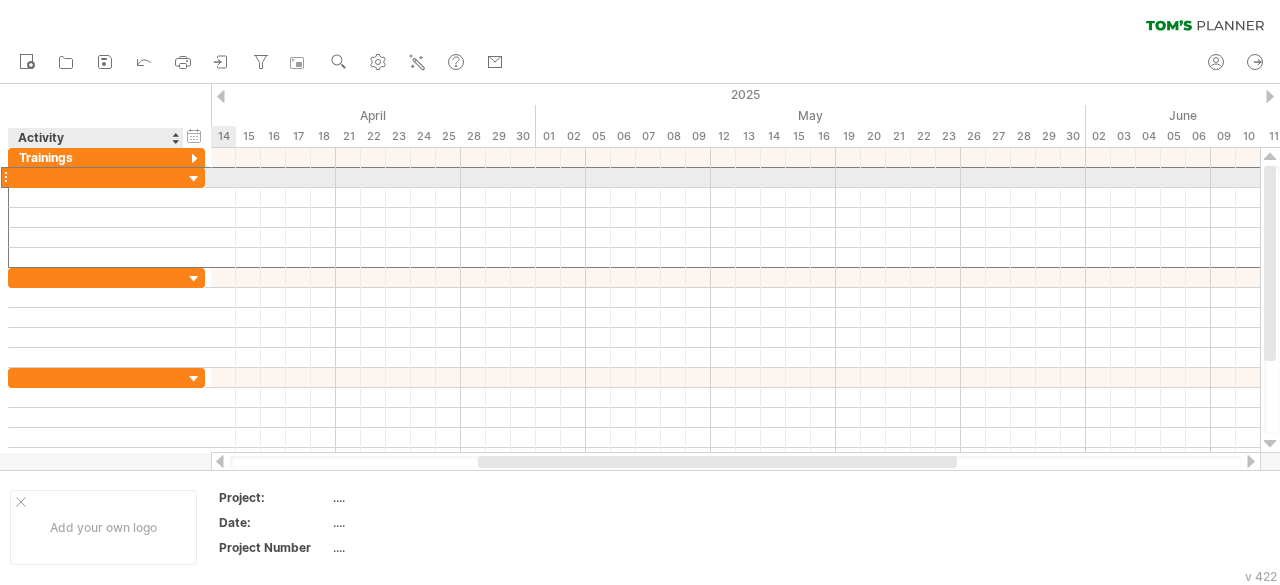 click at bounding box center (96, 177) 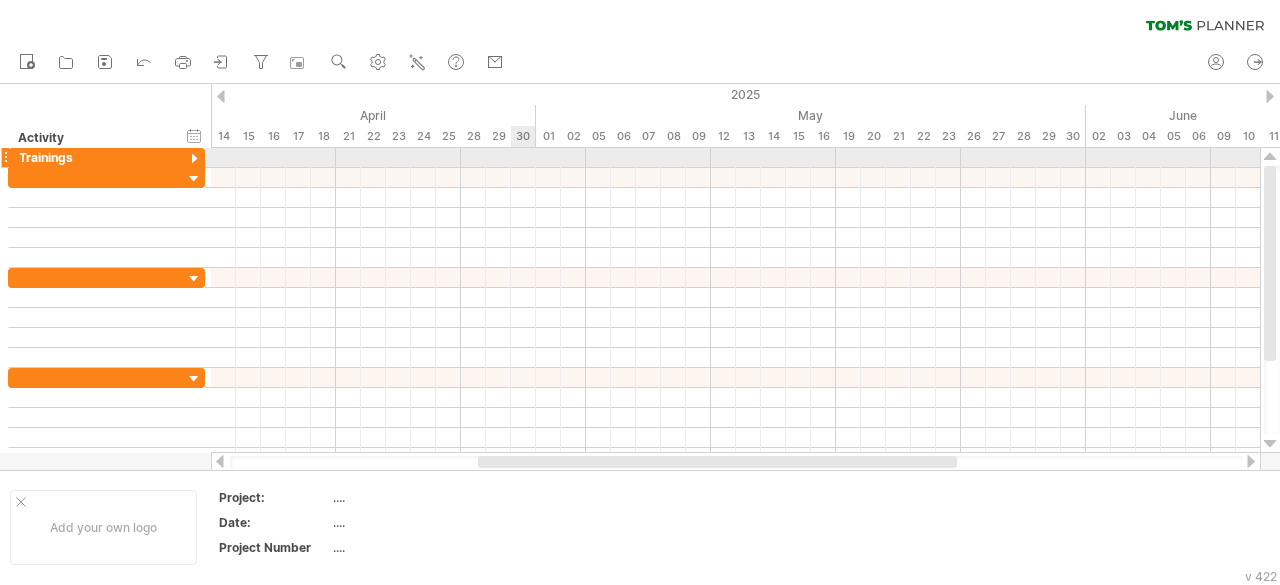 click at bounding box center (735, 158) 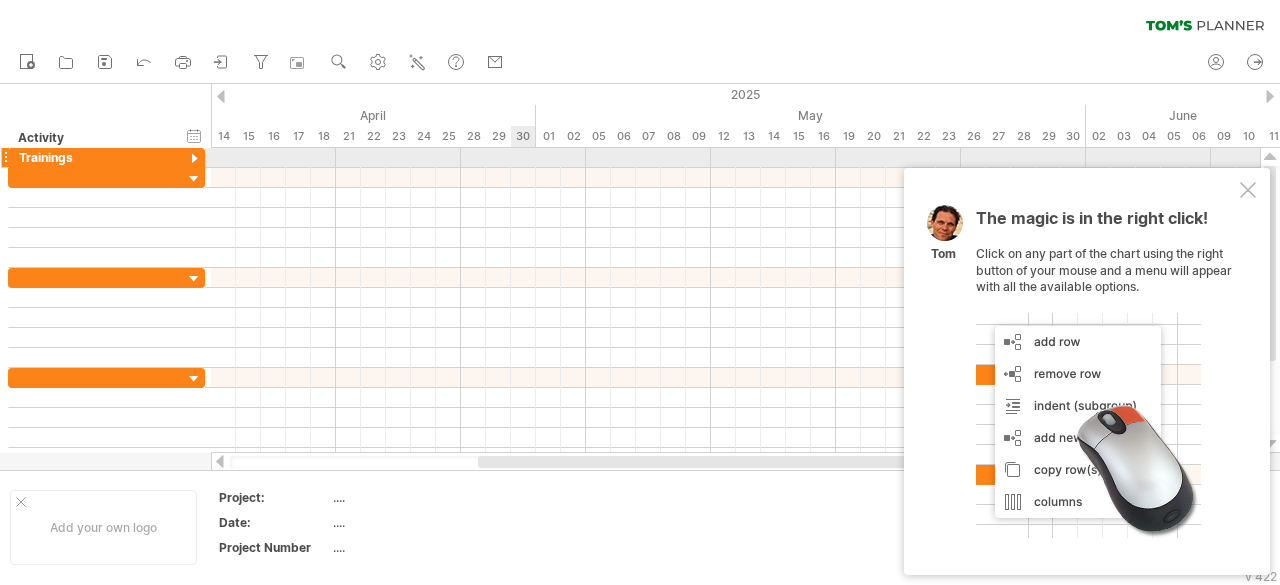 click at bounding box center [735, 158] 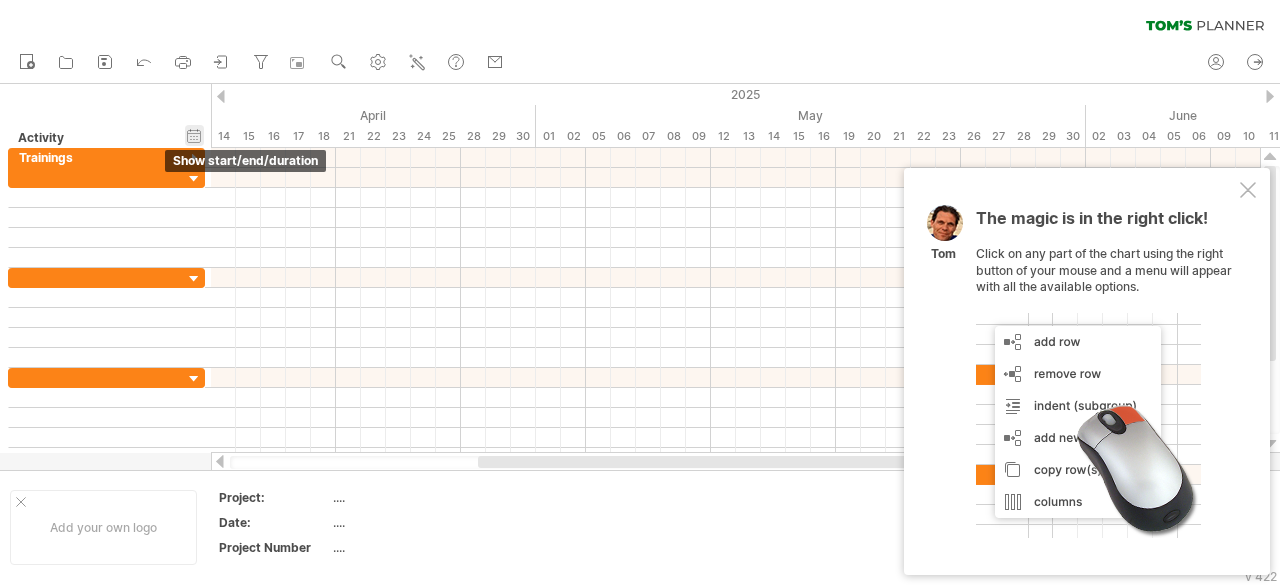 click on "hide start/end/duration show start/end/duration" at bounding box center [194, 135] 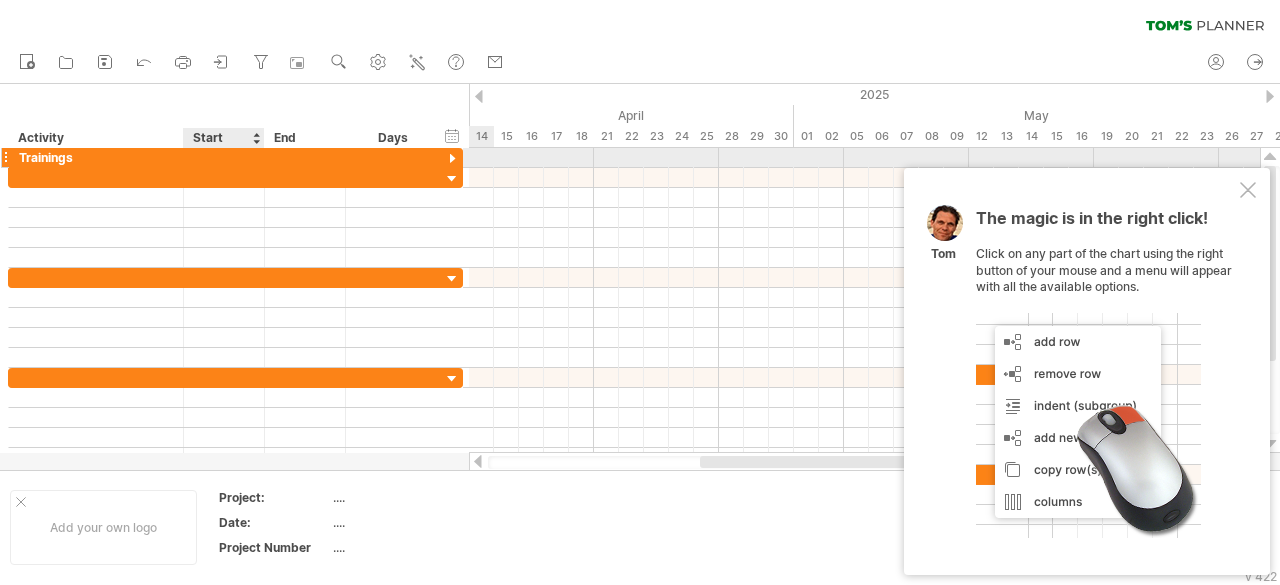 click on "********* Trainings" at bounding box center (236, 308) 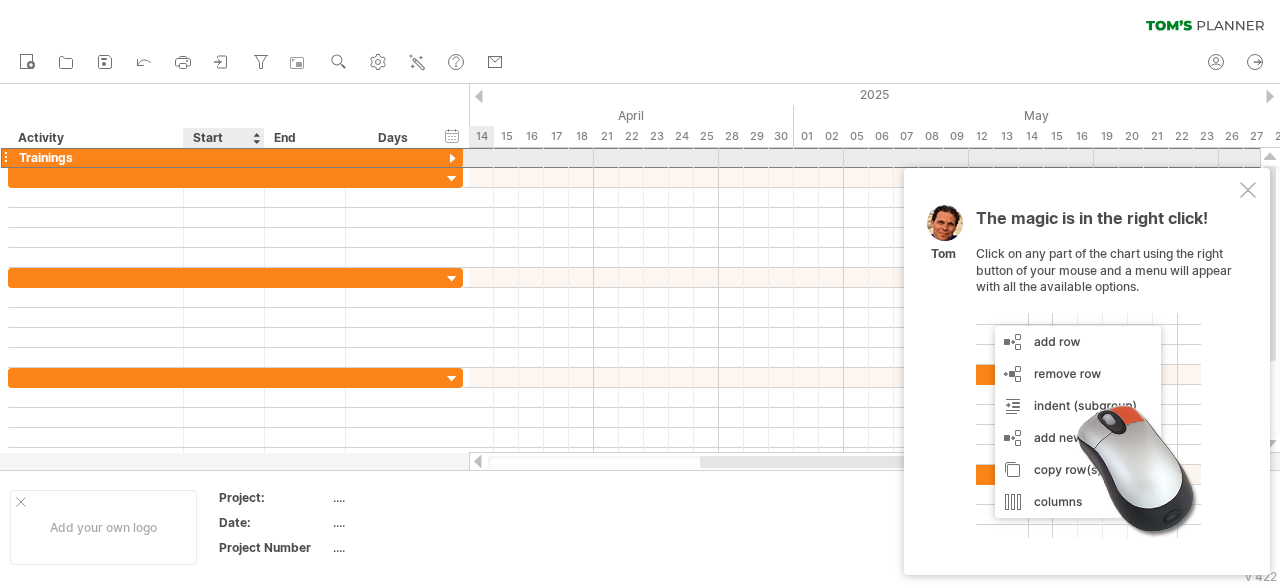 click at bounding box center [224, 157] 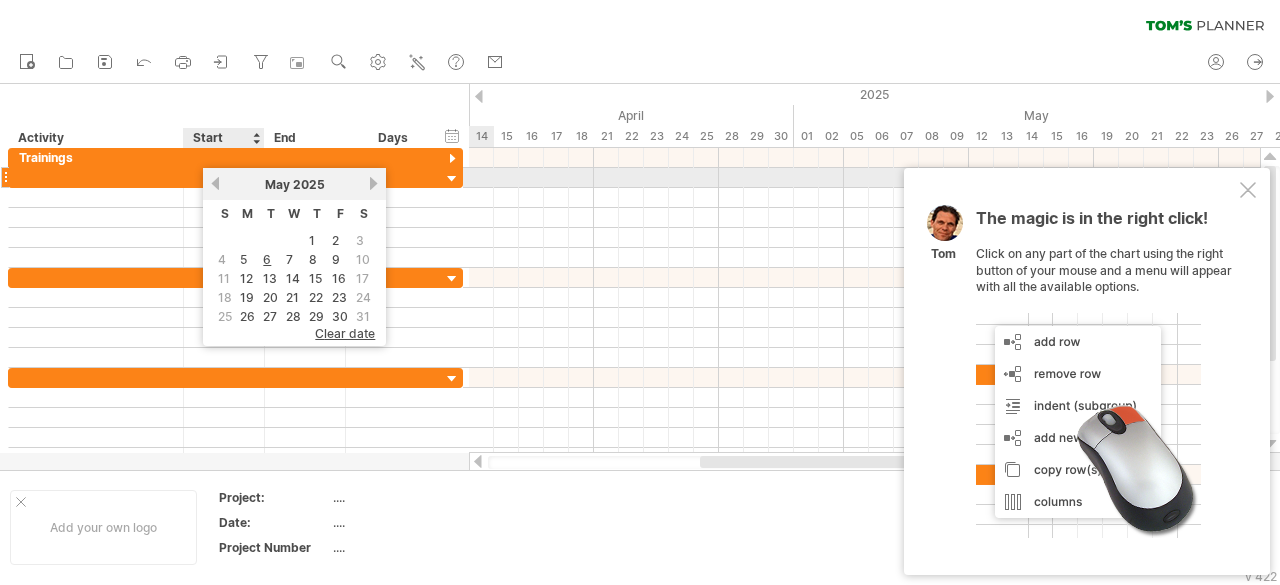 click on "[MONTH] 2025" at bounding box center [294, 184] 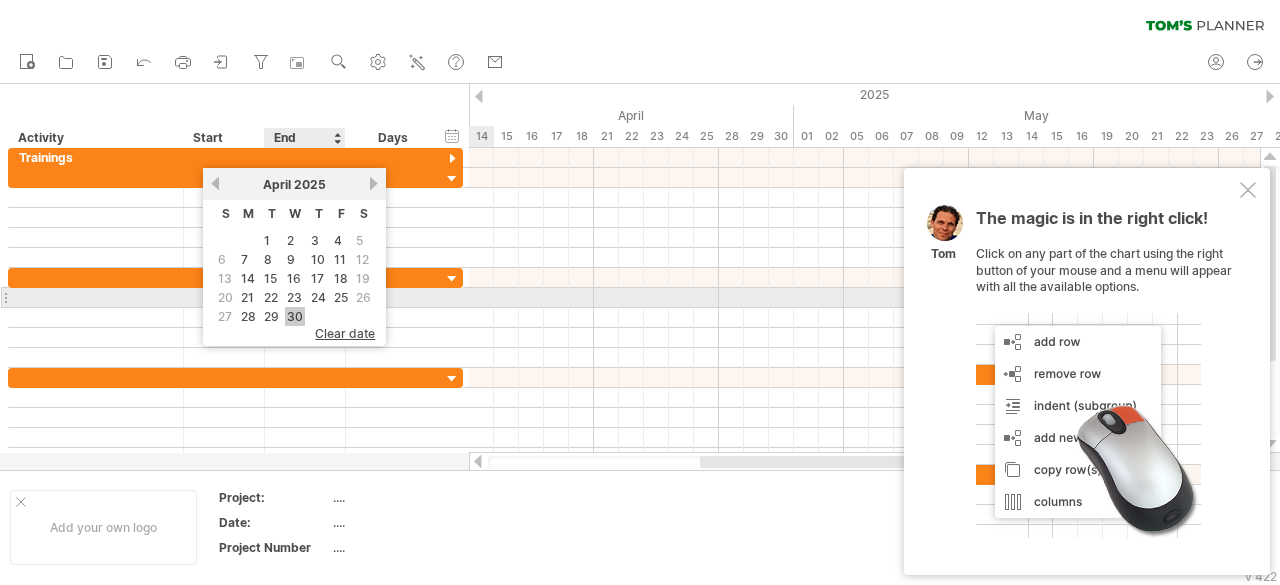click on "30" at bounding box center (295, 316) 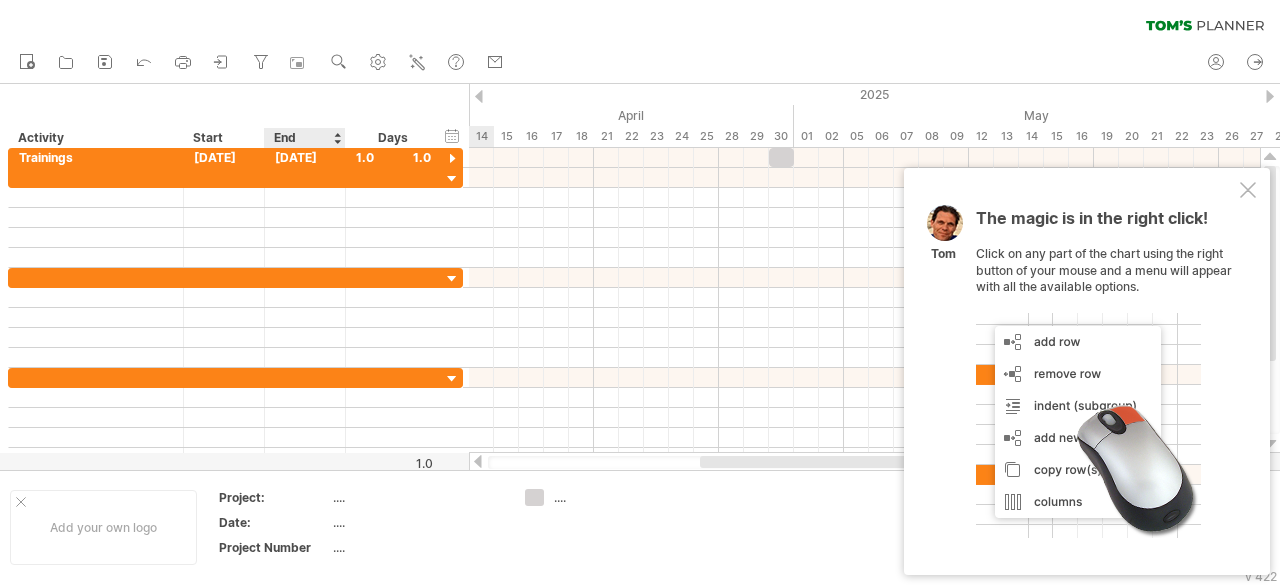 click on "End" at bounding box center [304, 138] 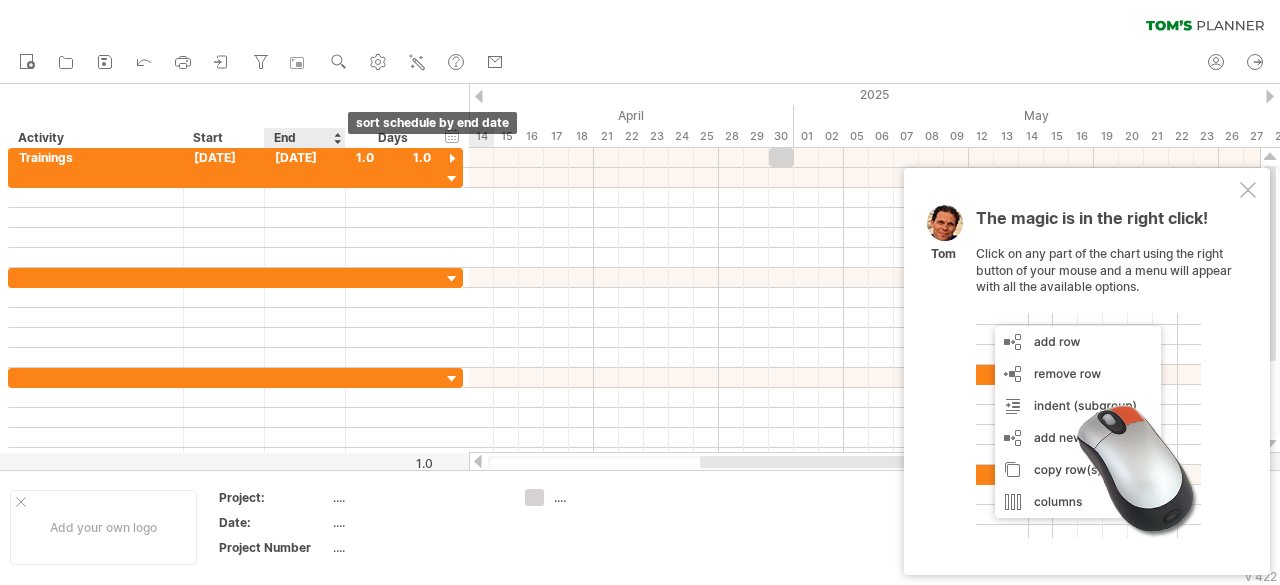 click at bounding box center [337, 138] 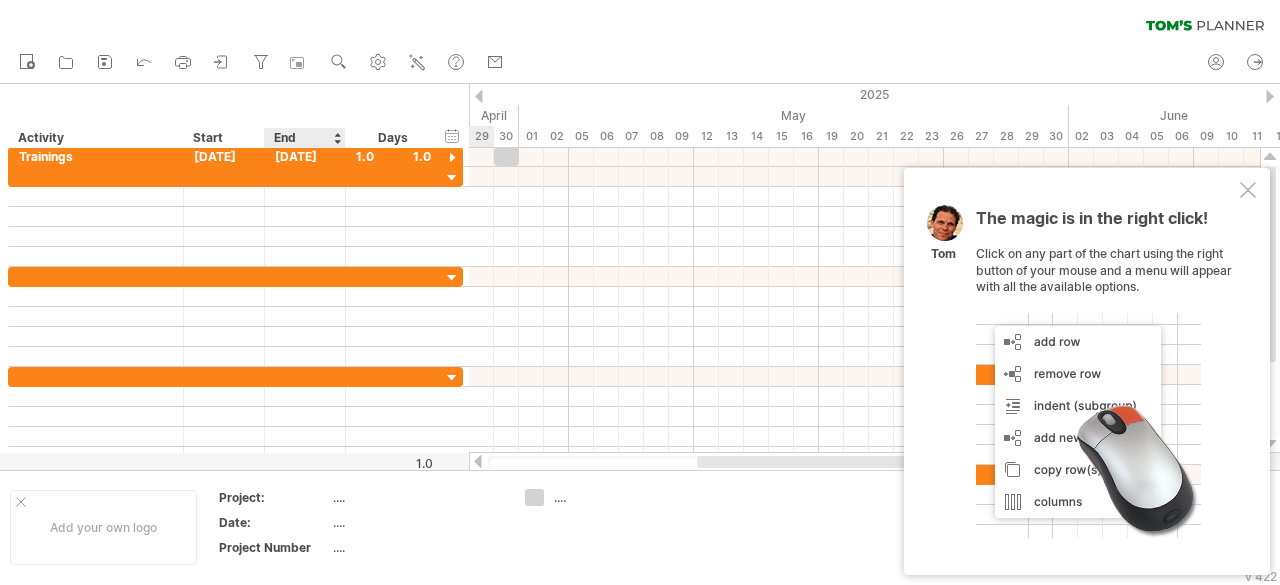 click at bounding box center (337, 138) 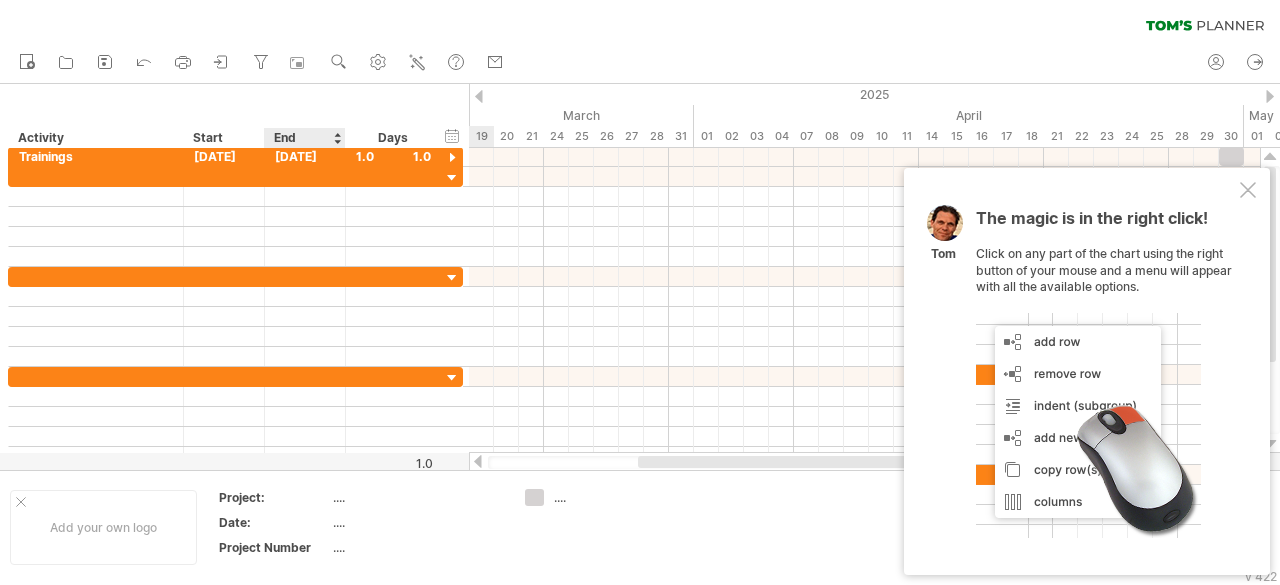 click at bounding box center [337, 138] 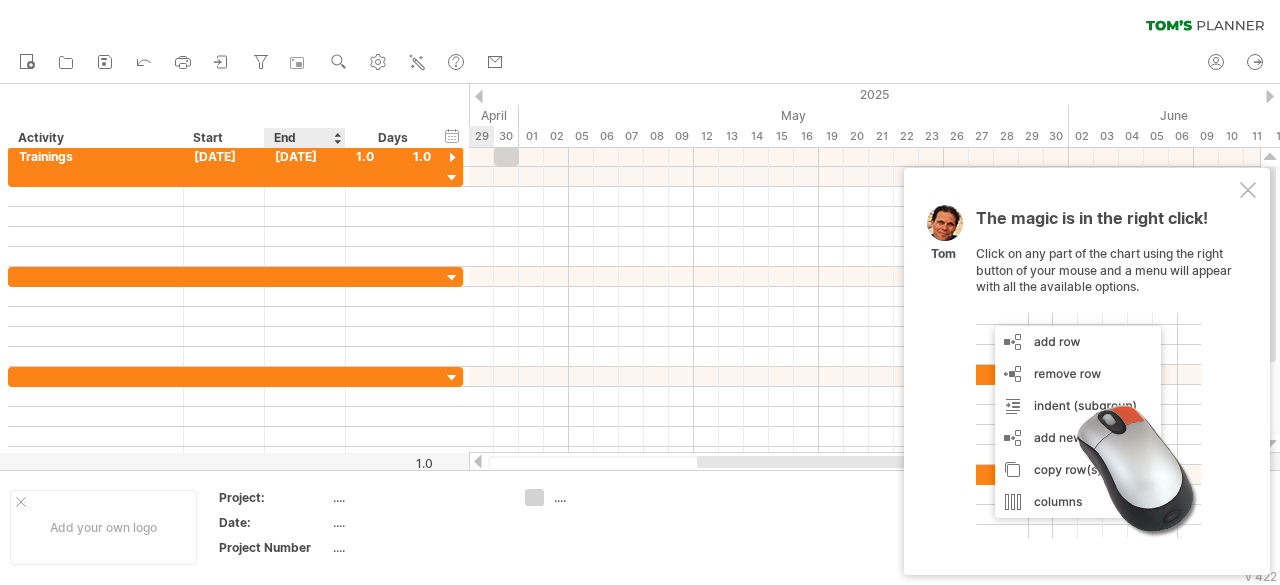 click at bounding box center [337, 138] 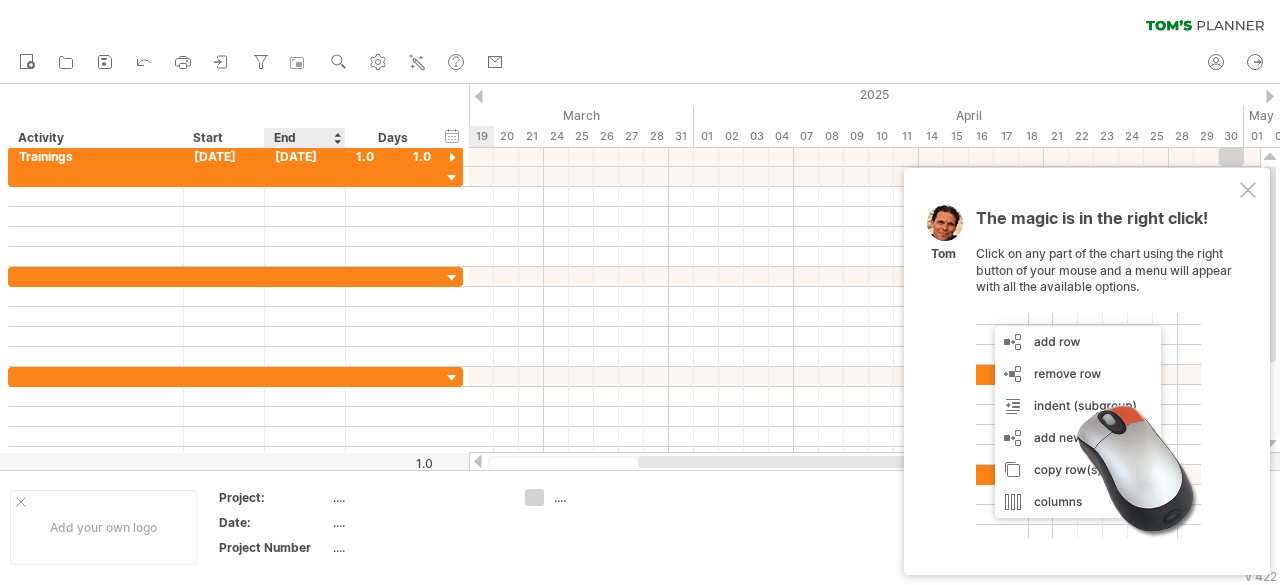 click at bounding box center [337, 138] 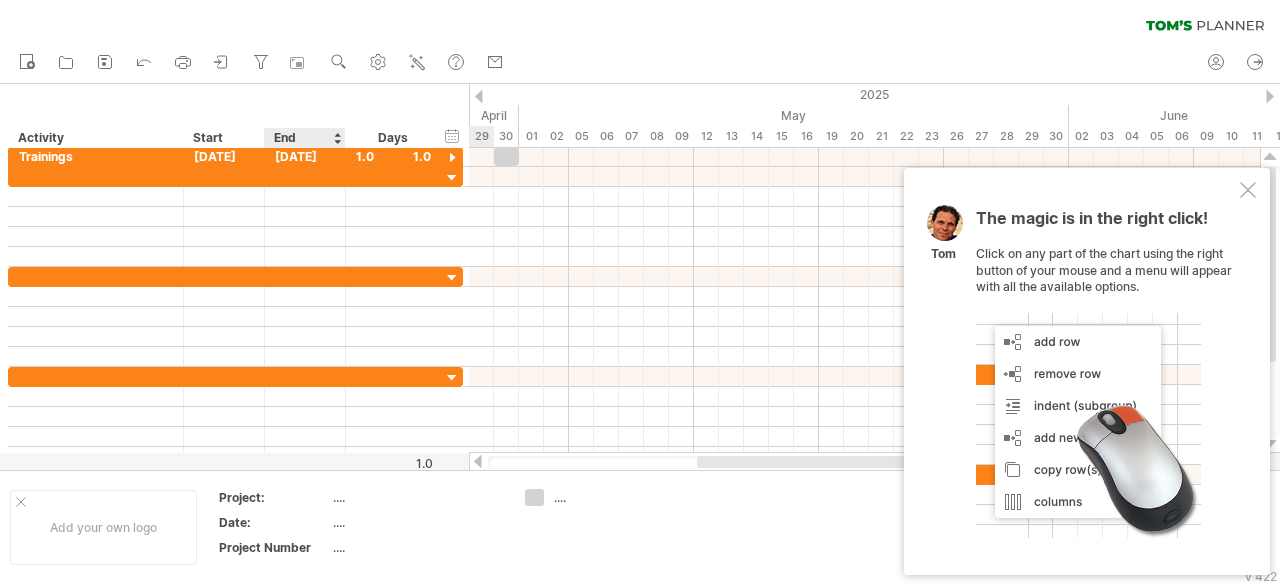 click at bounding box center (337, 138) 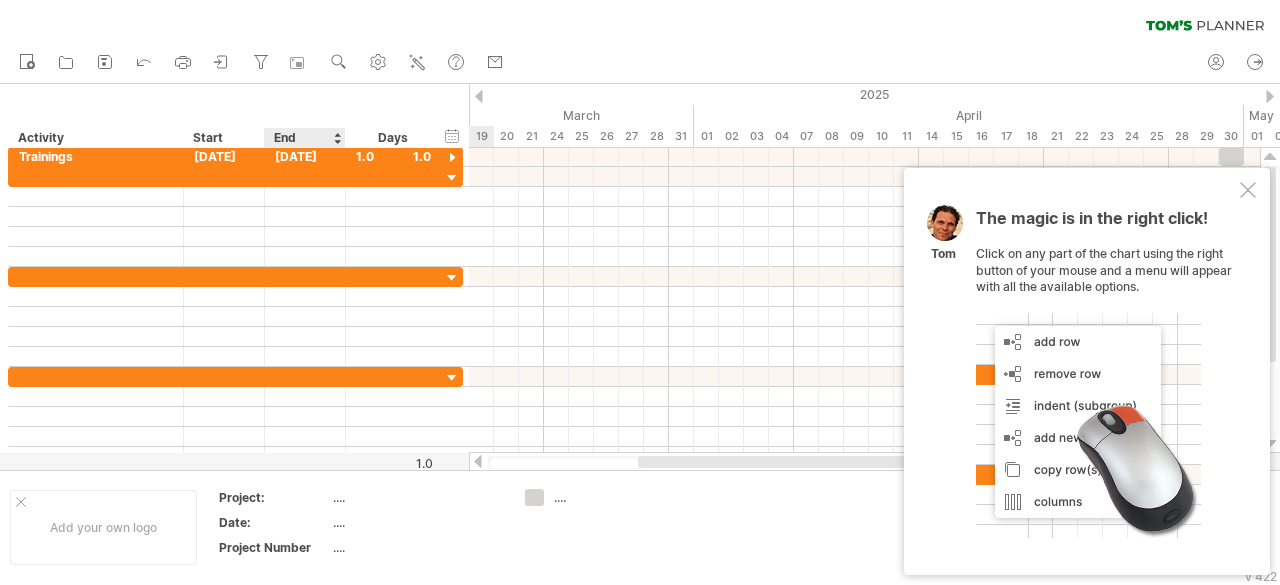 click at bounding box center (337, 138) 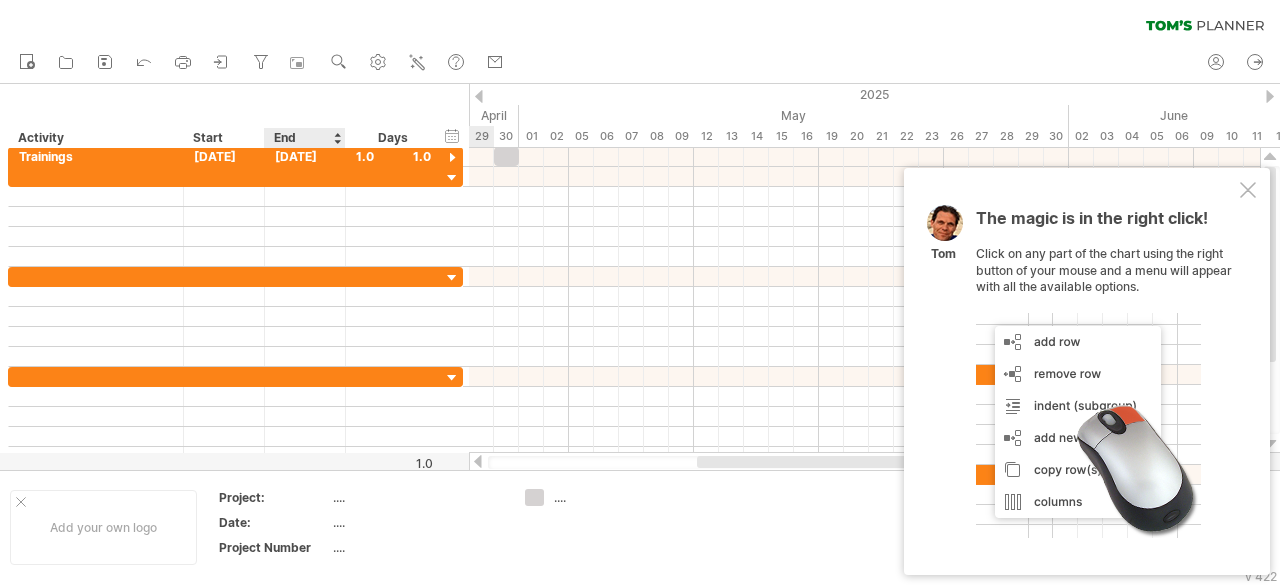 click at bounding box center (337, 138) 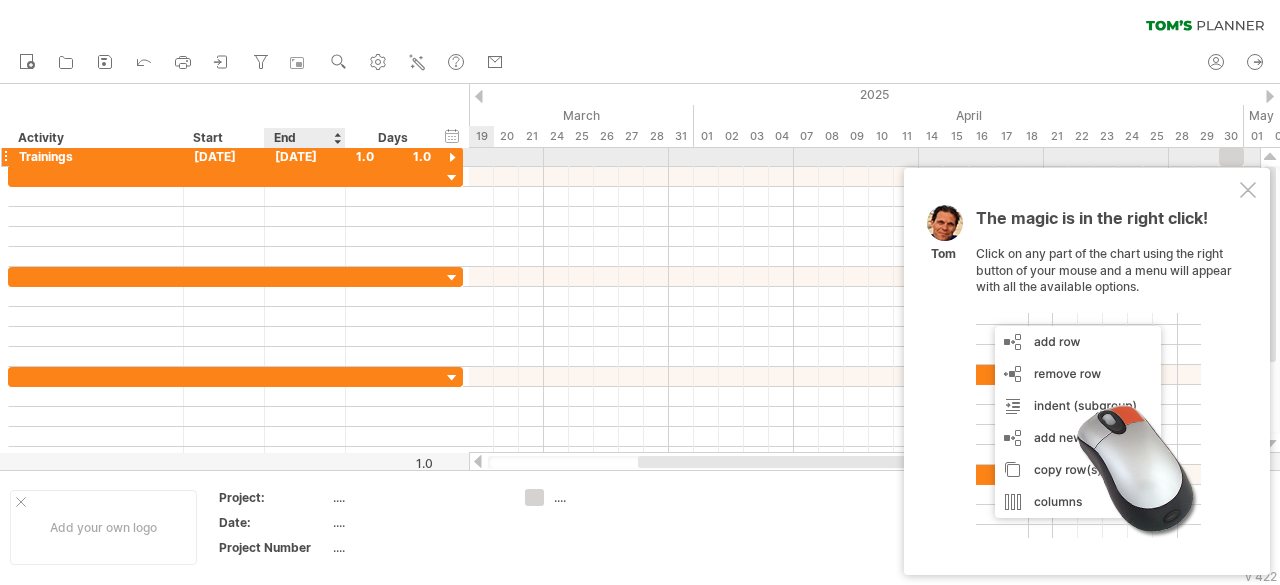 click on "[DATE]" at bounding box center [305, 156] 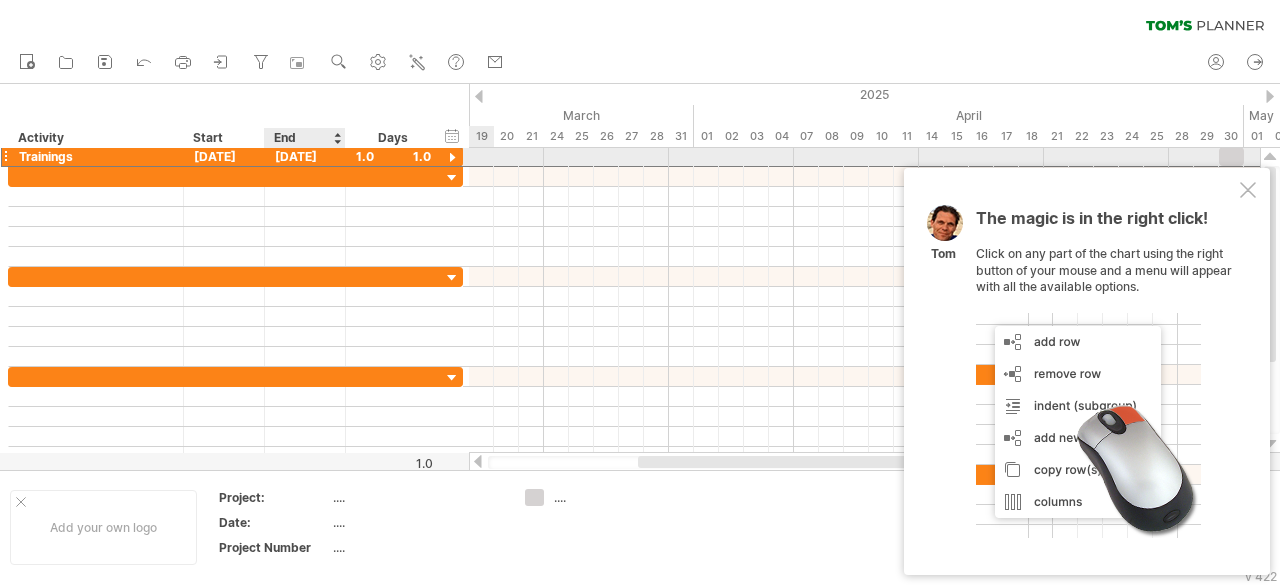 click on "[DATE]" at bounding box center [305, 156] 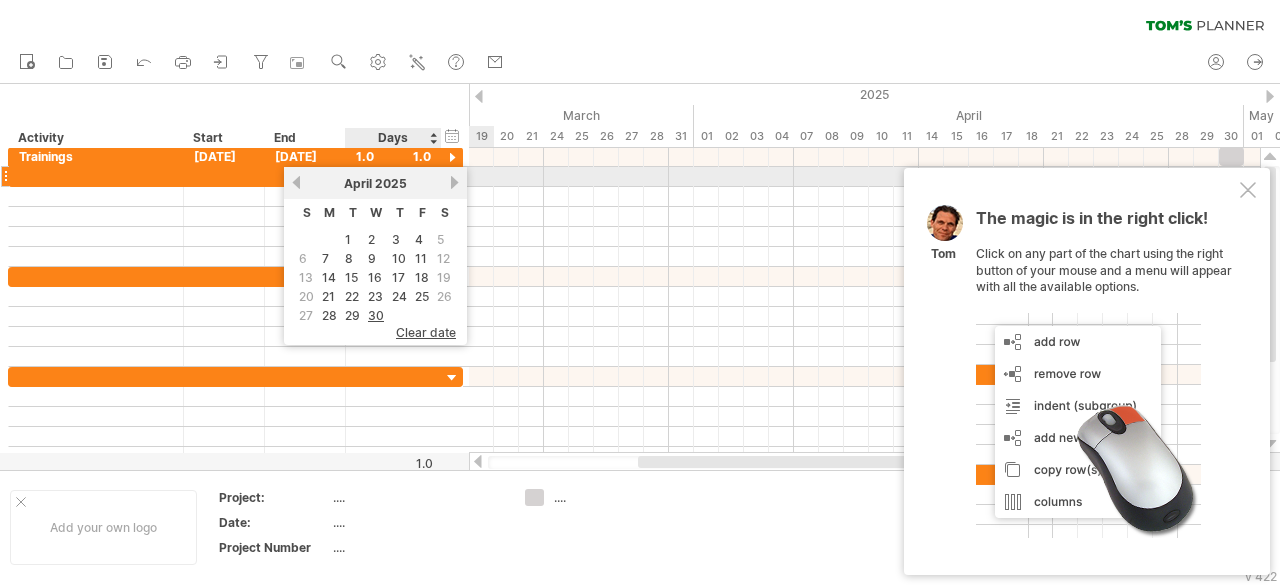 click on "next" at bounding box center [454, 182] 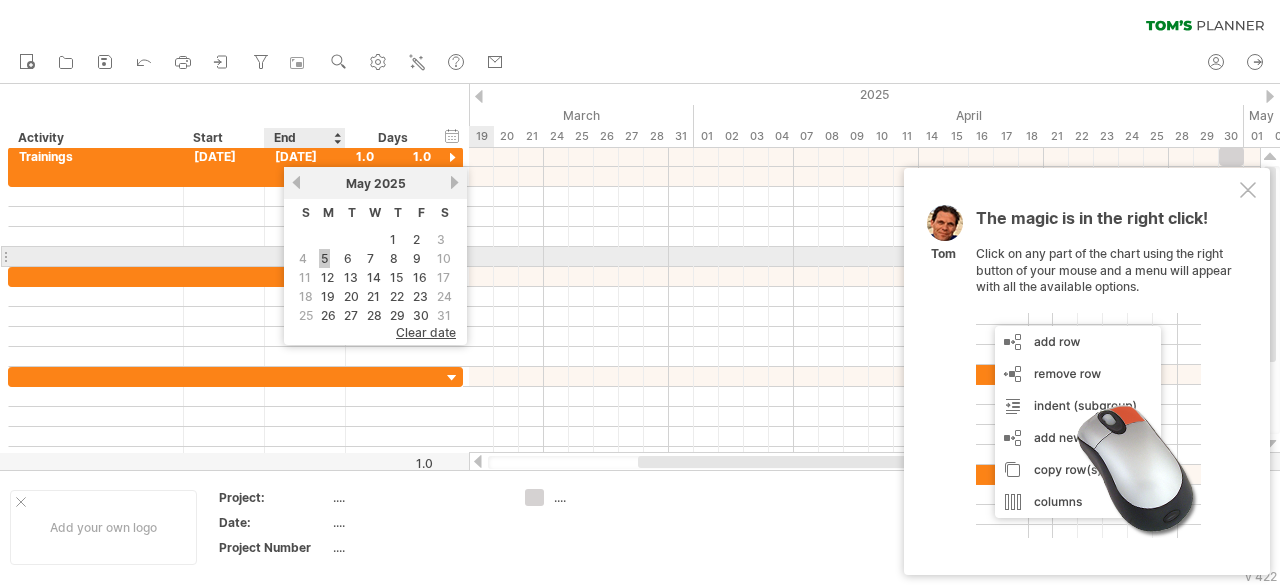 click on "5" at bounding box center [324, 258] 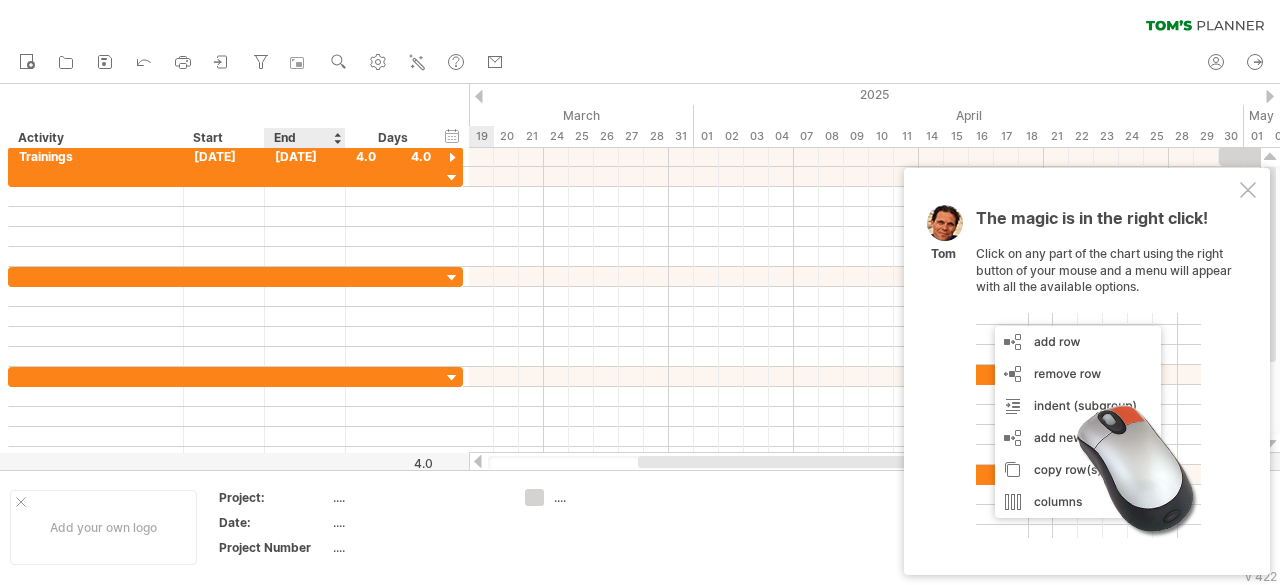 click at bounding box center [337, 138] 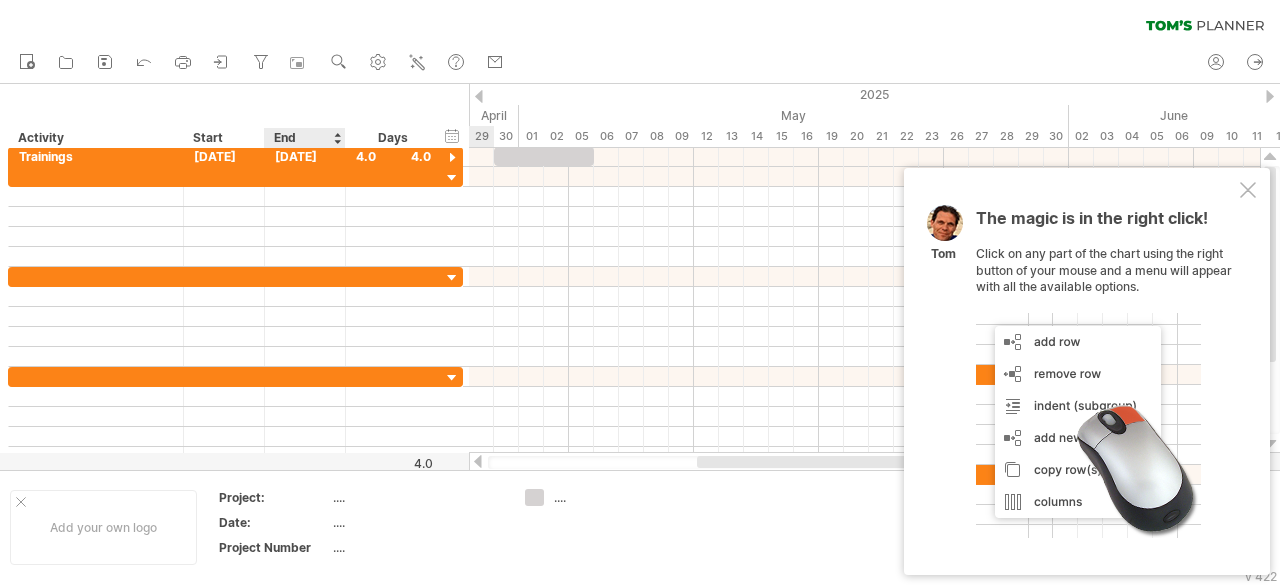 click at bounding box center (337, 138) 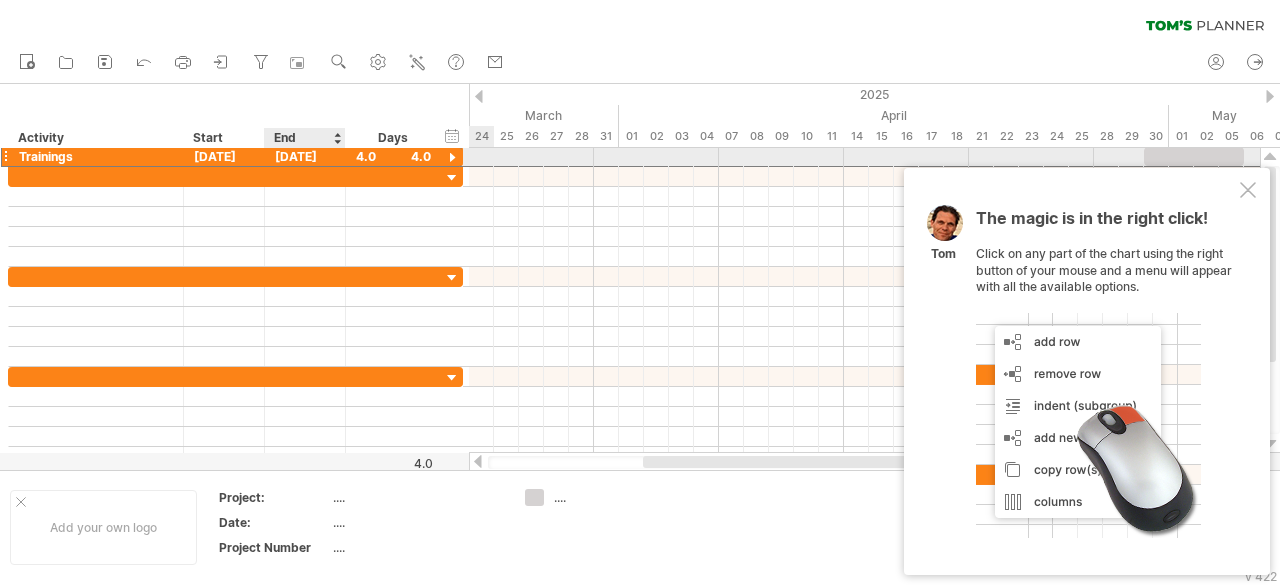 click on "[DATE]" at bounding box center [305, 156] 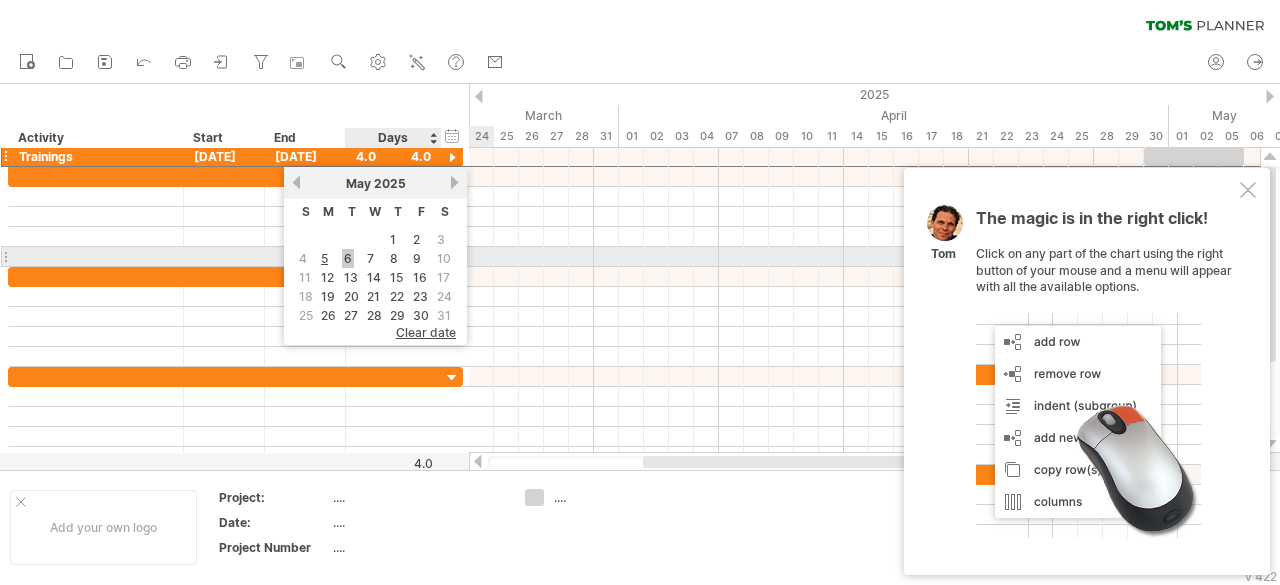click on "6" at bounding box center [348, 258] 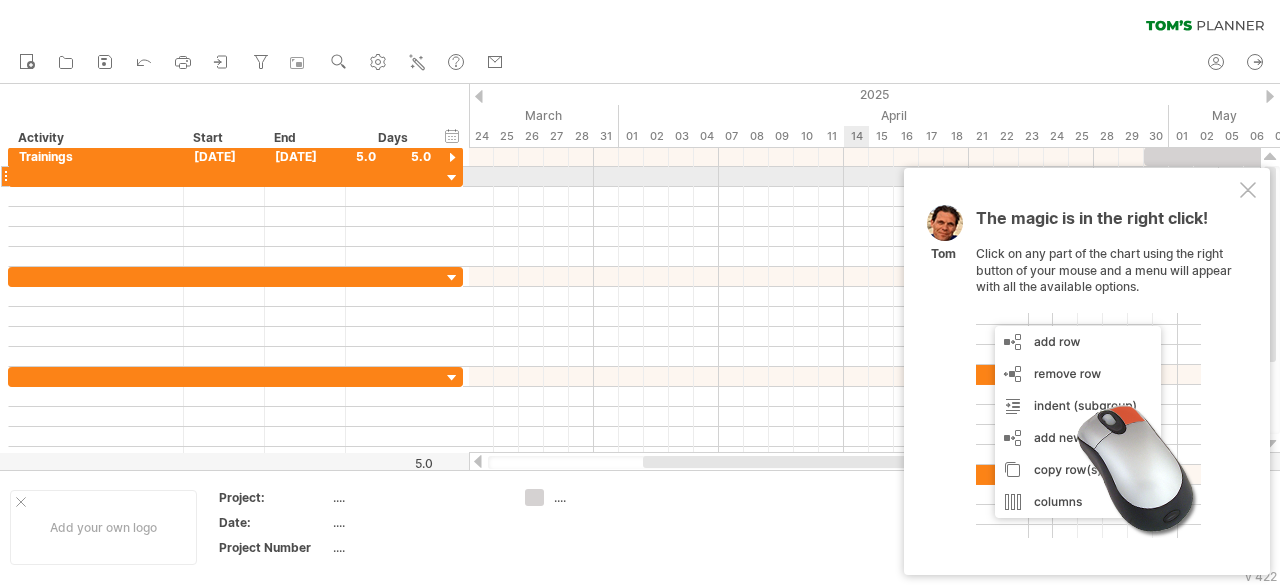click at bounding box center [1248, 190] 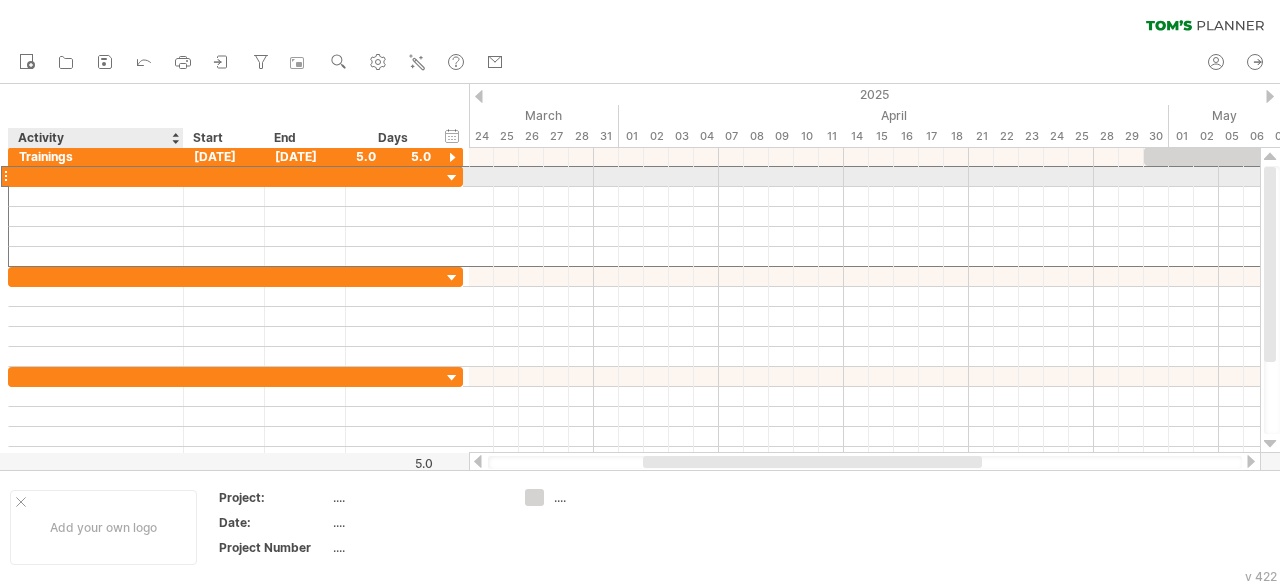 click at bounding box center [96, 176] 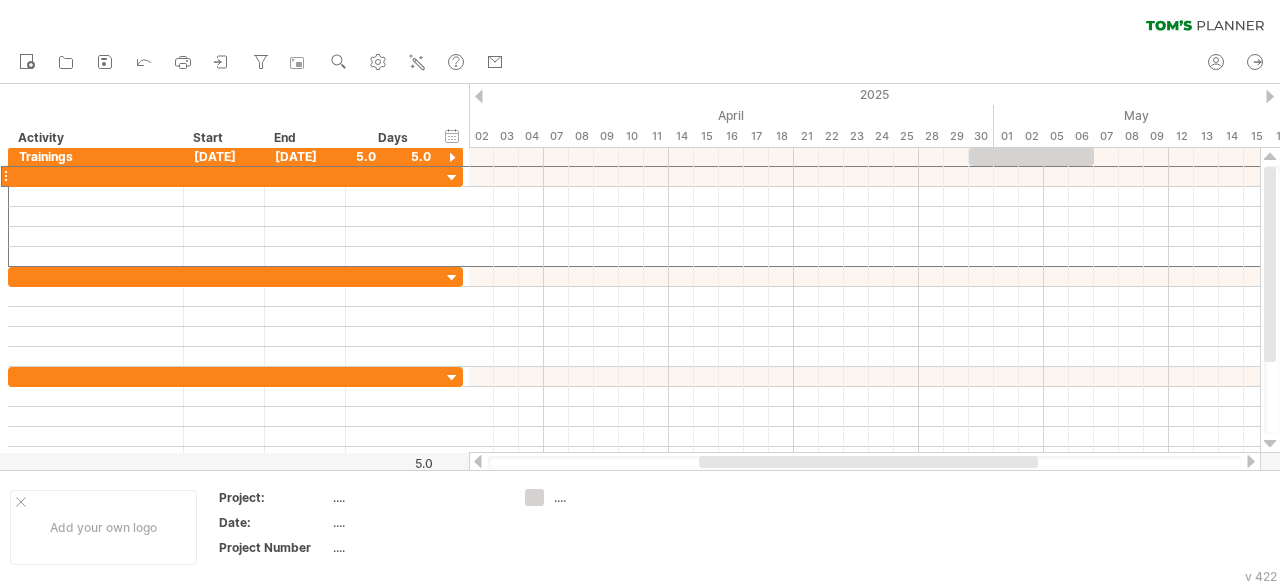 drag, startPoint x: 814, startPoint y: 463, endPoint x: 898, endPoint y: 457, distance: 84.21401 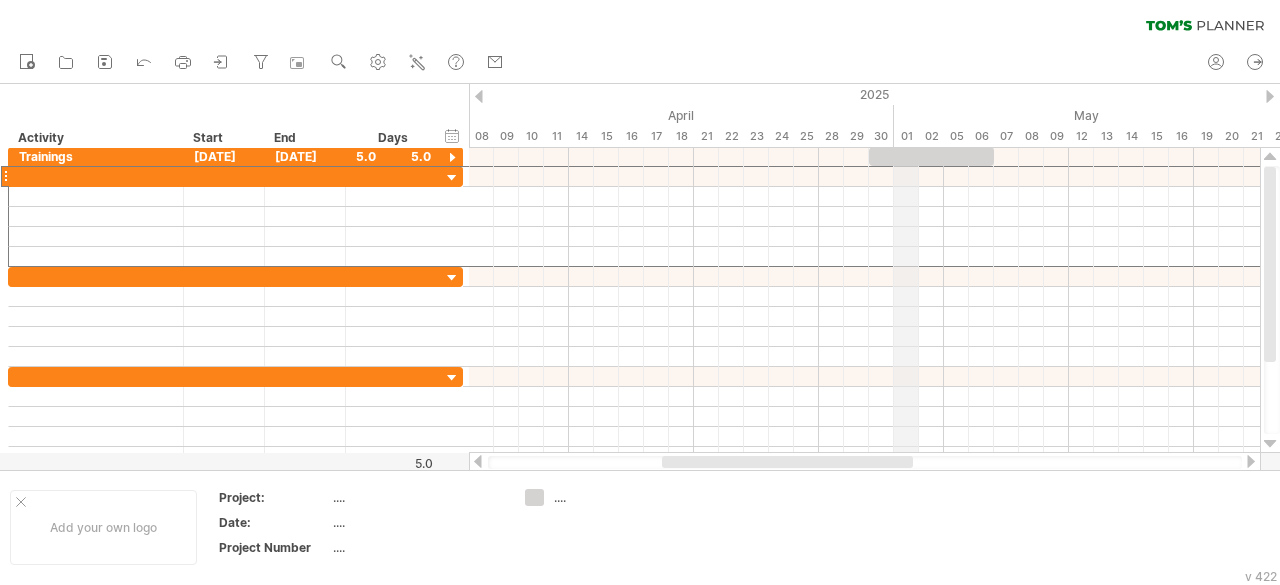 click on "01" at bounding box center [906, 136] 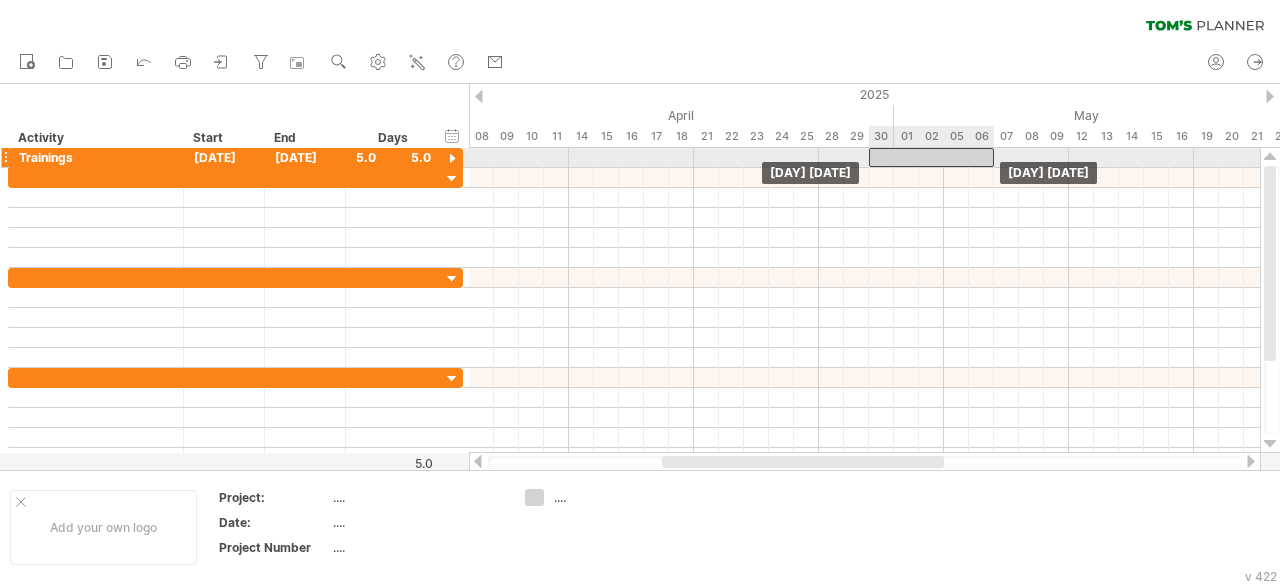 click at bounding box center [931, 157] 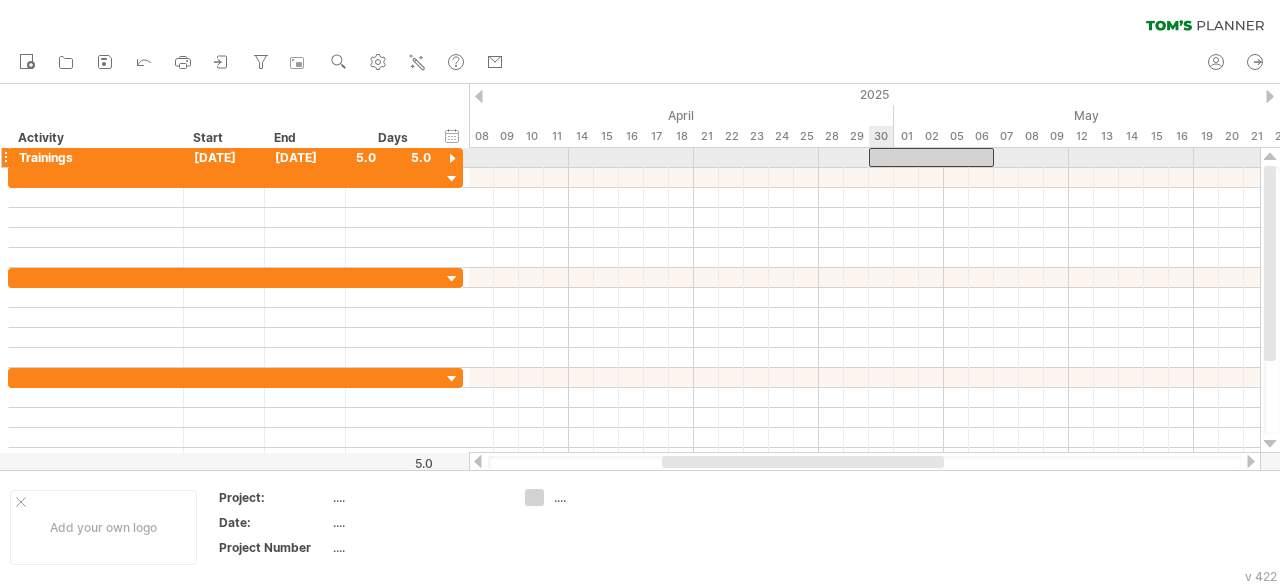 click at bounding box center [931, 157] 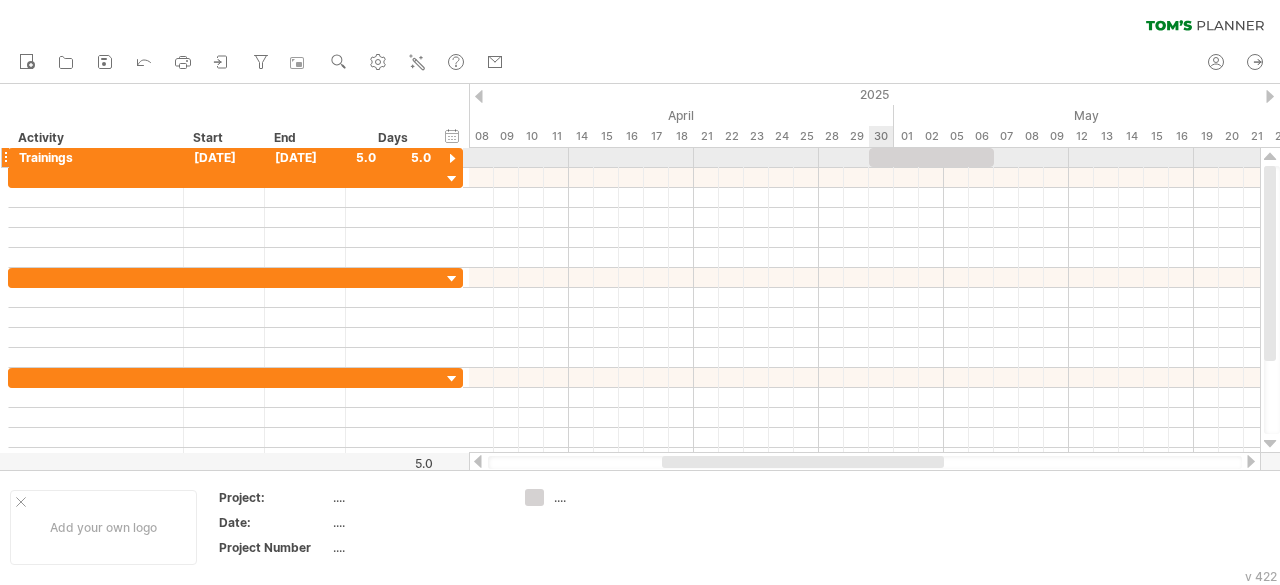 click at bounding box center (931, 157) 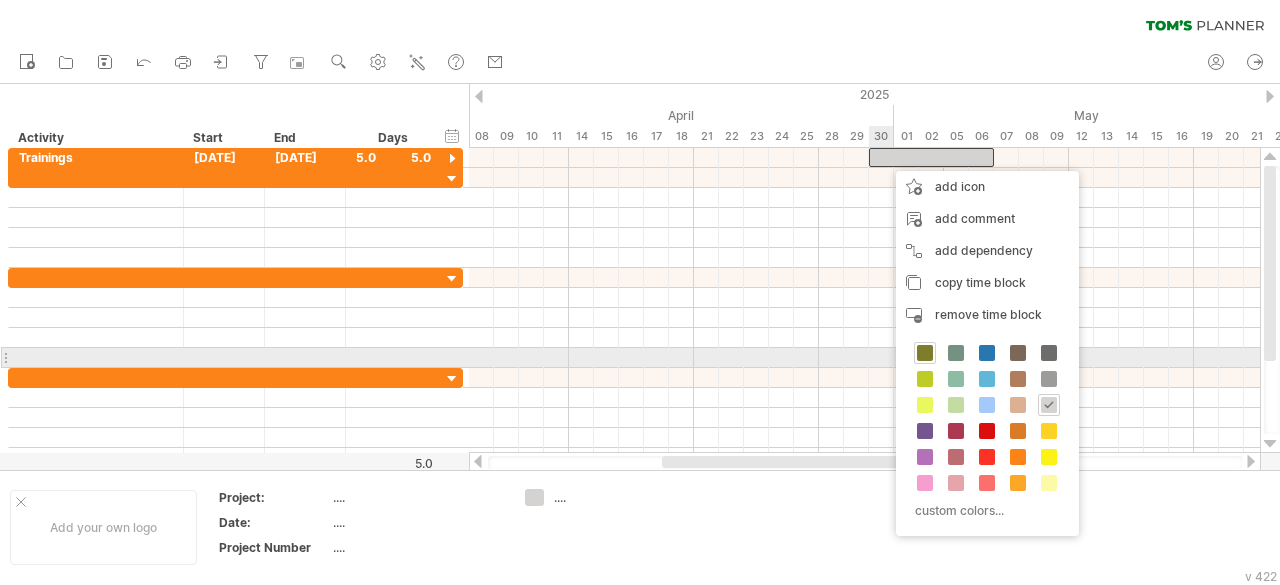 click at bounding box center [925, 353] 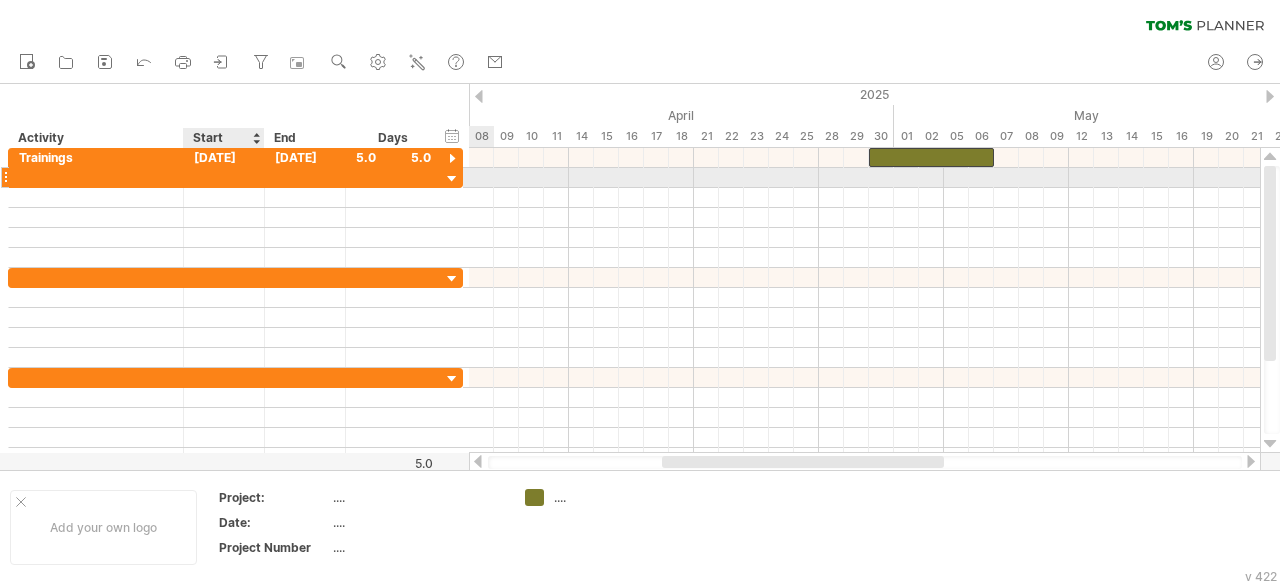 click at bounding box center (224, 177) 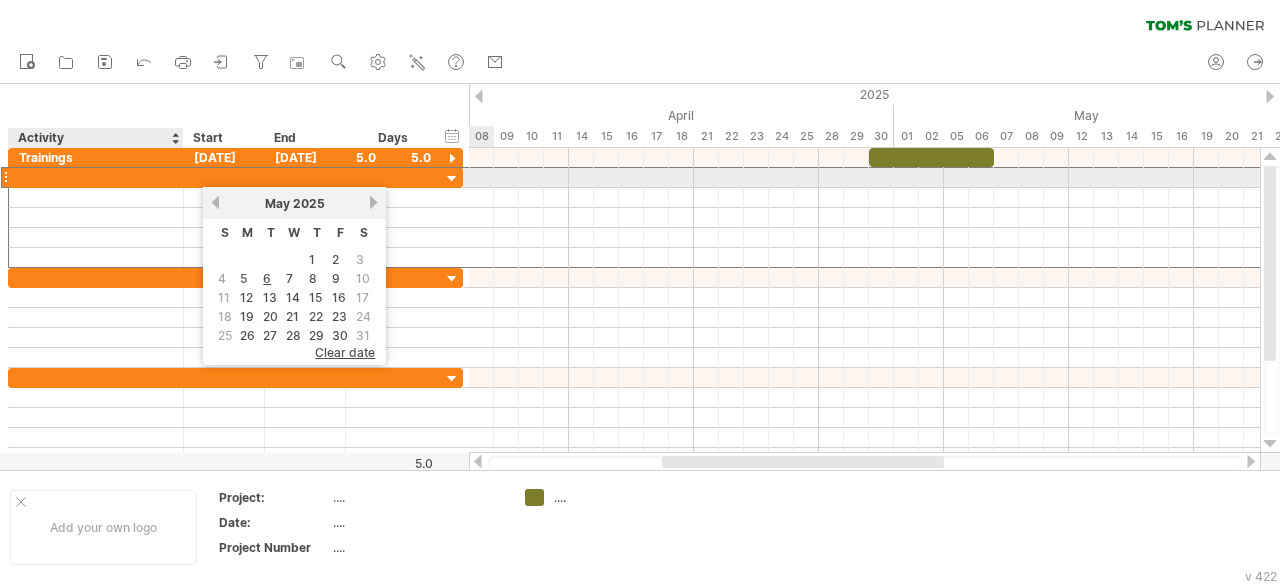 click at bounding box center (96, 177) 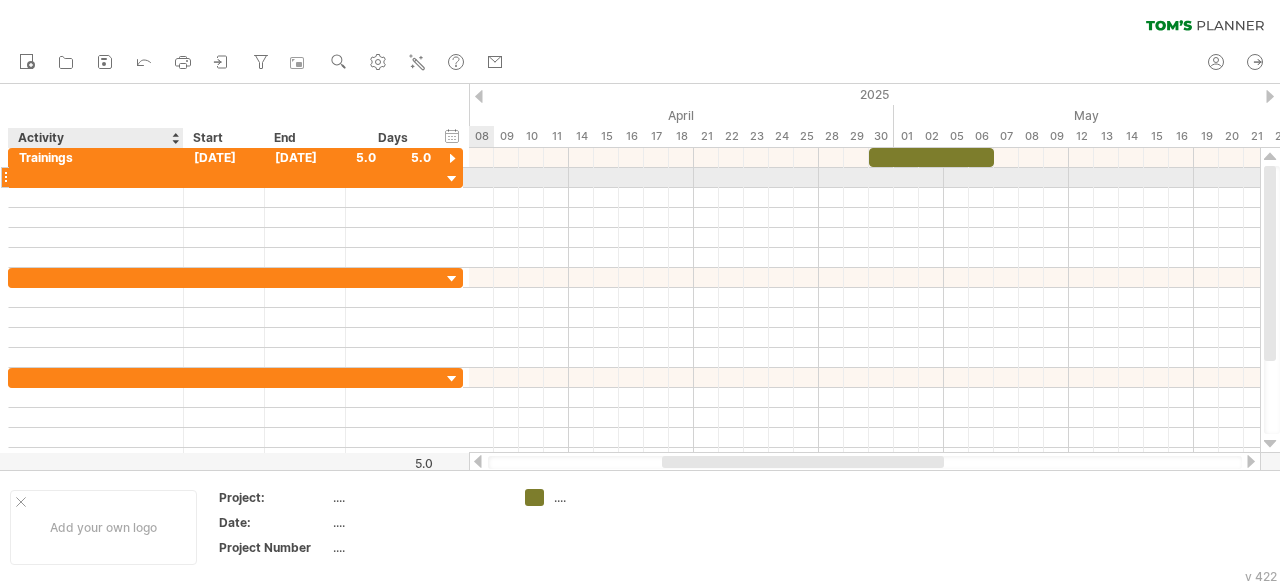 click at bounding box center (96, 177) 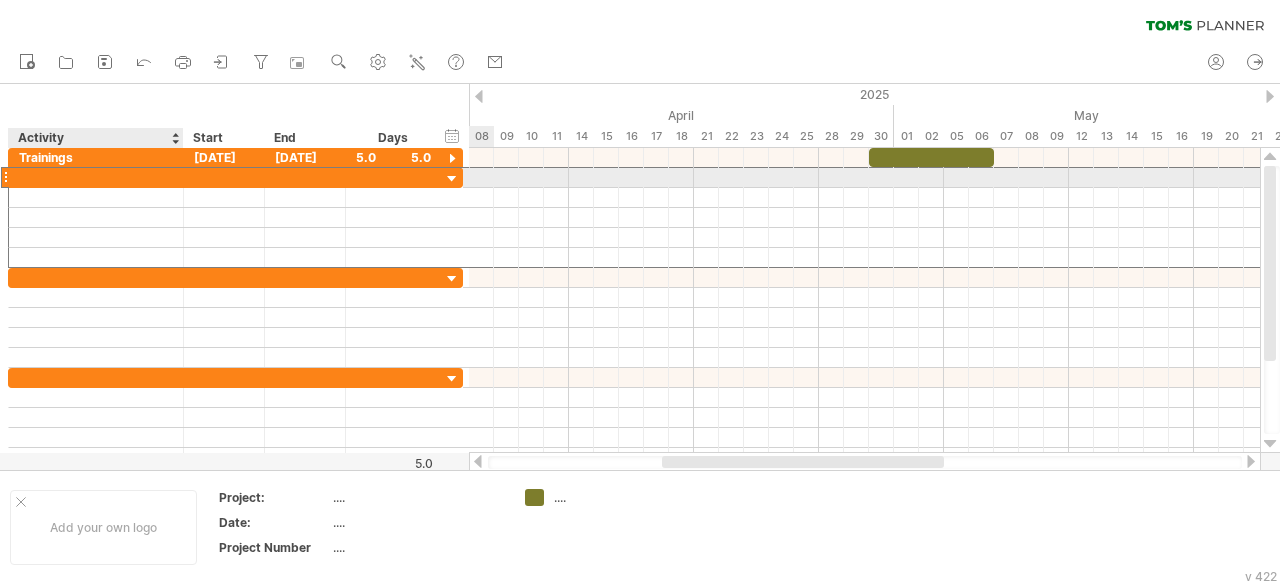 click at bounding box center (96, 177) 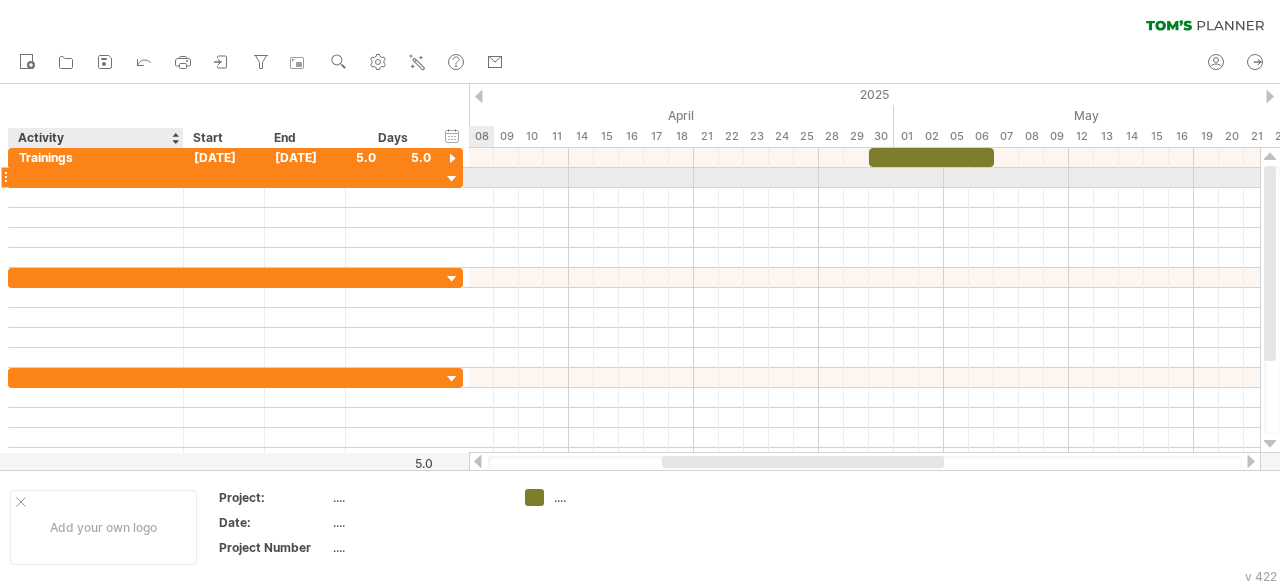 paste on "**********" 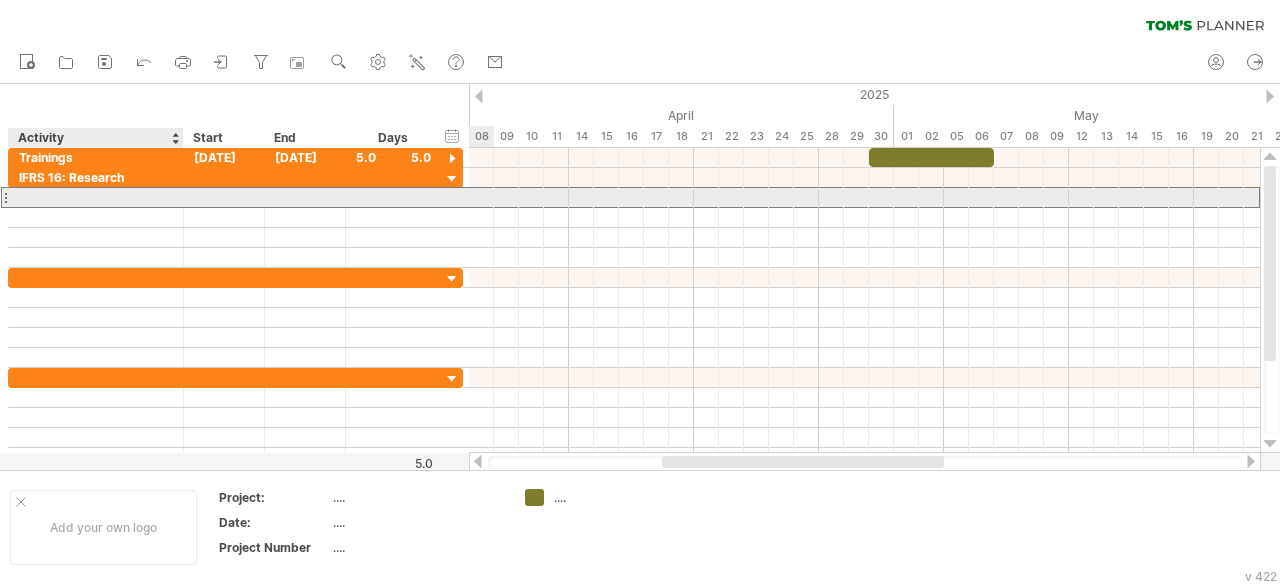 click at bounding box center (96, 197) 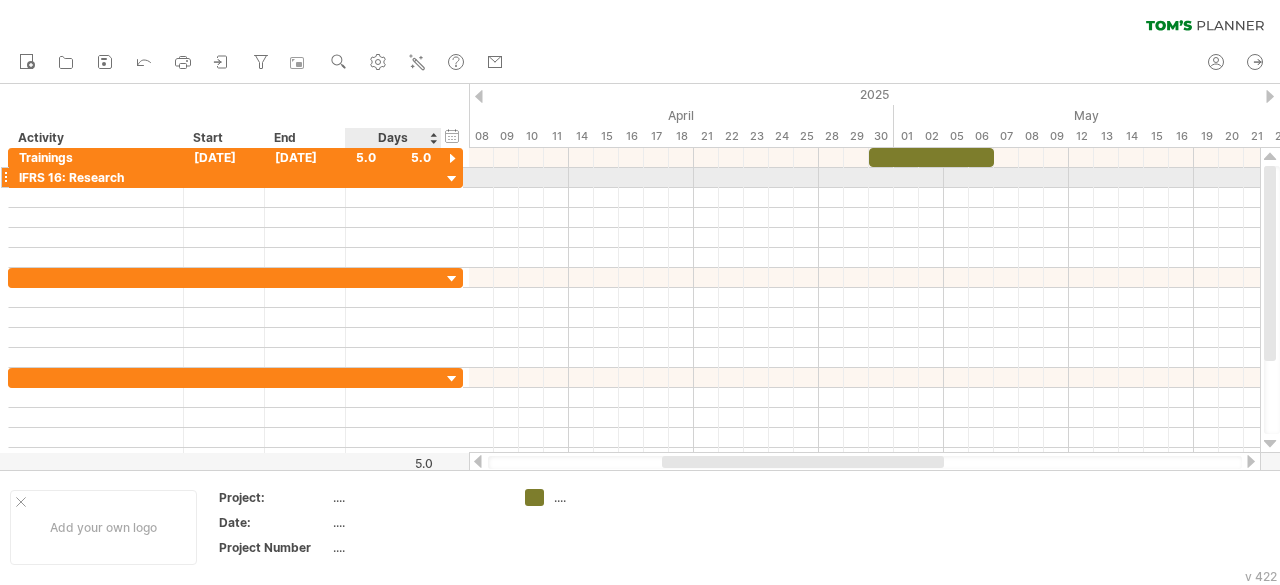 click at bounding box center [452, 179] 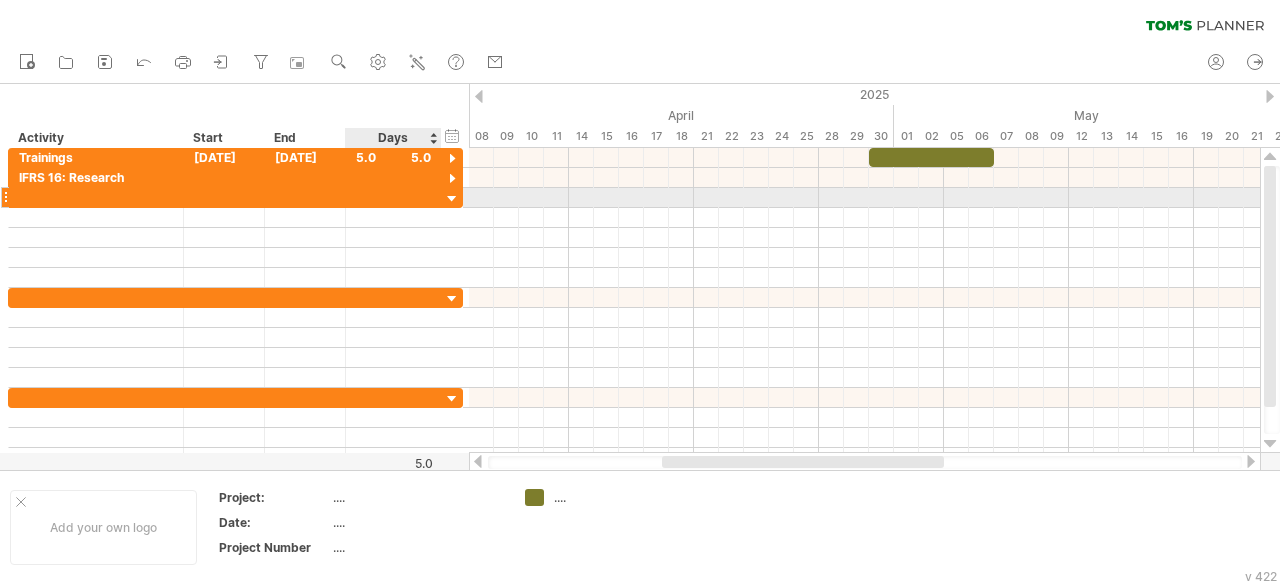 click at bounding box center (452, 199) 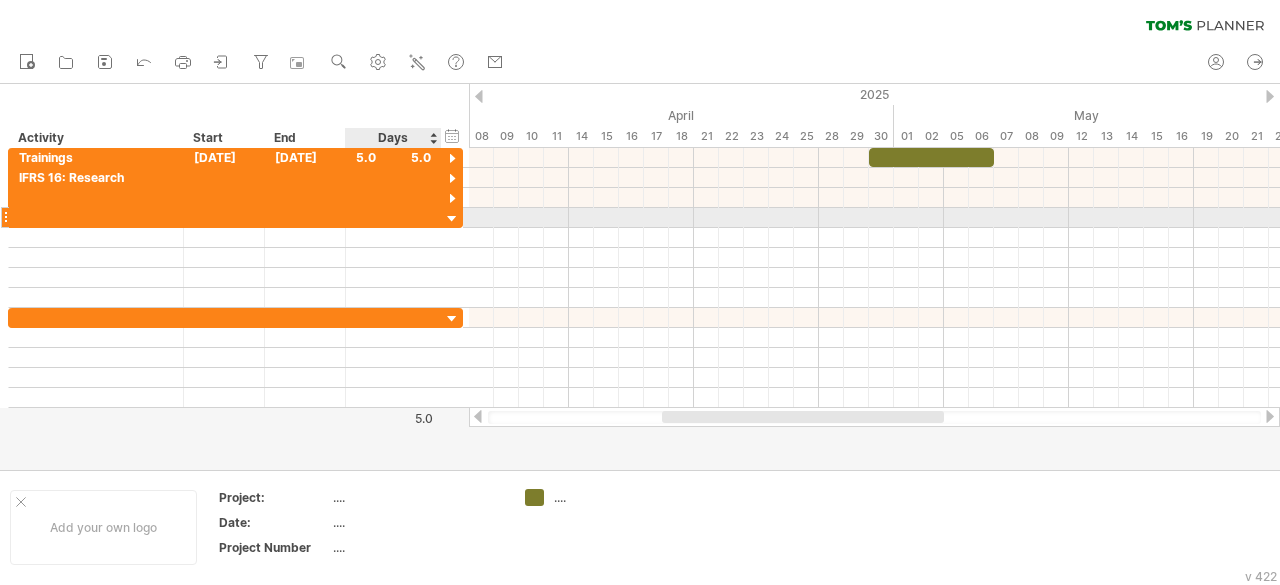 click at bounding box center (452, 219) 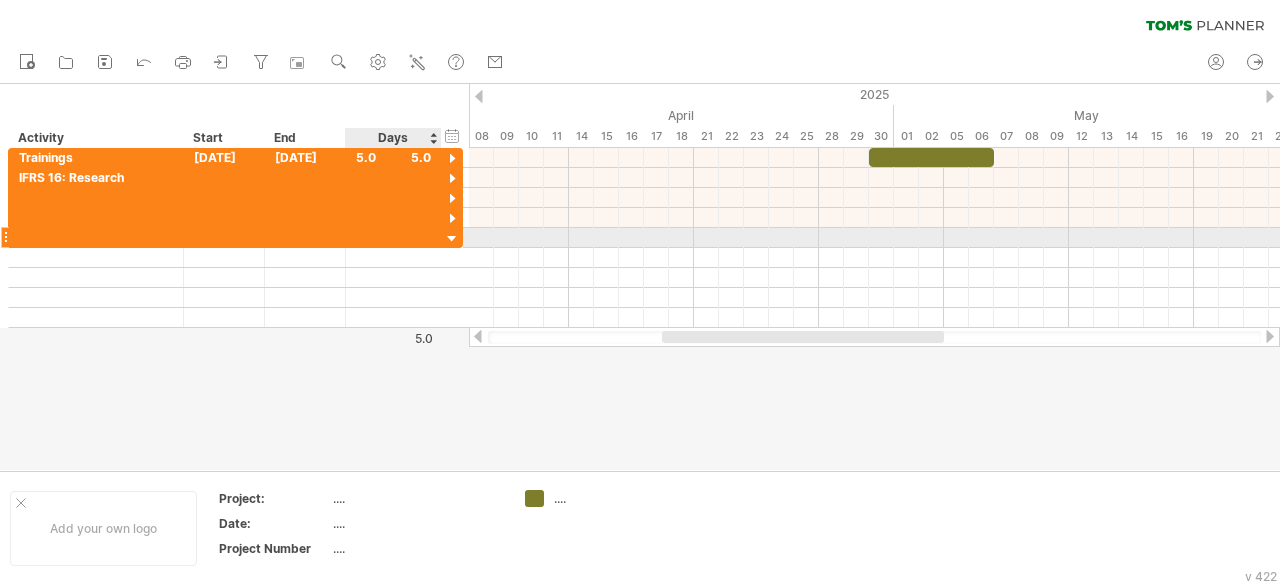 click at bounding box center (452, 239) 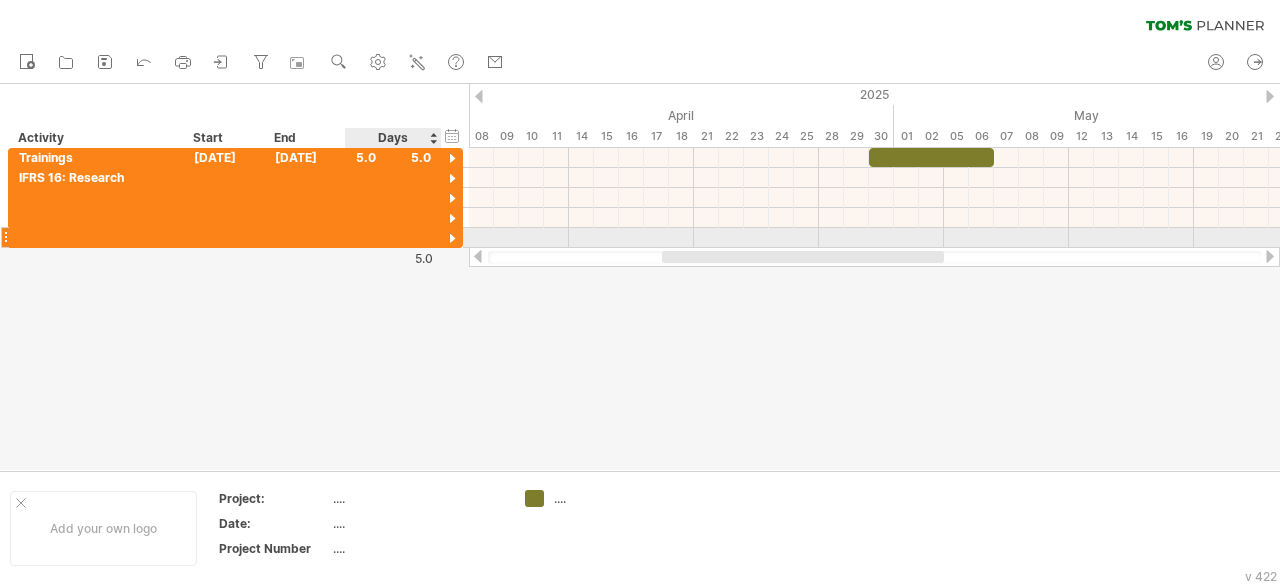 click at bounding box center [452, 239] 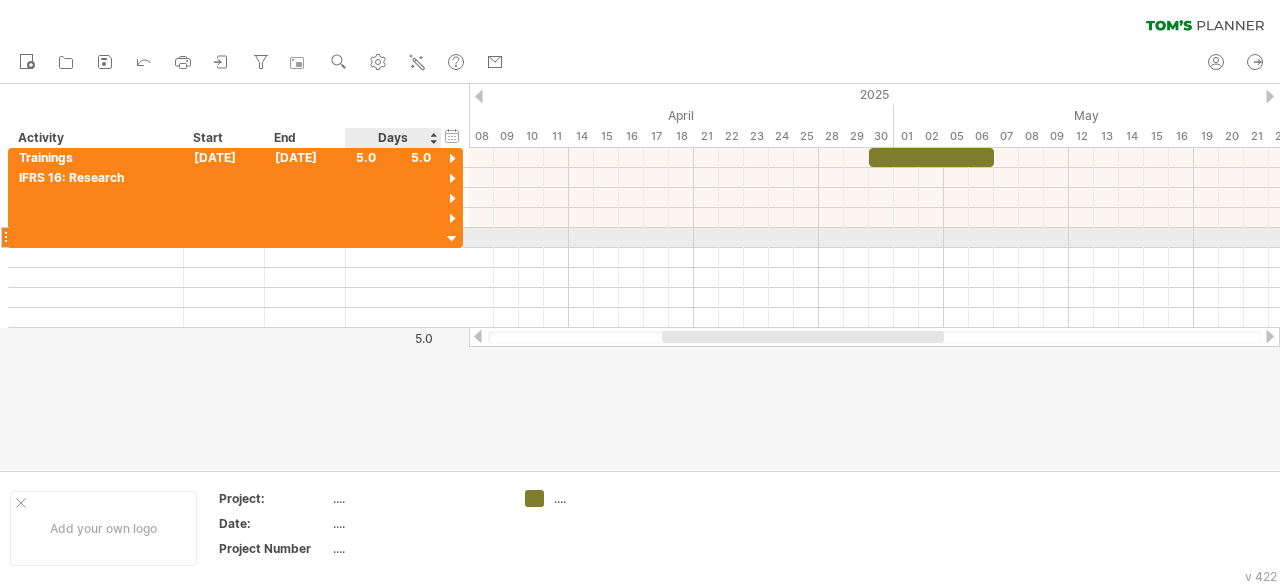 click at bounding box center [452, 239] 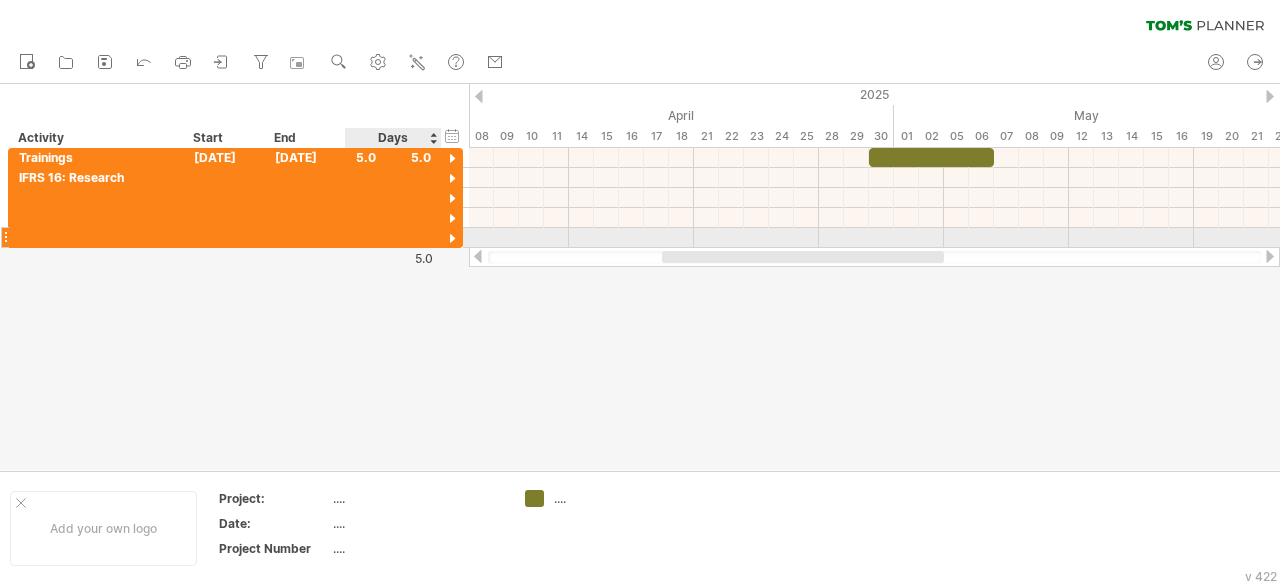 click at bounding box center (452, 239) 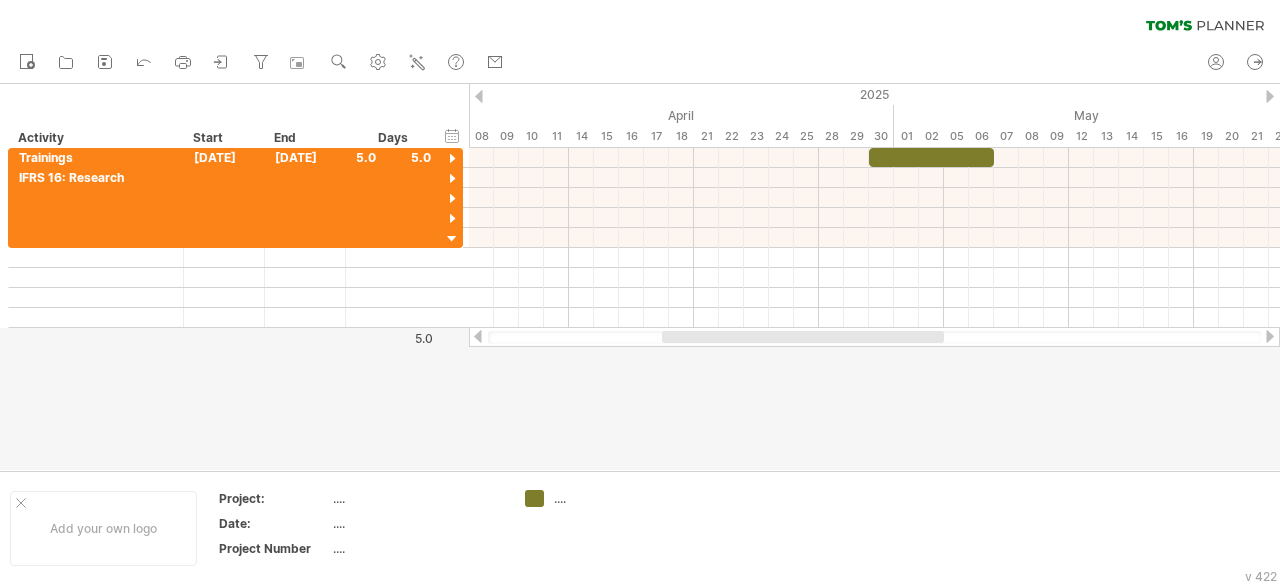 click at bounding box center [874, 337] 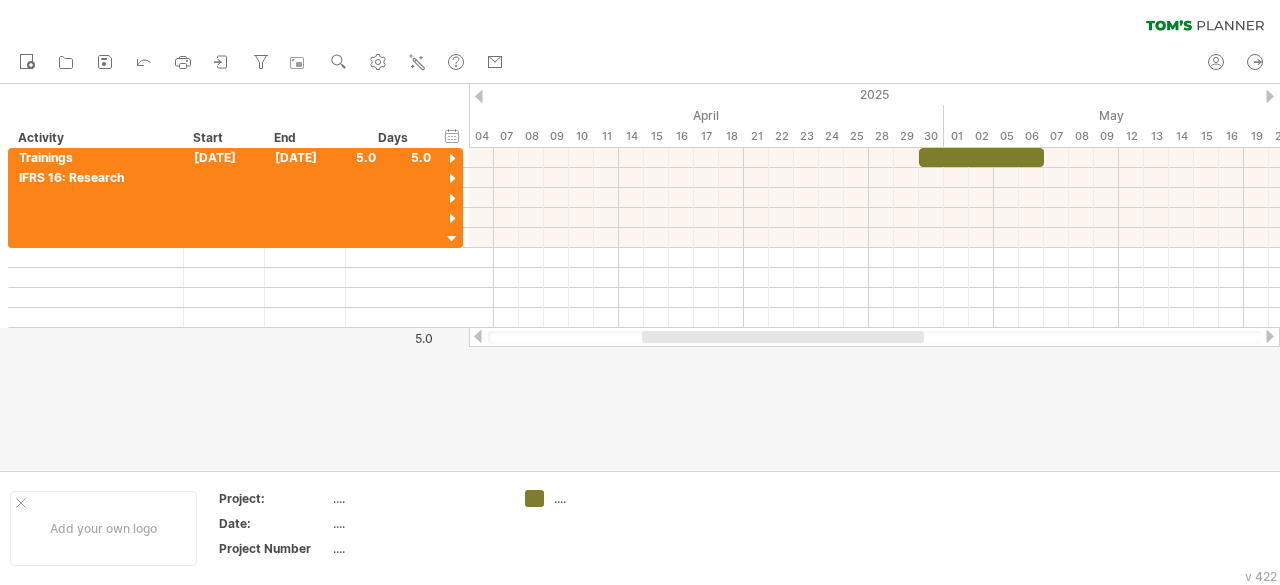 drag, startPoint x: 694, startPoint y: 337, endPoint x: 564, endPoint y: 345, distance: 130.24593 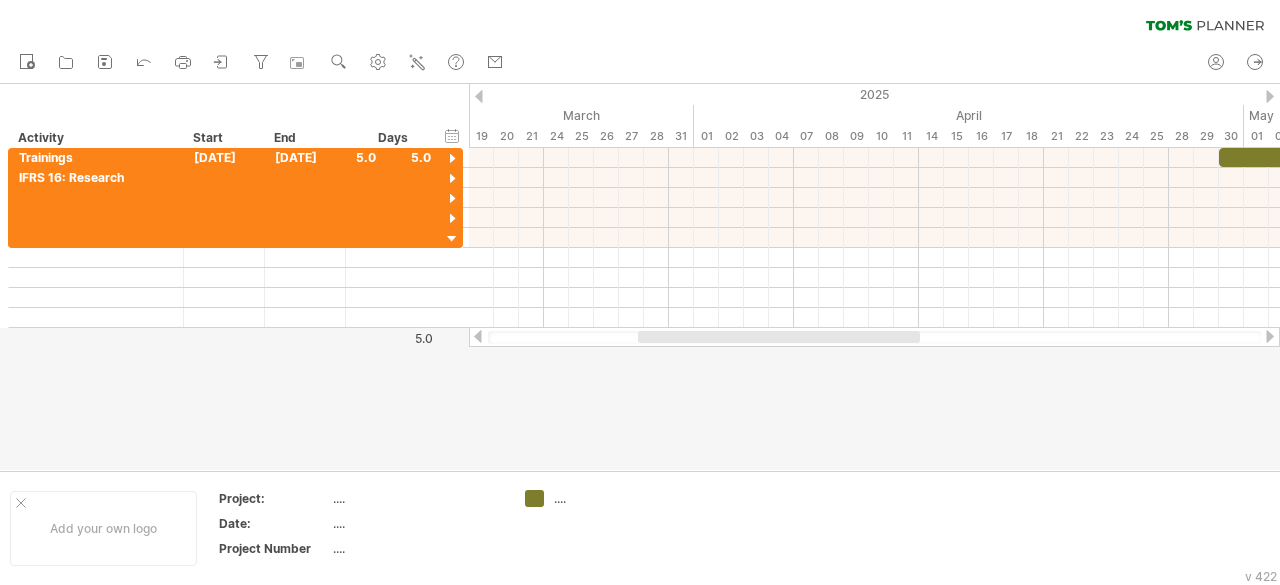 drag, startPoint x: 564, startPoint y: 345, endPoint x: 505, endPoint y: 347, distance: 59.03389 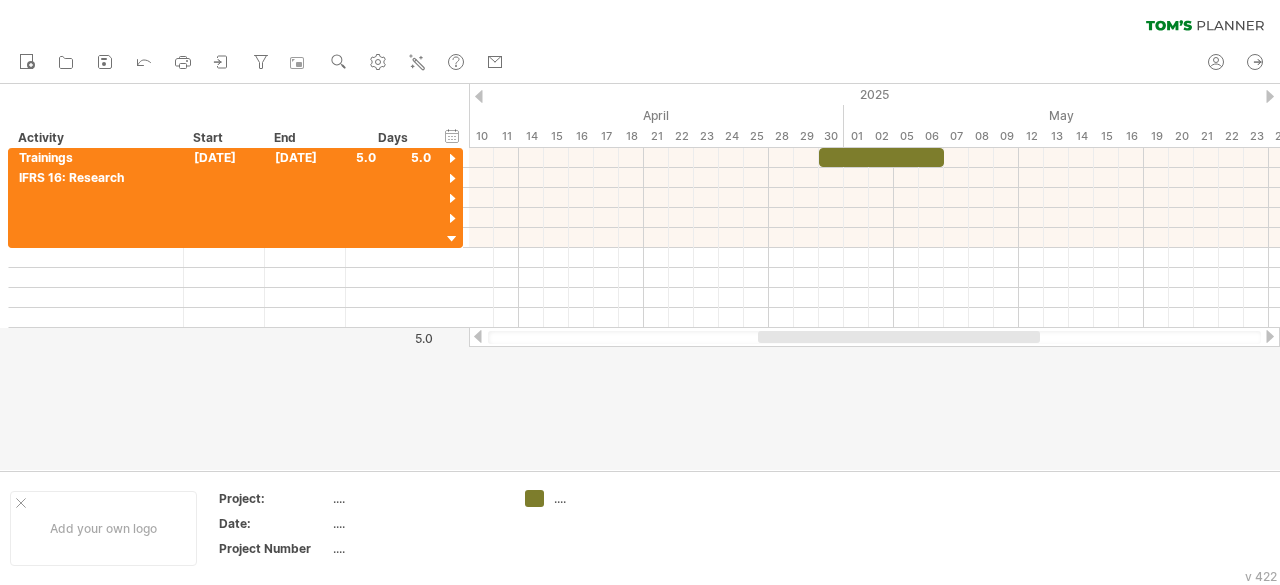drag, startPoint x: 692, startPoint y: 341, endPoint x: 827, endPoint y: 336, distance: 135.09256 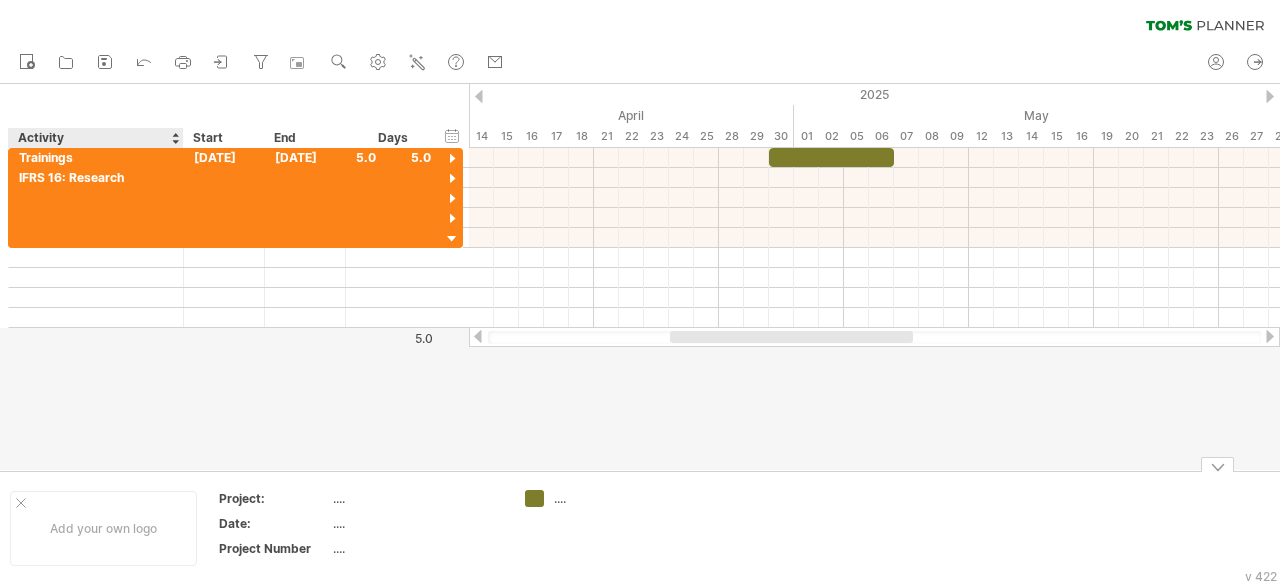 click at bounding box center [21, 503] 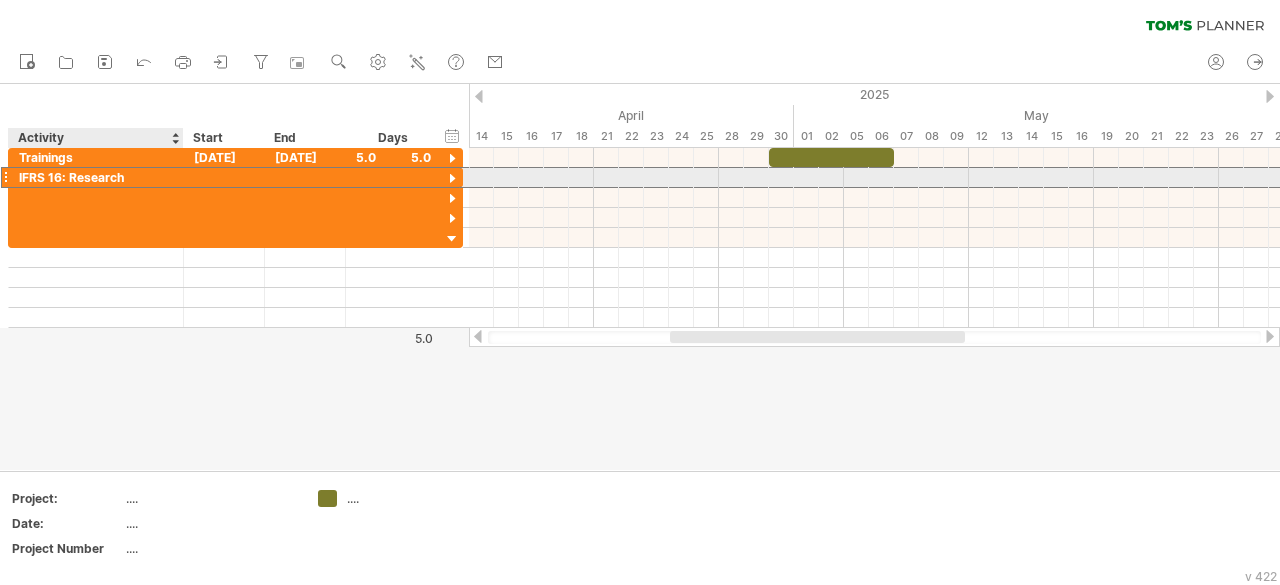 click on "IFRS 16: Research" at bounding box center [96, 177] 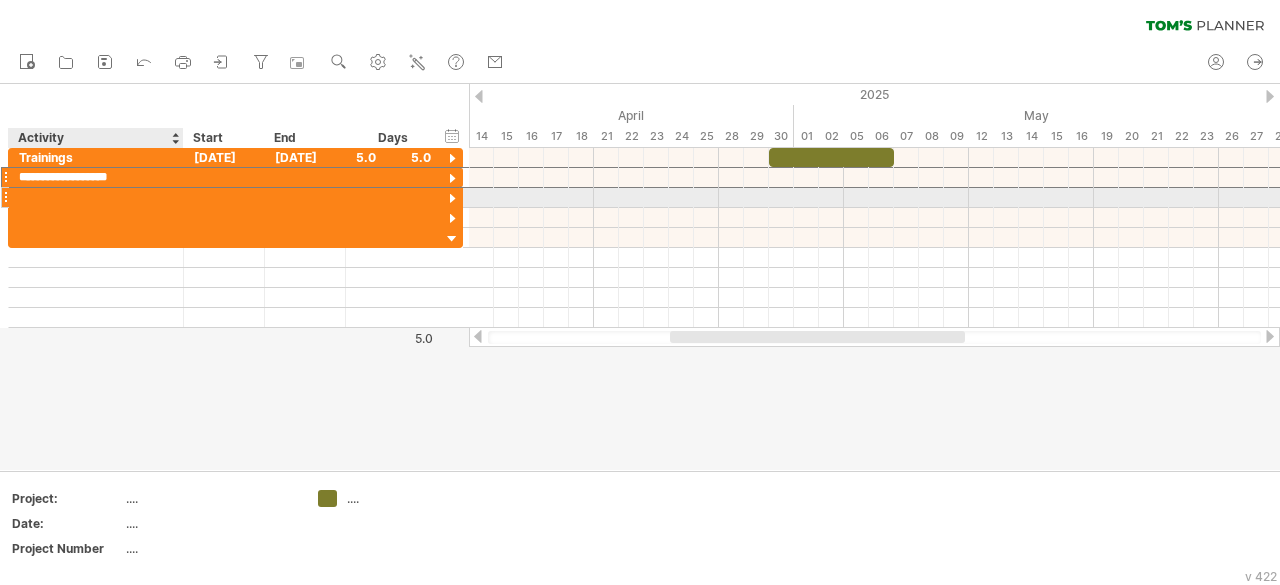 click at bounding box center [96, 197] 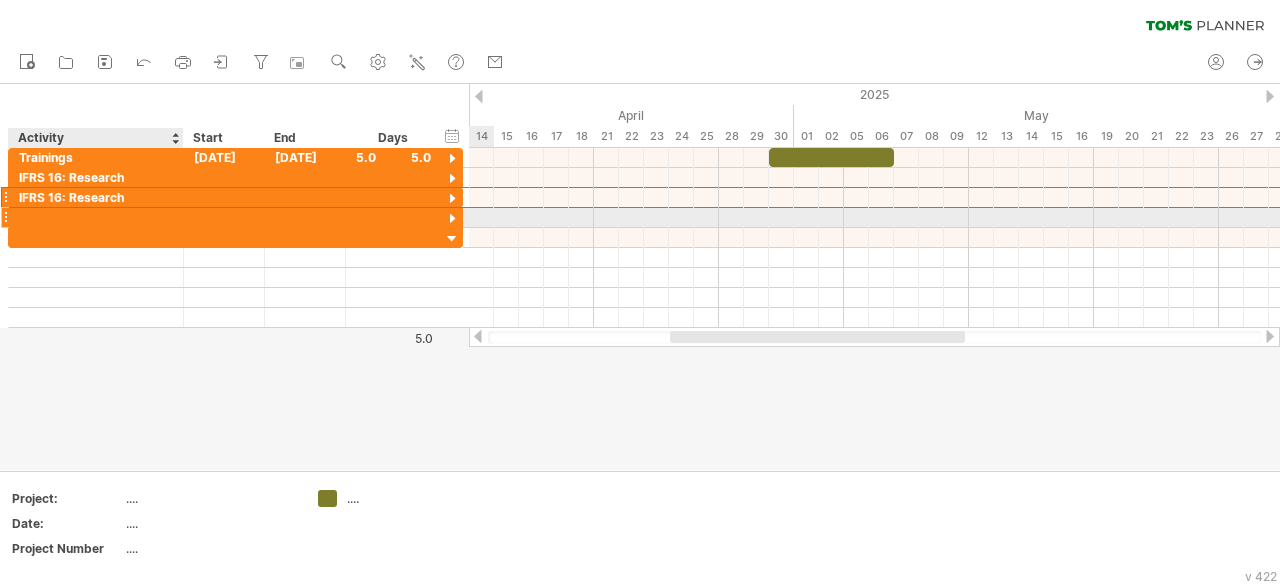 click at bounding box center [96, 217] 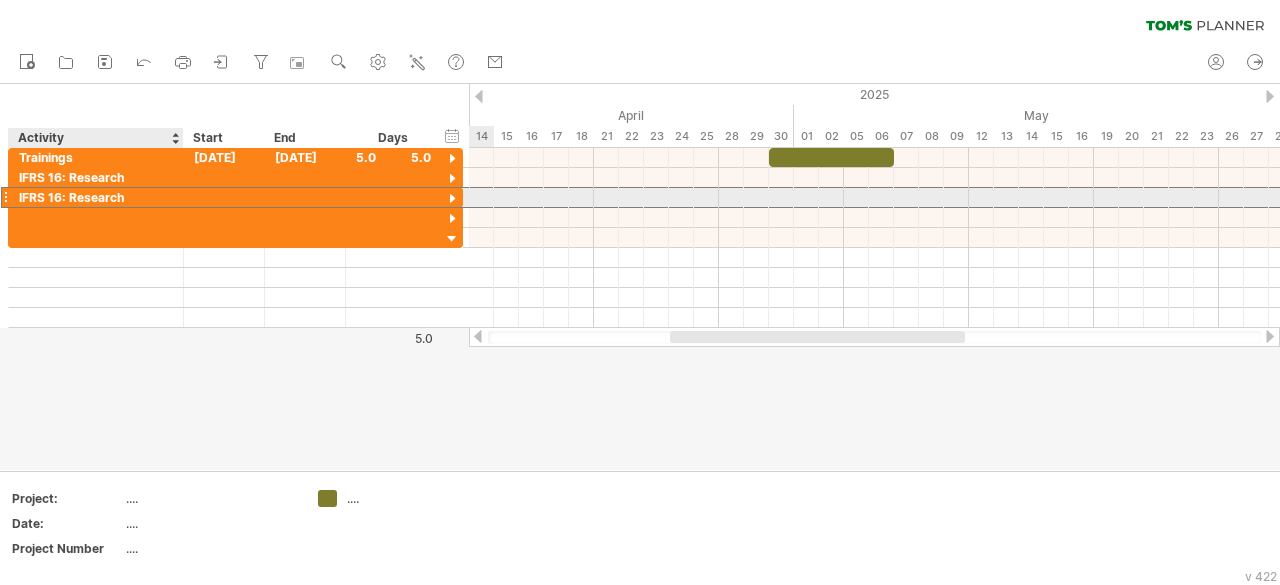 click on "IFRS 16: Research" at bounding box center (96, 197) 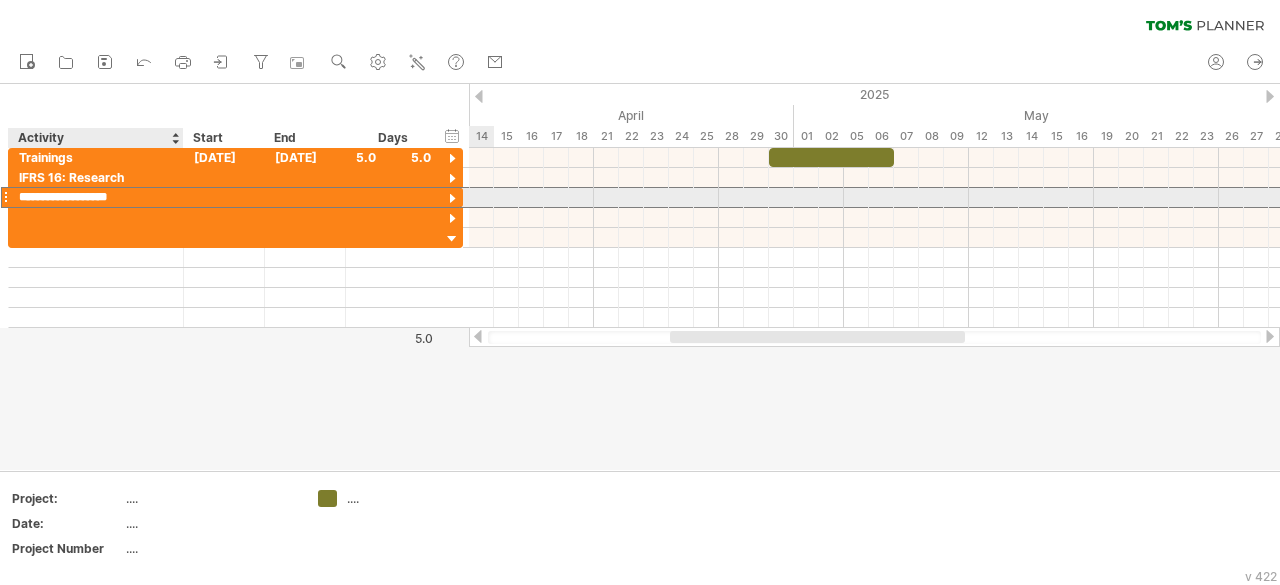 click on "**********" at bounding box center (96, 197) 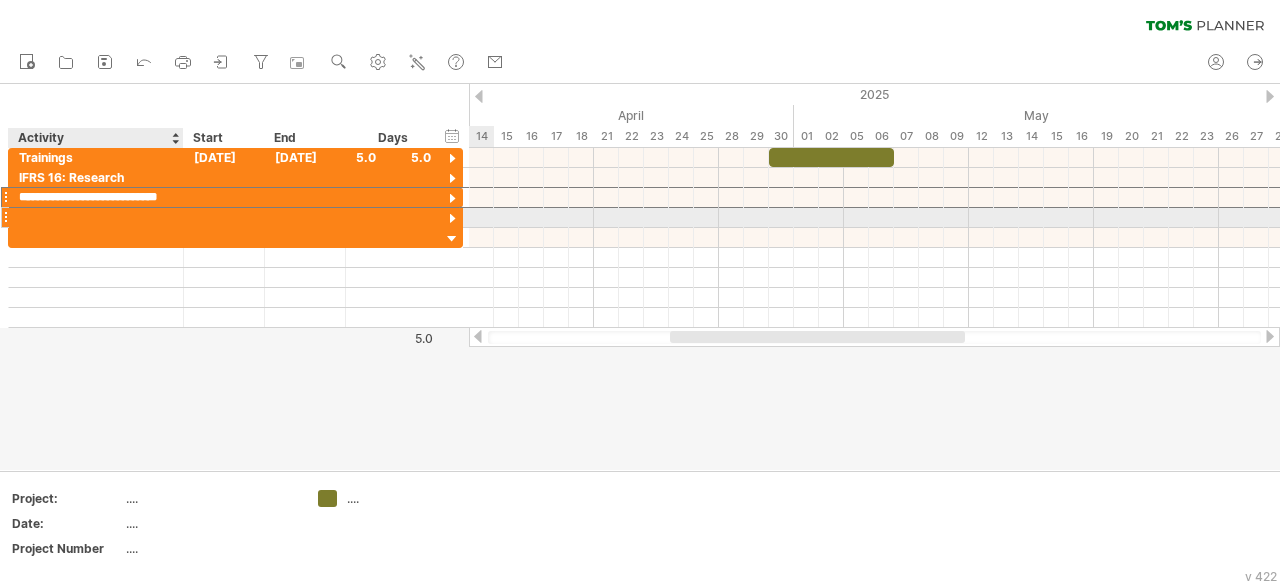 scroll, scrollTop: 0, scrollLeft: 0, axis: both 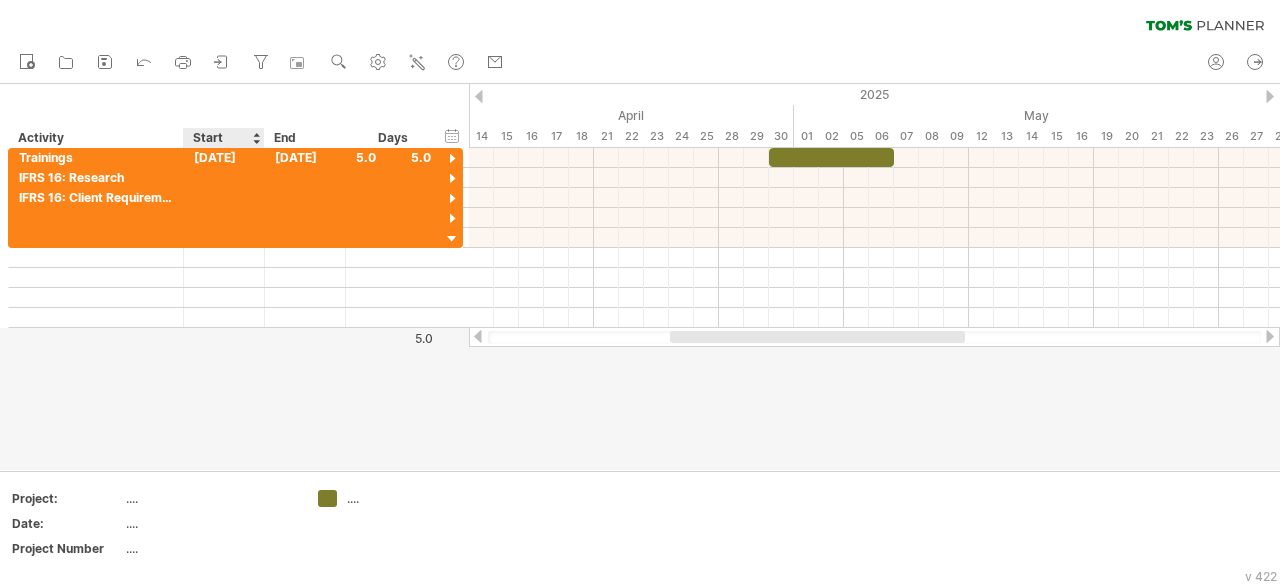 click on "hide start/end/duration show start/end/duration
******** Activity Start   End   Days" at bounding box center (234, 116) 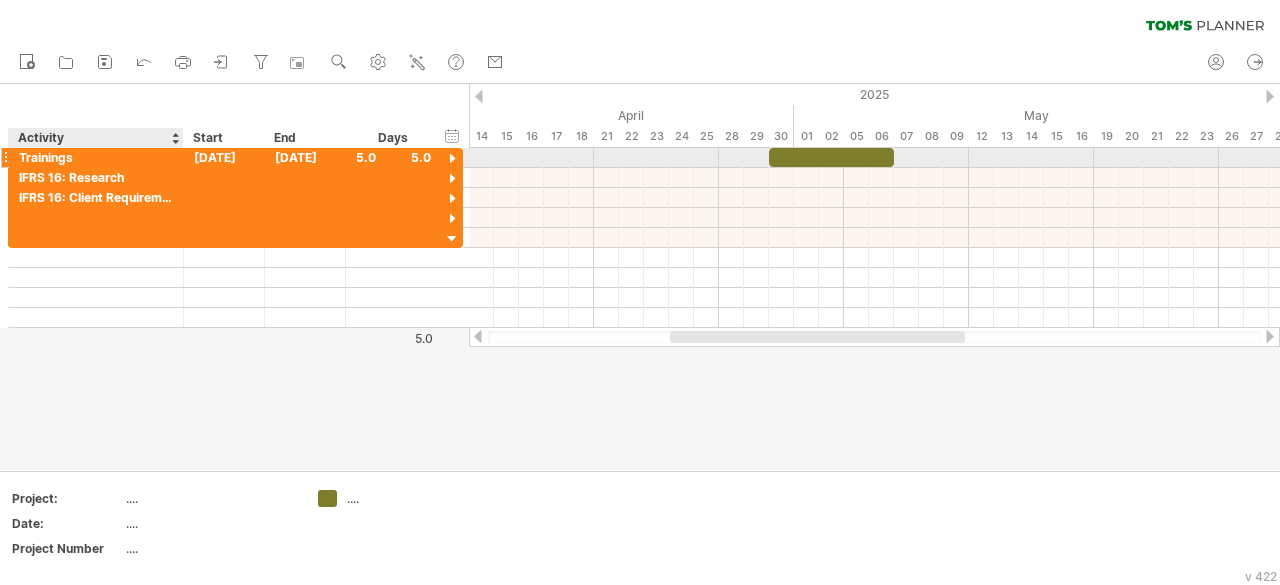 click on "[DATE]" at bounding box center [224, 157] 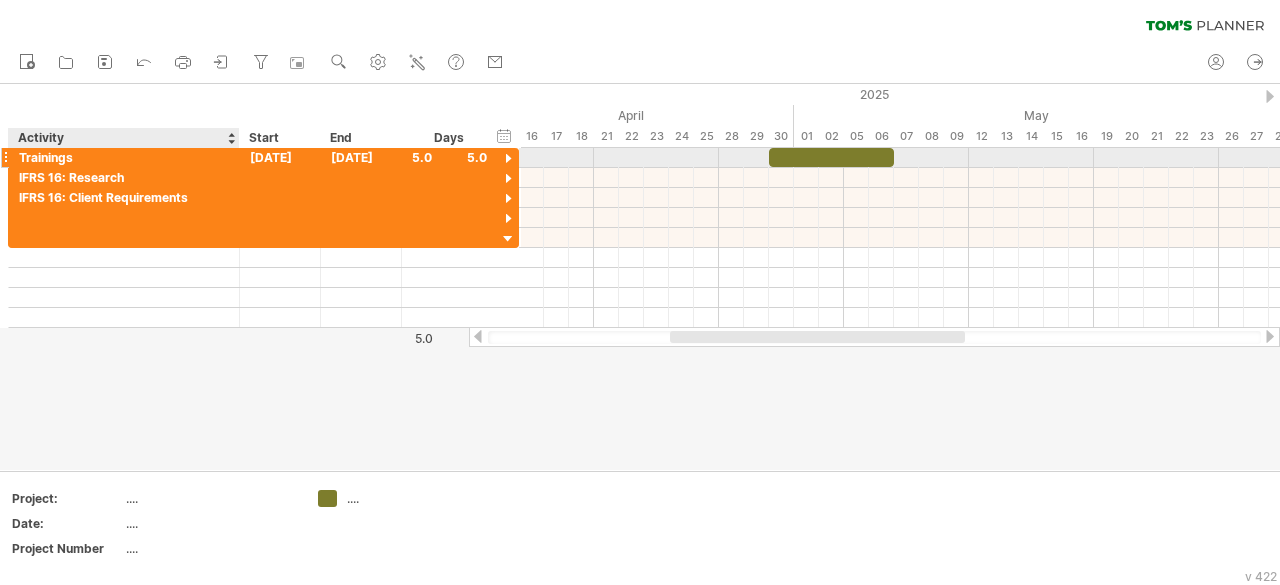 drag, startPoint x: 180, startPoint y: 153, endPoint x: 241, endPoint y: 148, distance: 61.204575 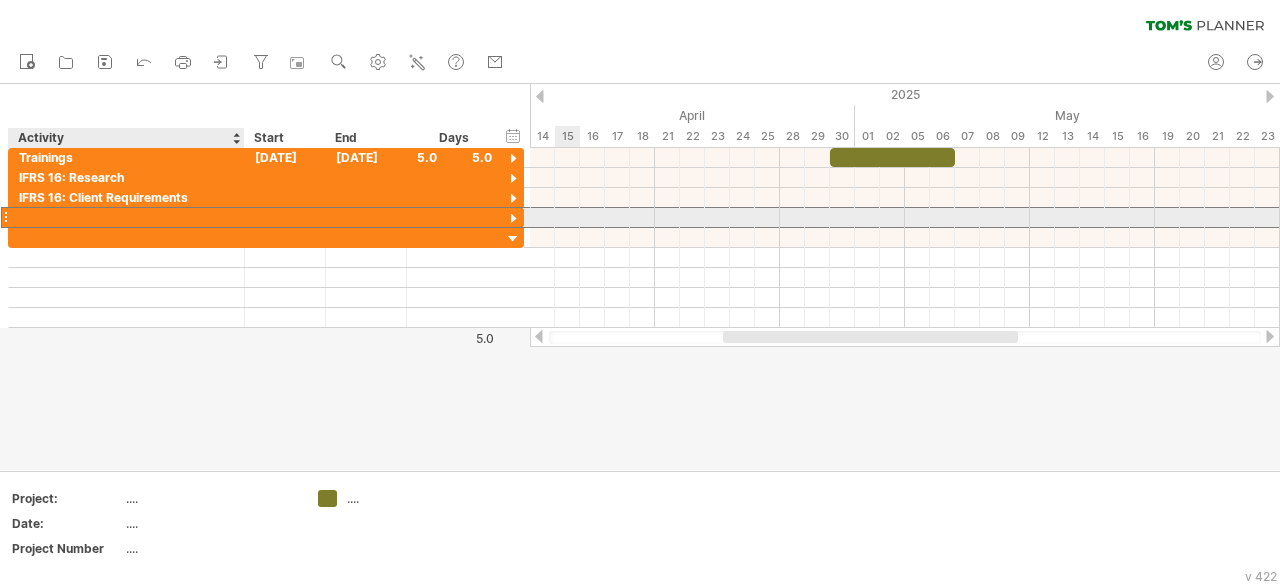 click at bounding box center [126, 217] 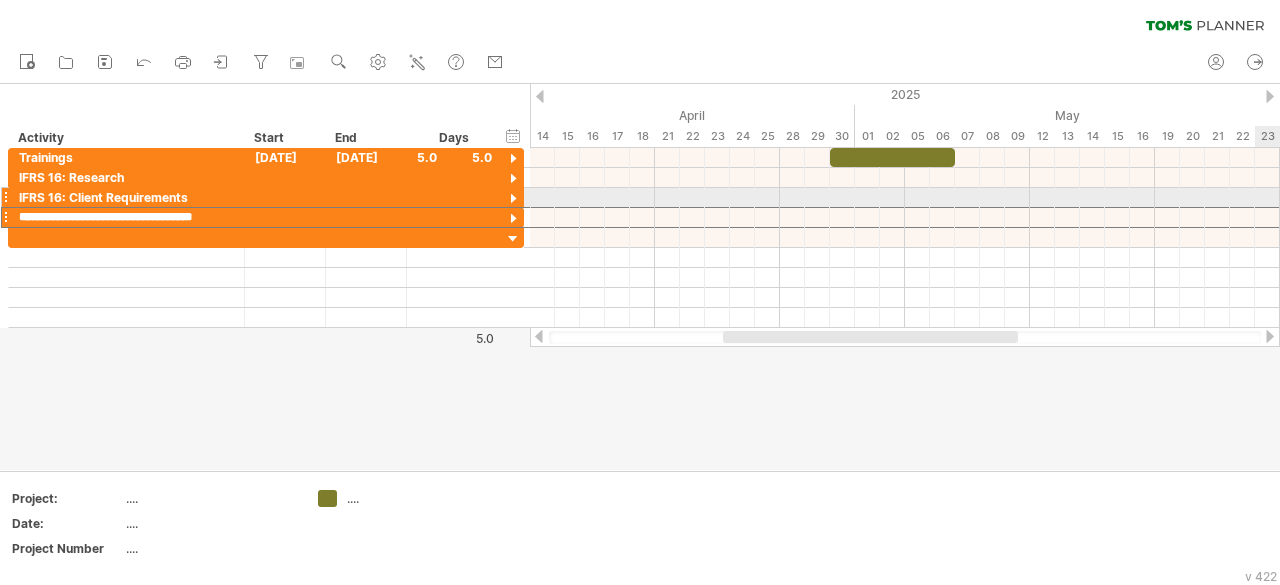 scroll, scrollTop: 0, scrollLeft: 0, axis: both 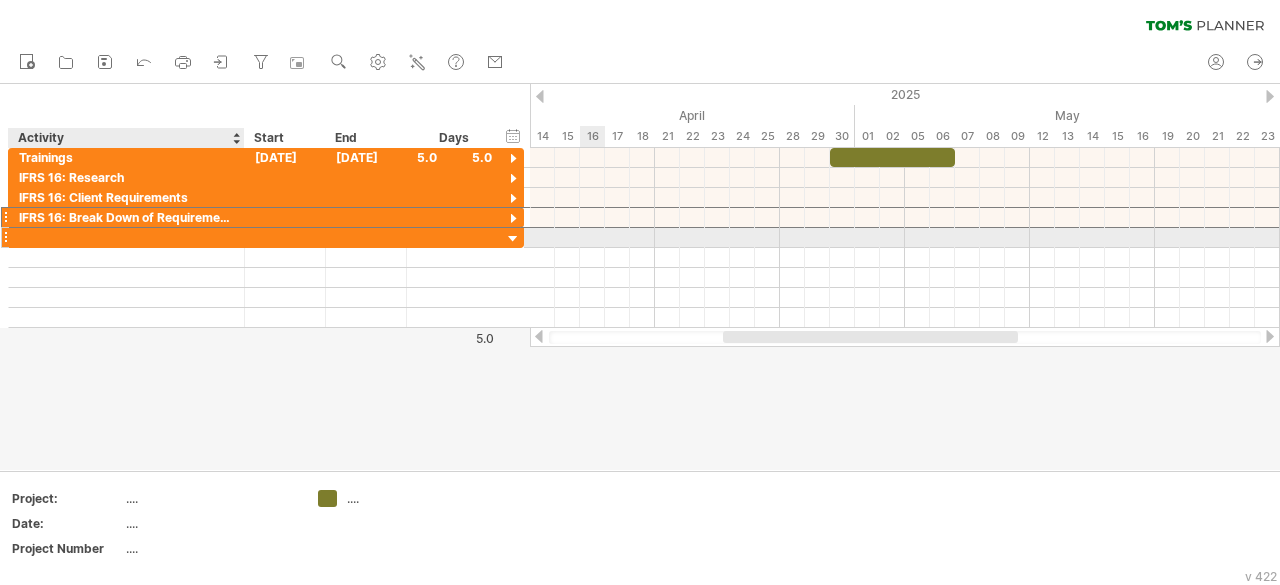 click at bounding box center (126, 237) 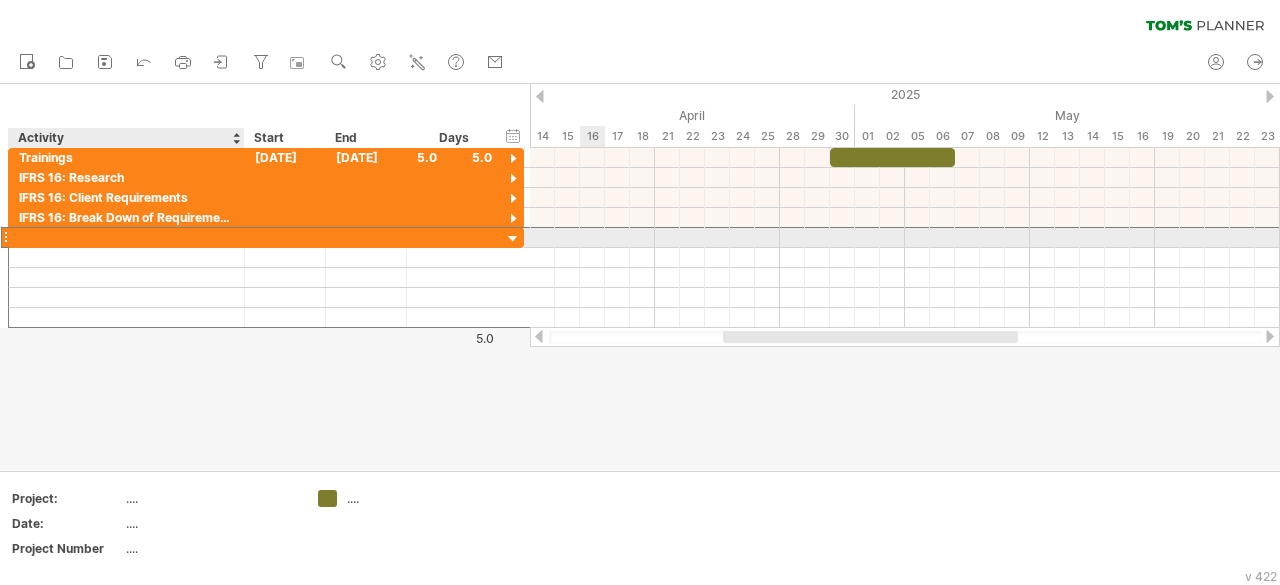 click at bounding box center [126, 237] 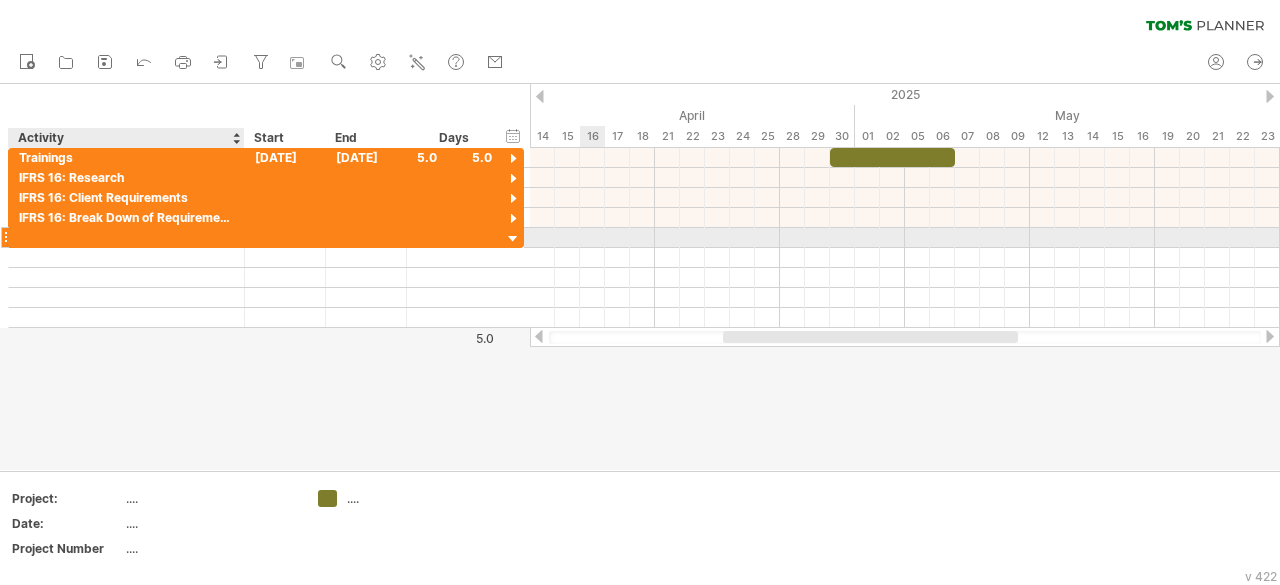 paste on "**********" 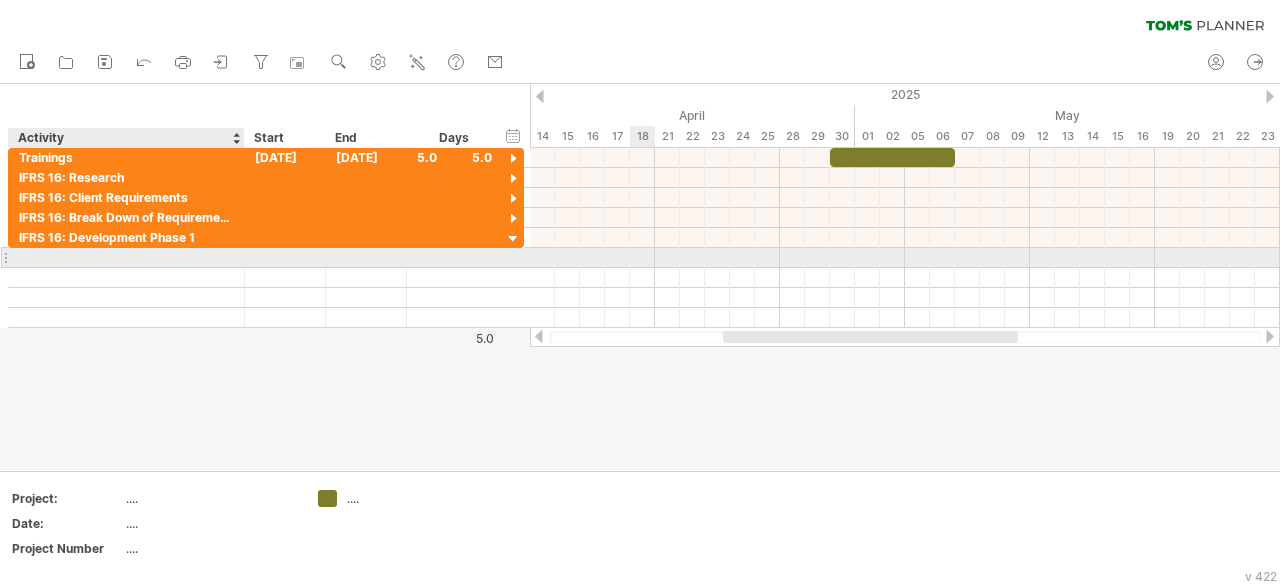 click at bounding box center (126, 257) 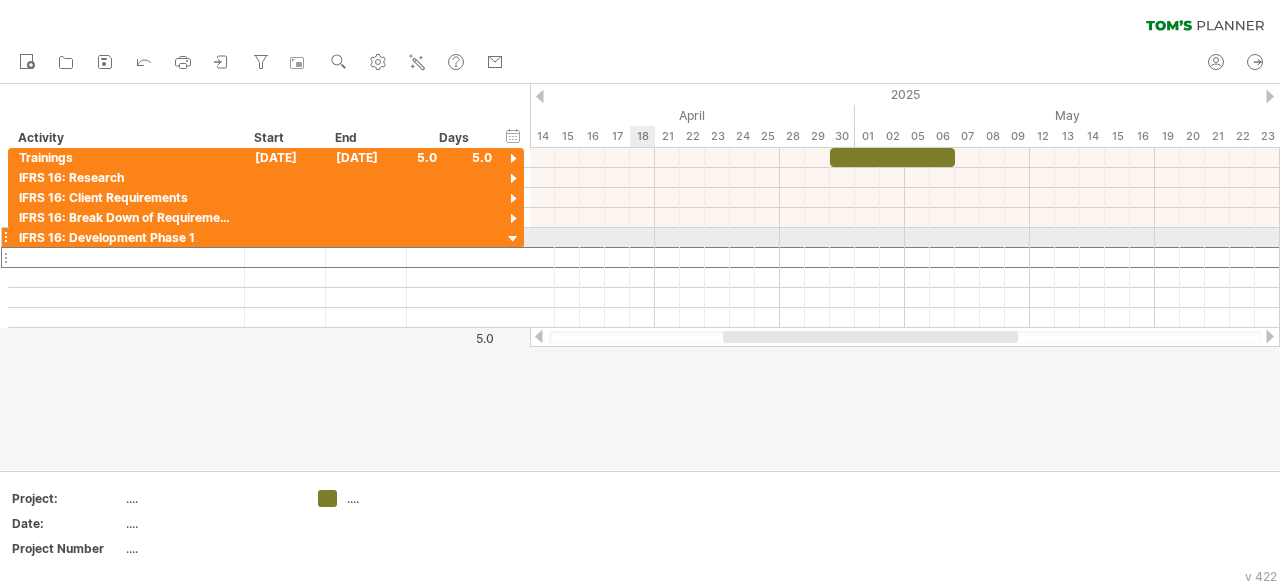 click at bounding box center [513, 239] 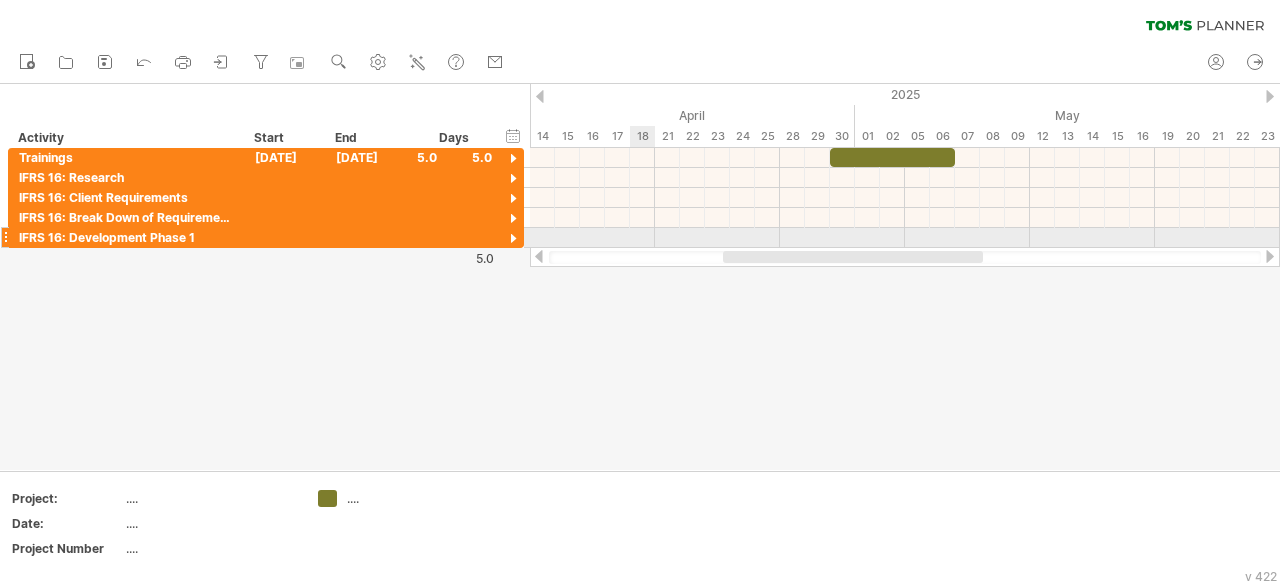 click at bounding box center (513, 239) 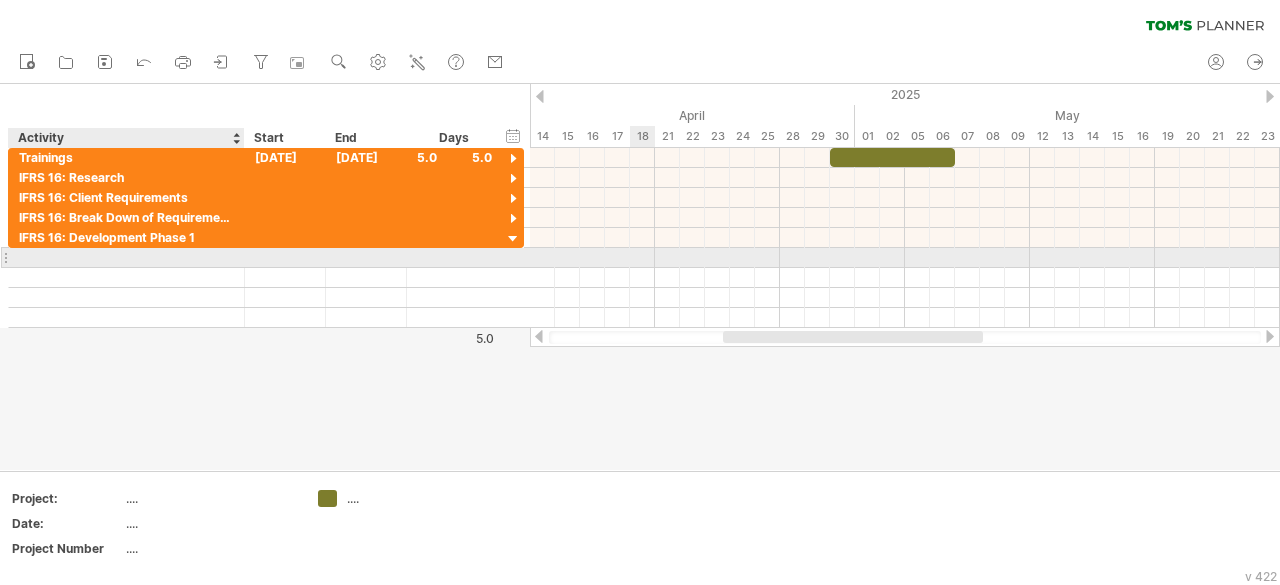 click at bounding box center [126, 257] 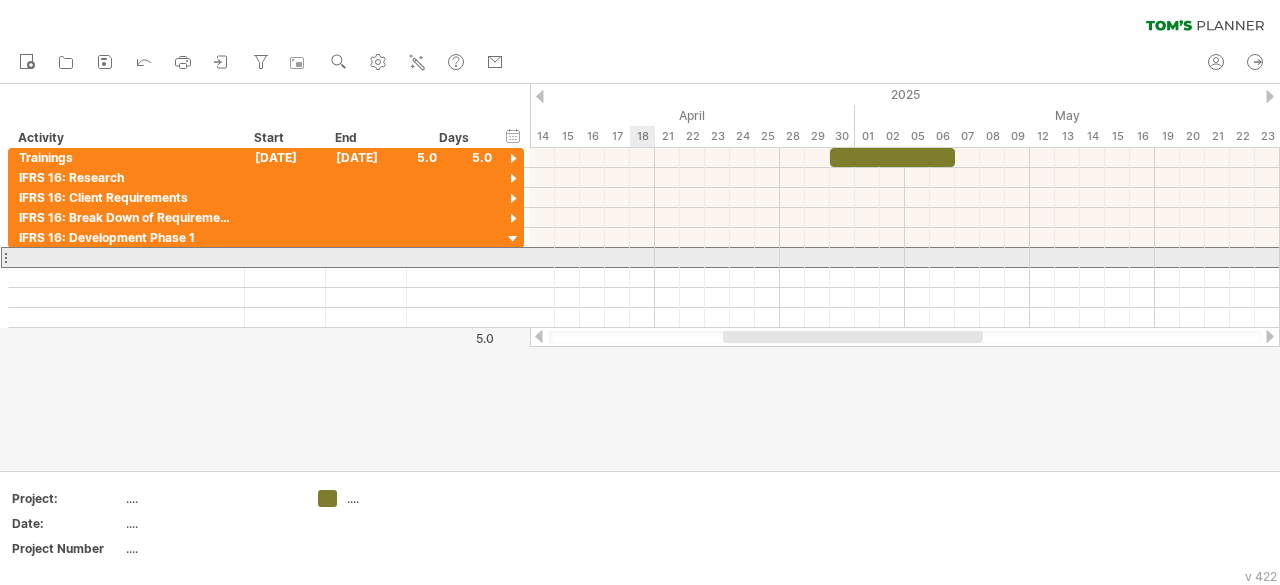 click at bounding box center (5, 257) 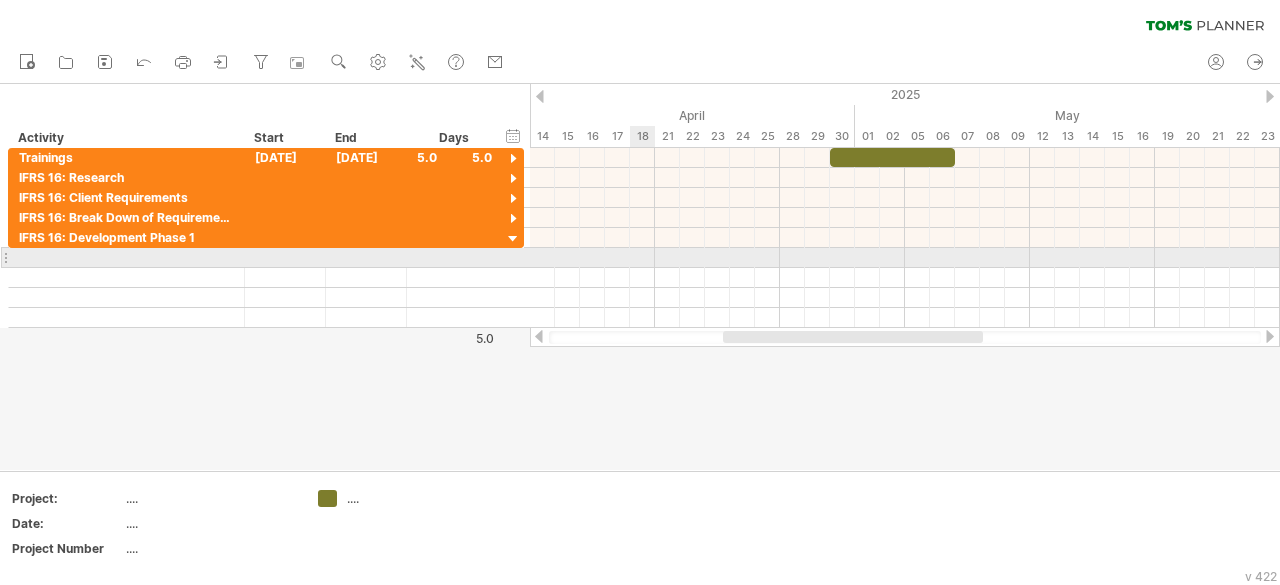 click at bounding box center (5, 257) 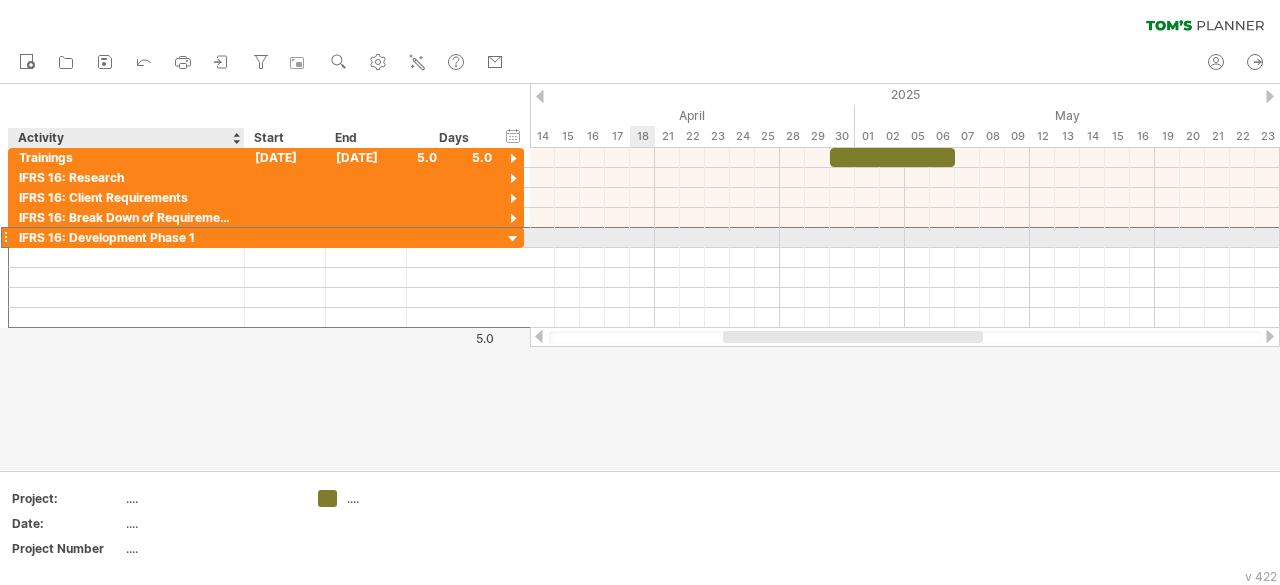 click on "IFRS 16: Development Phase 1" at bounding box center [126, 237] 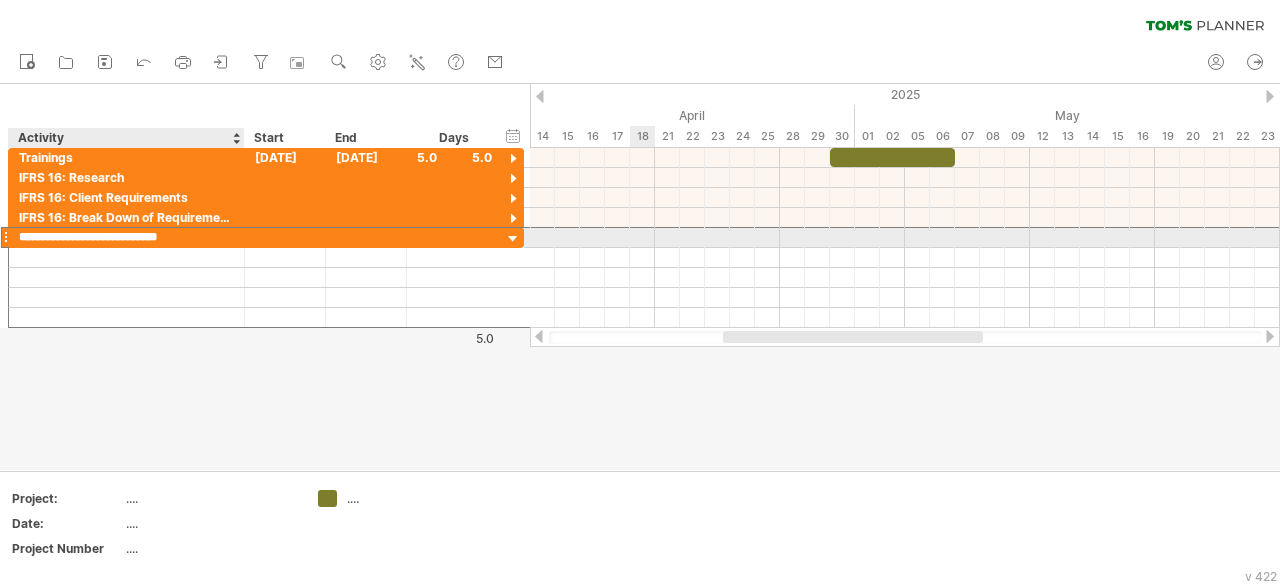 click on "**********" at bounding box center [126, 237] 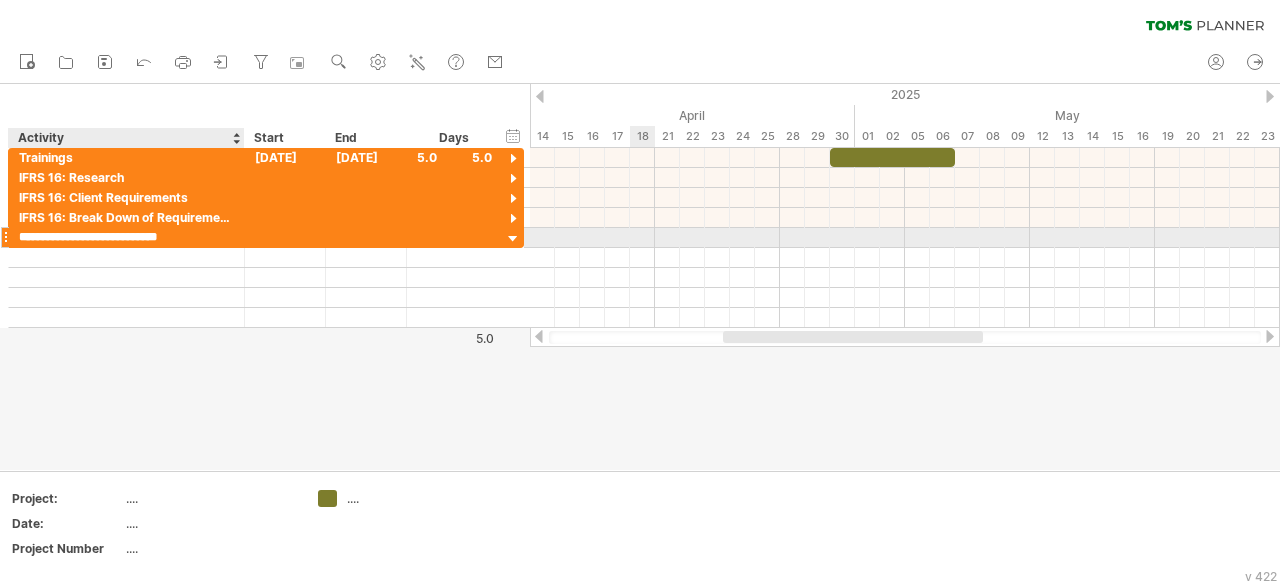 click on "**********" at bounding box center [126, 237] 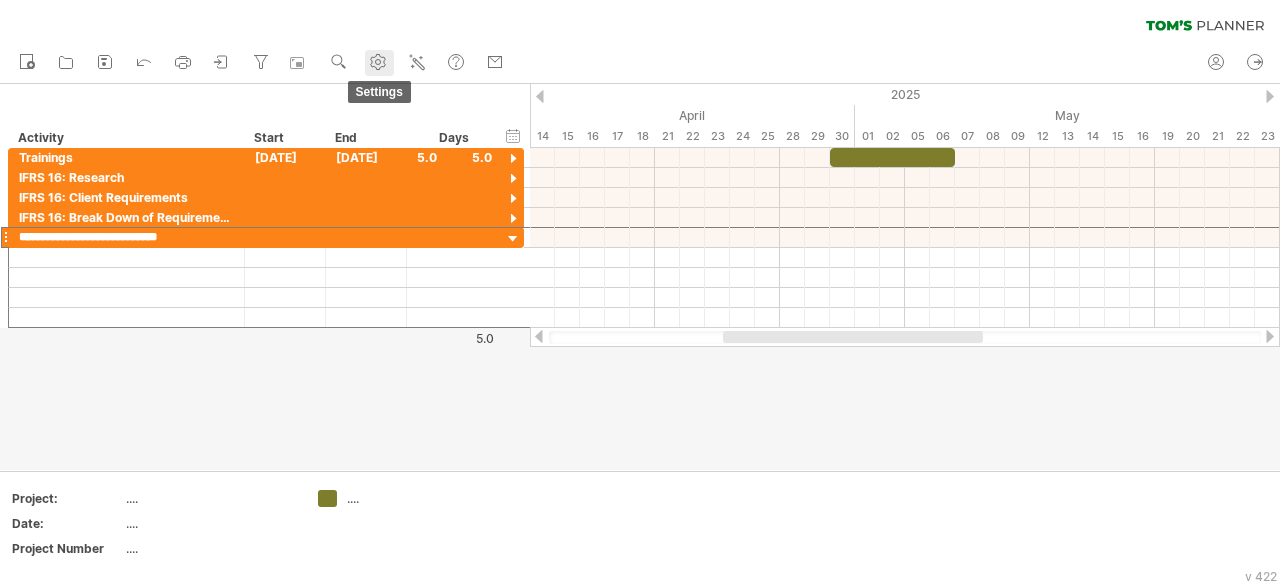 click at bounding box center [378, 62] 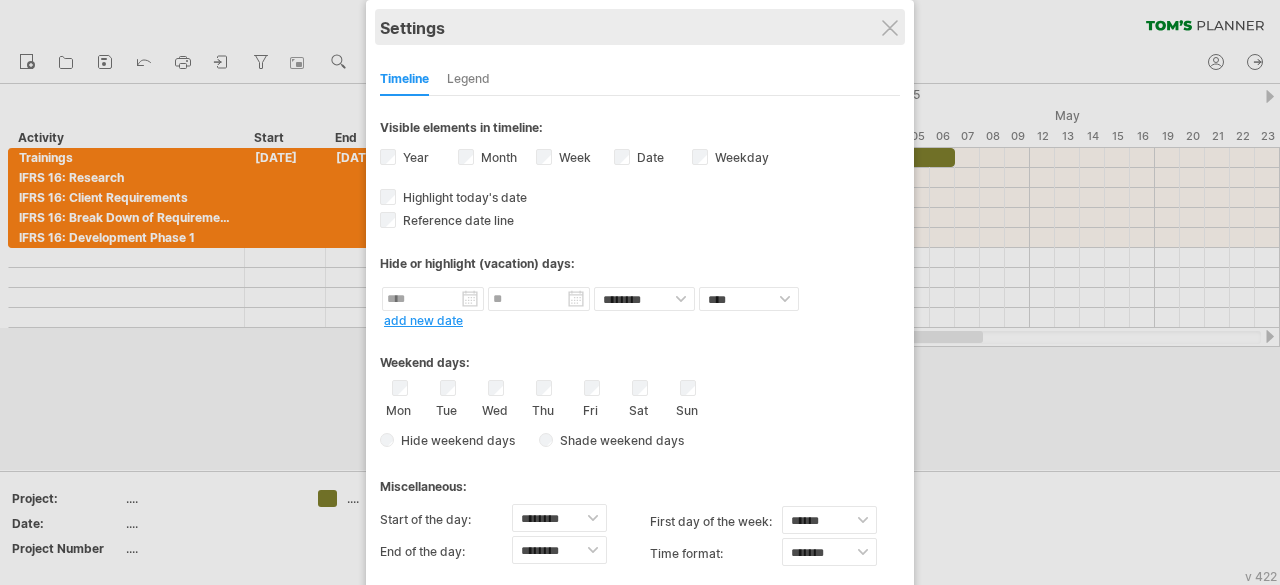 click on "Settings" at bounding box center [640, 27] 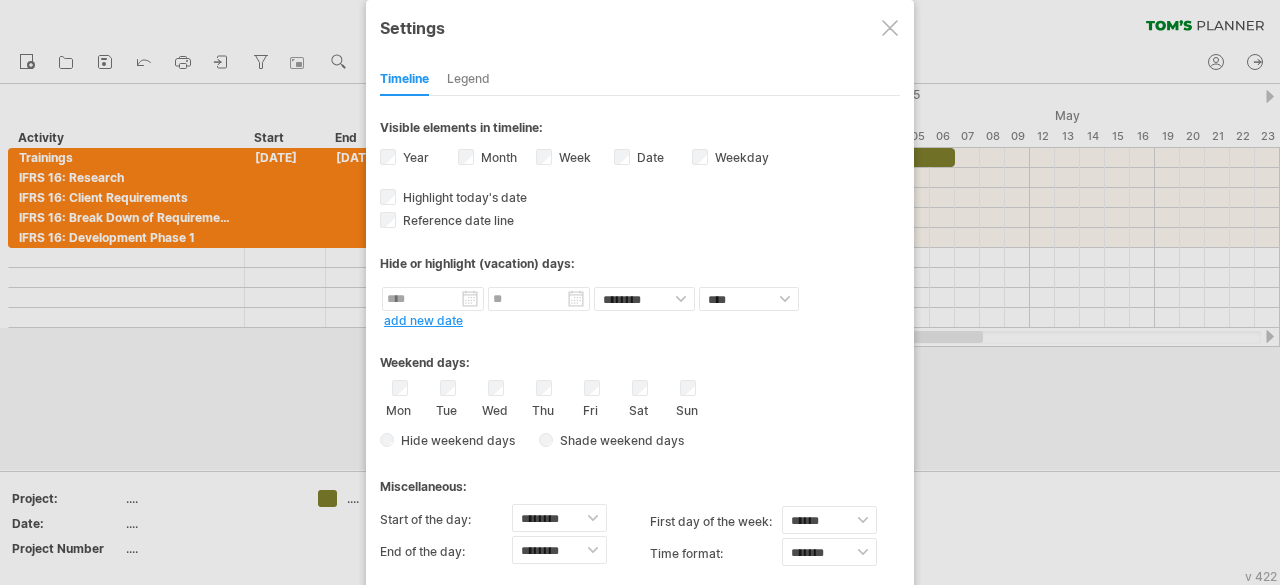 click at bounding box center (890, 28) 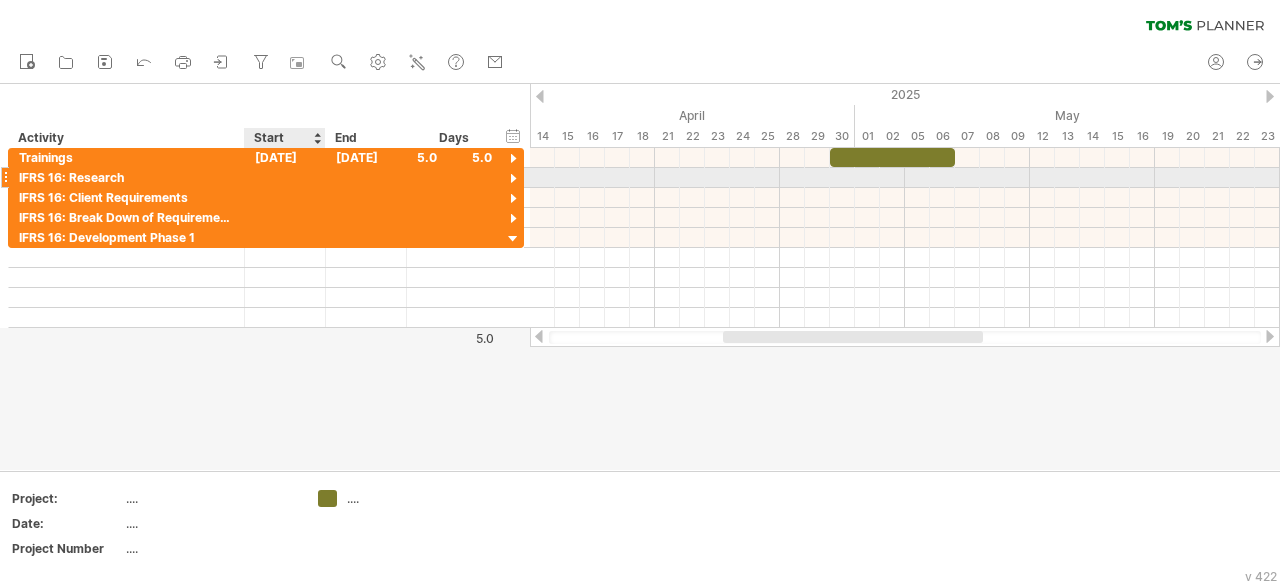 click at bounding box center [285, 177] 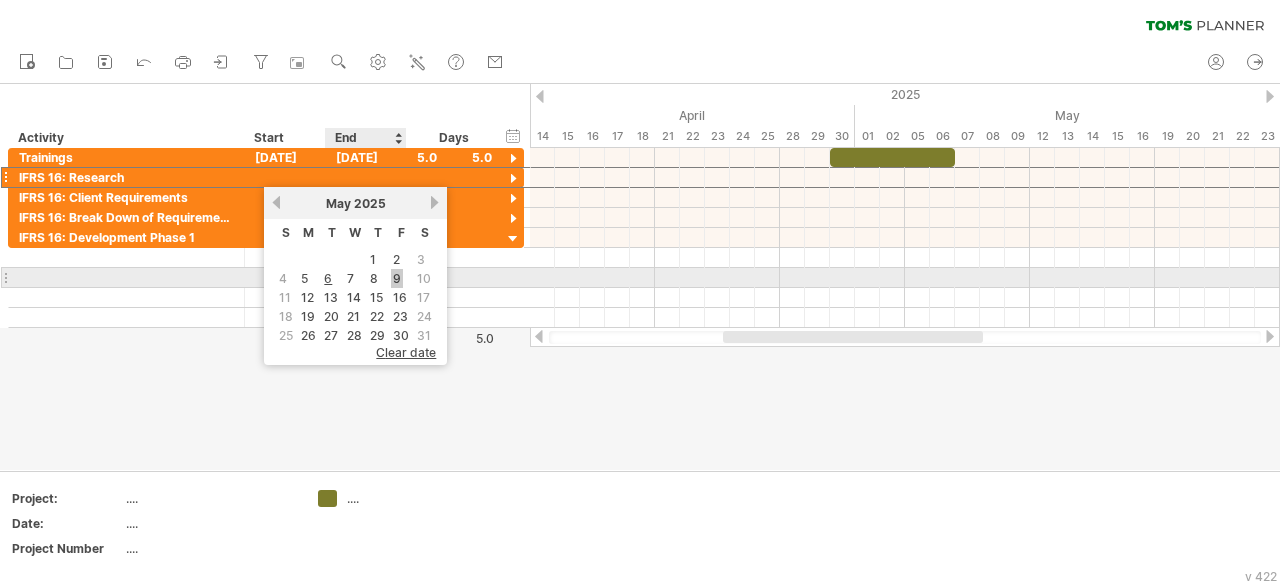 click on "9" at bounding box center [397, 278] 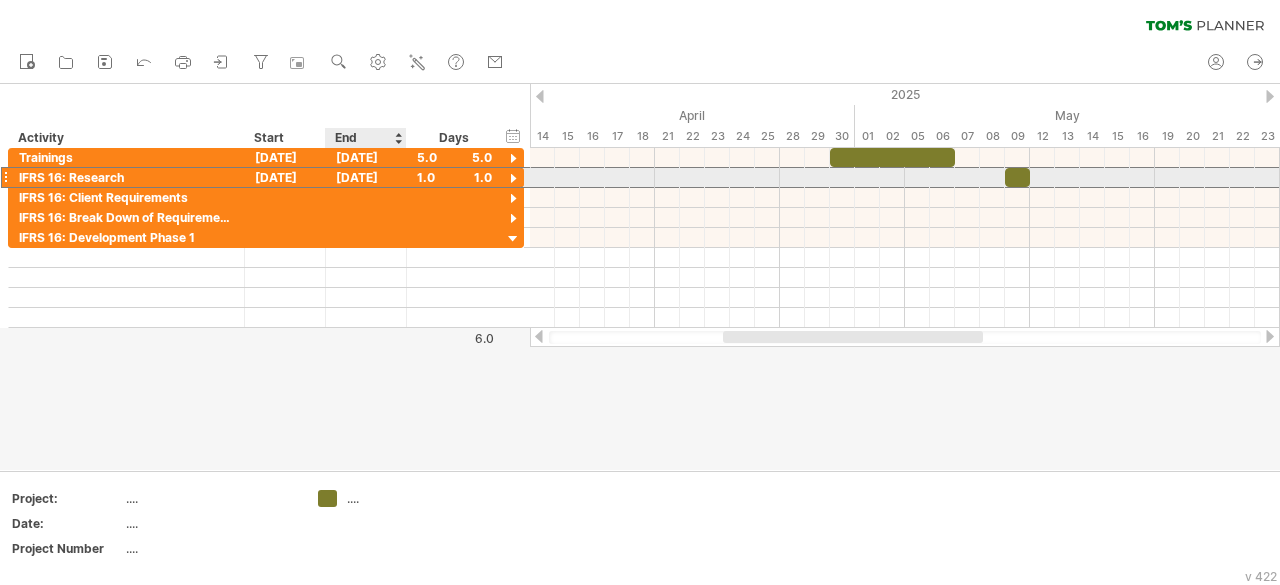 click on "[DATE]" at bounding box center (366, 177) 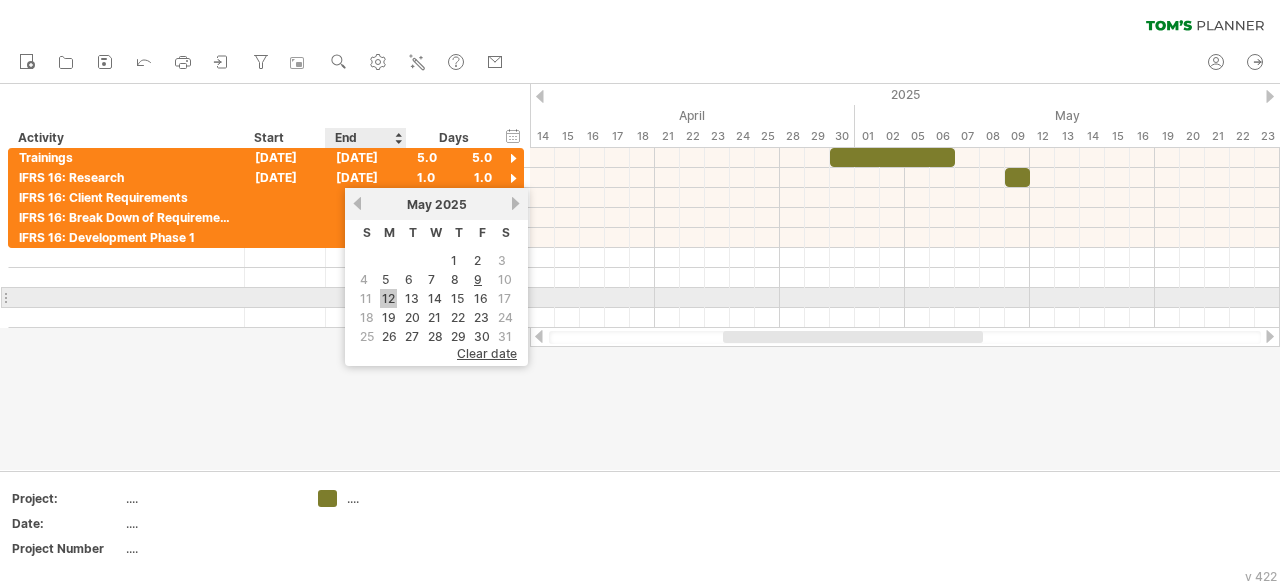 click on "12" at bounding box center [388, 298] 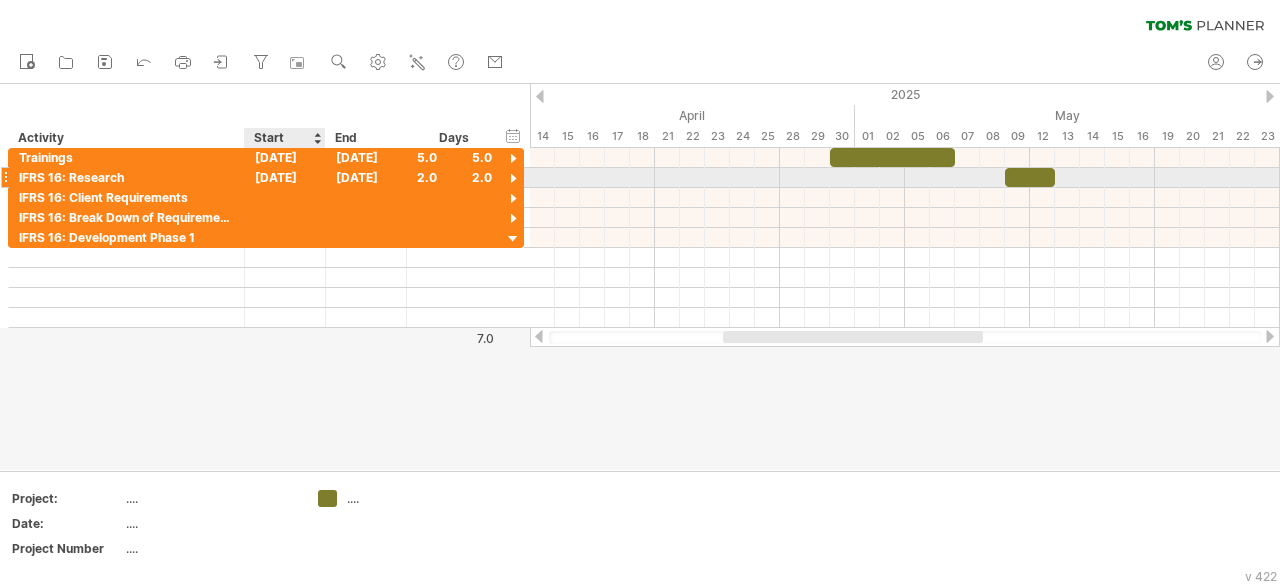 click on "[DATE]" at bounding box center (285, 177) 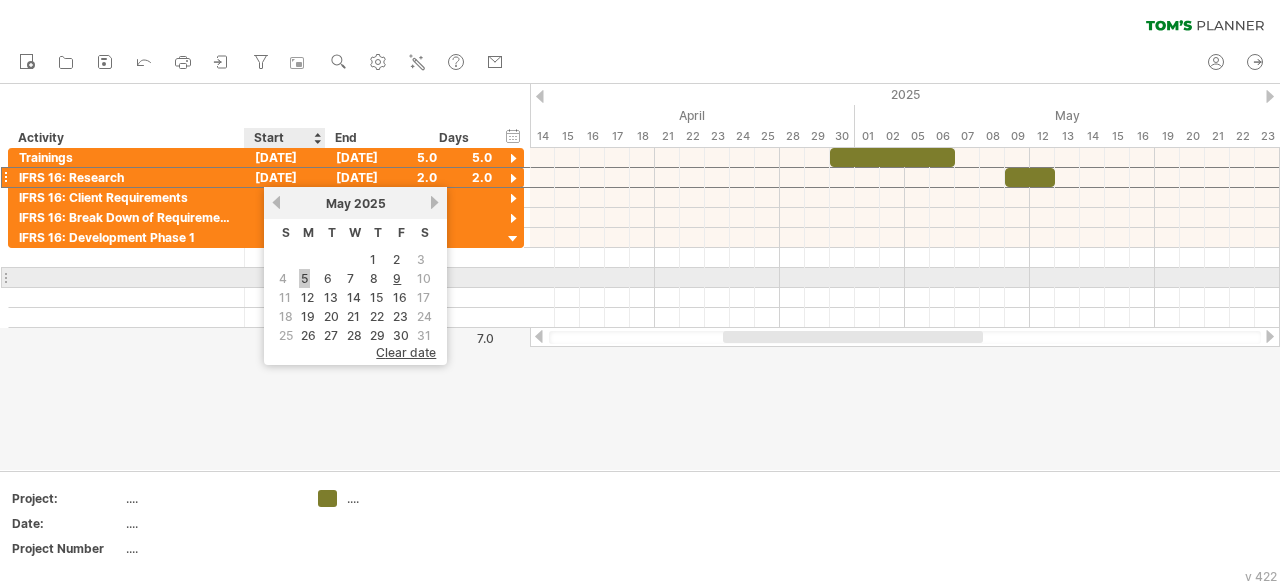 click on "5" at bounding box center (304, 278) 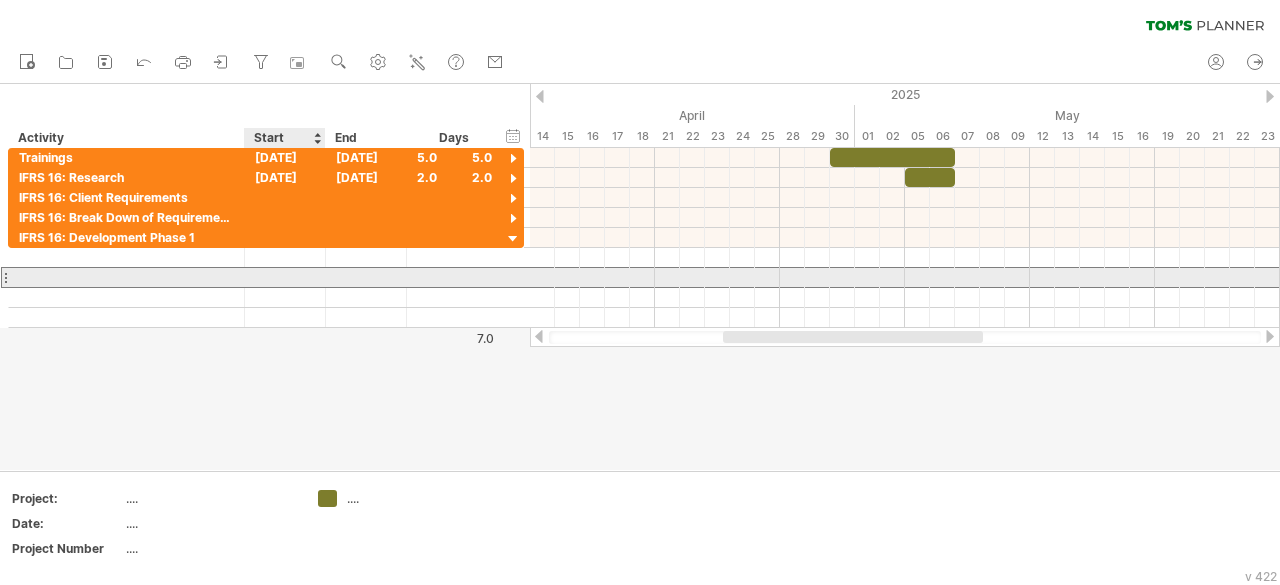 click at bounding box center (285, 277) 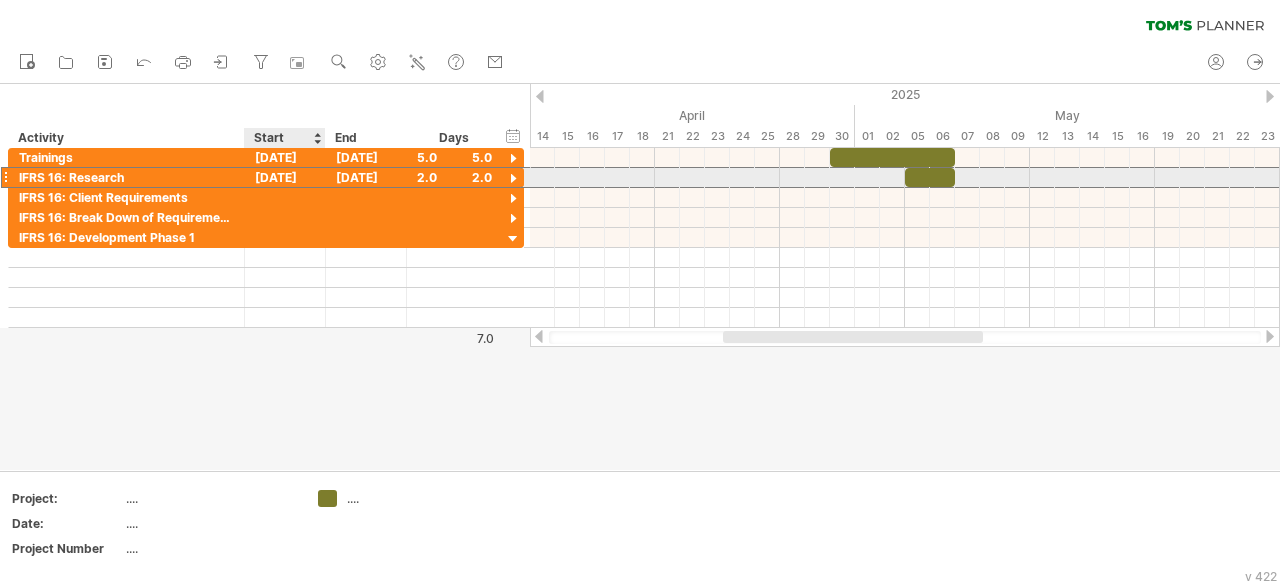 click on "[DATE]" at bounding box center (285, 177) 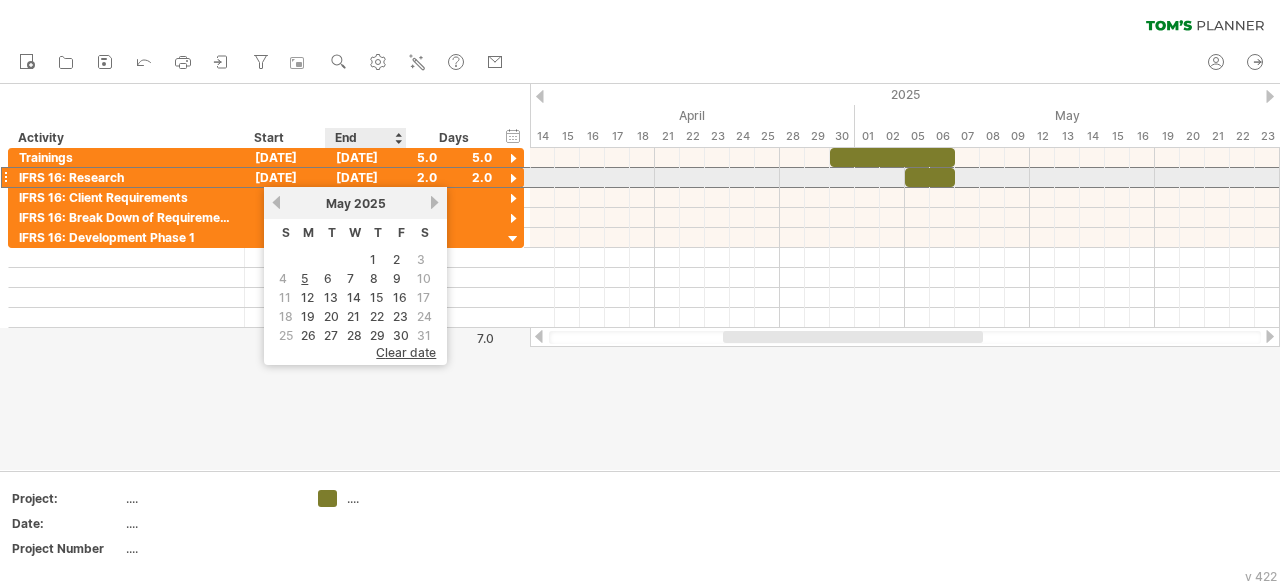 click on "[DATE]" at bounding box center [366, 177] 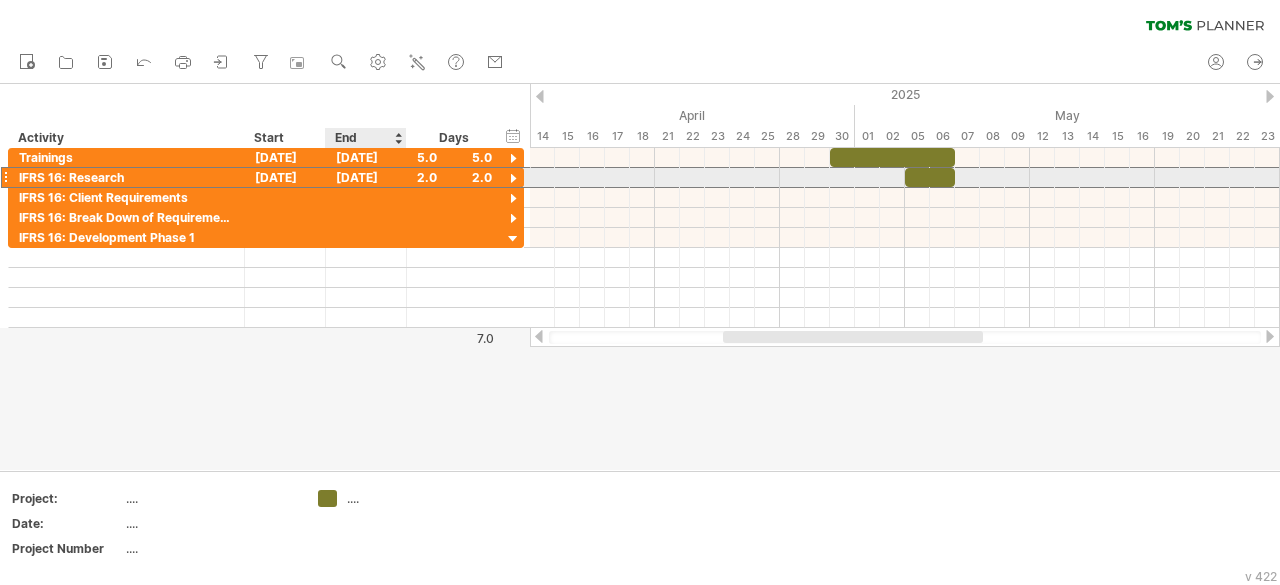 click on "[DATE]" at bounding box center [366, 177] 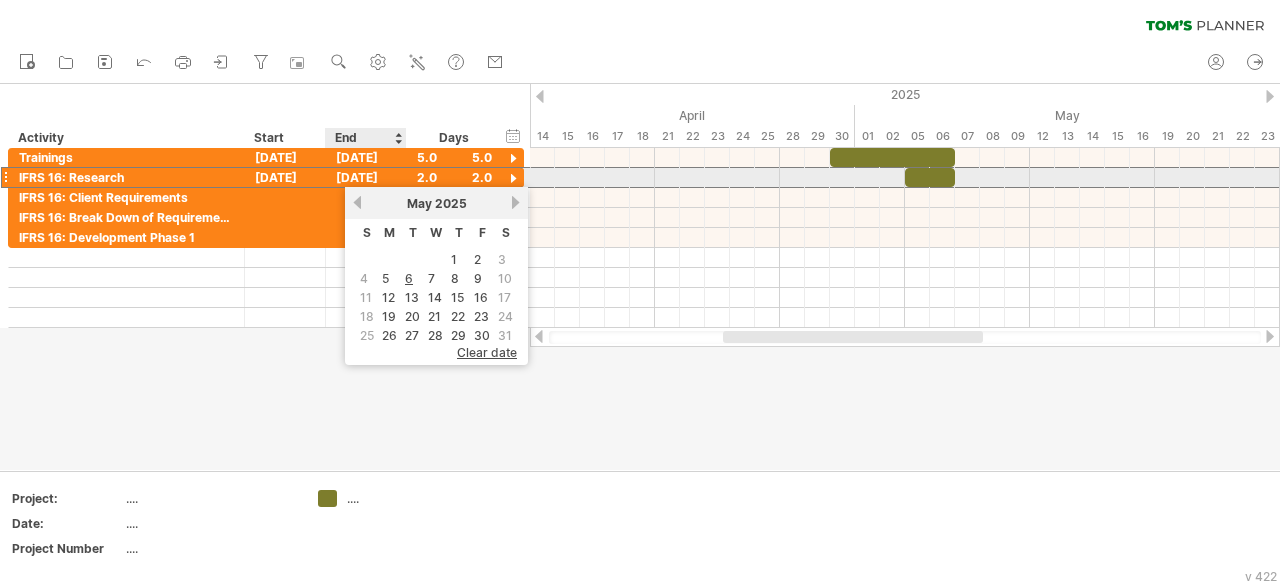 click on "[DATE]" at bounding box center [366, 177] 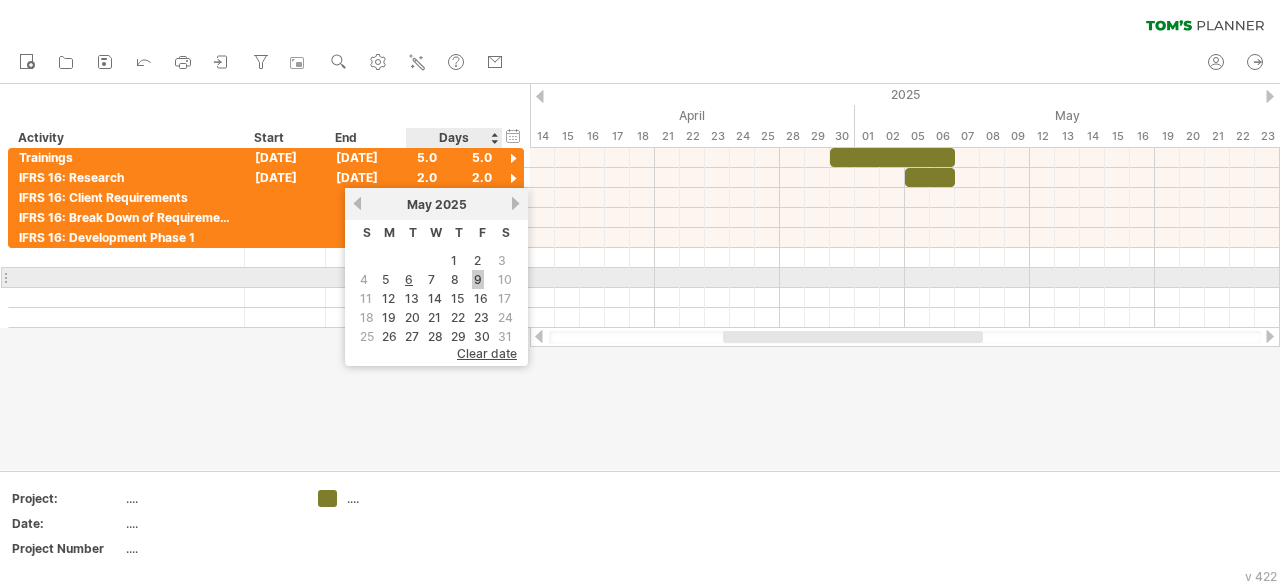 click on "9" at bounding box center [478, 279] 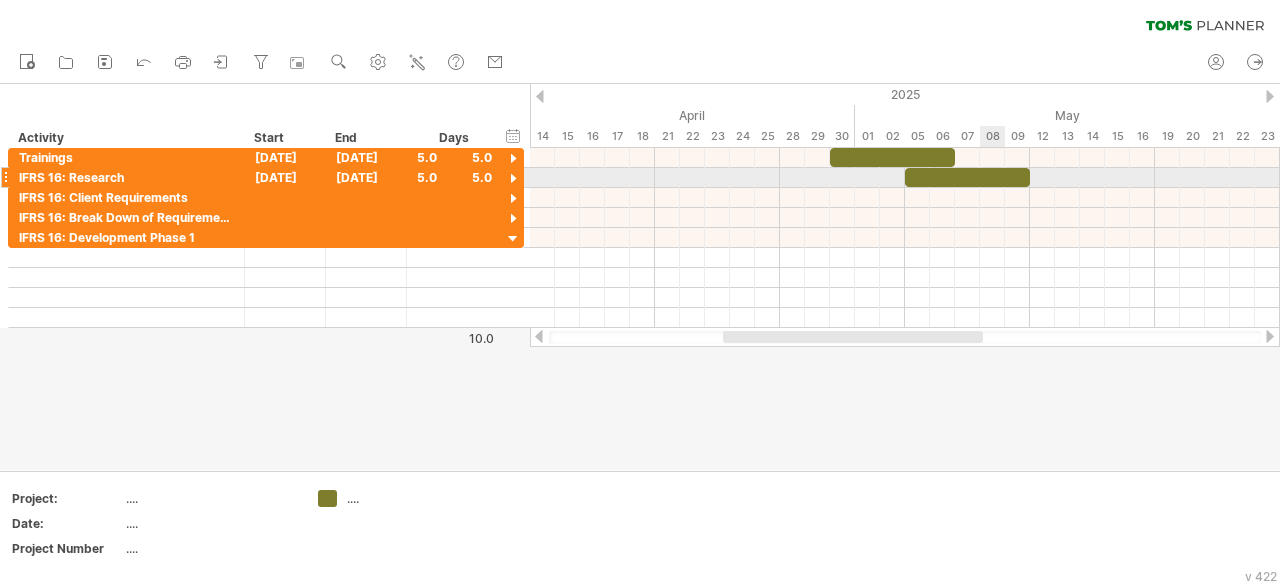 click at bounding box center (967, 177) 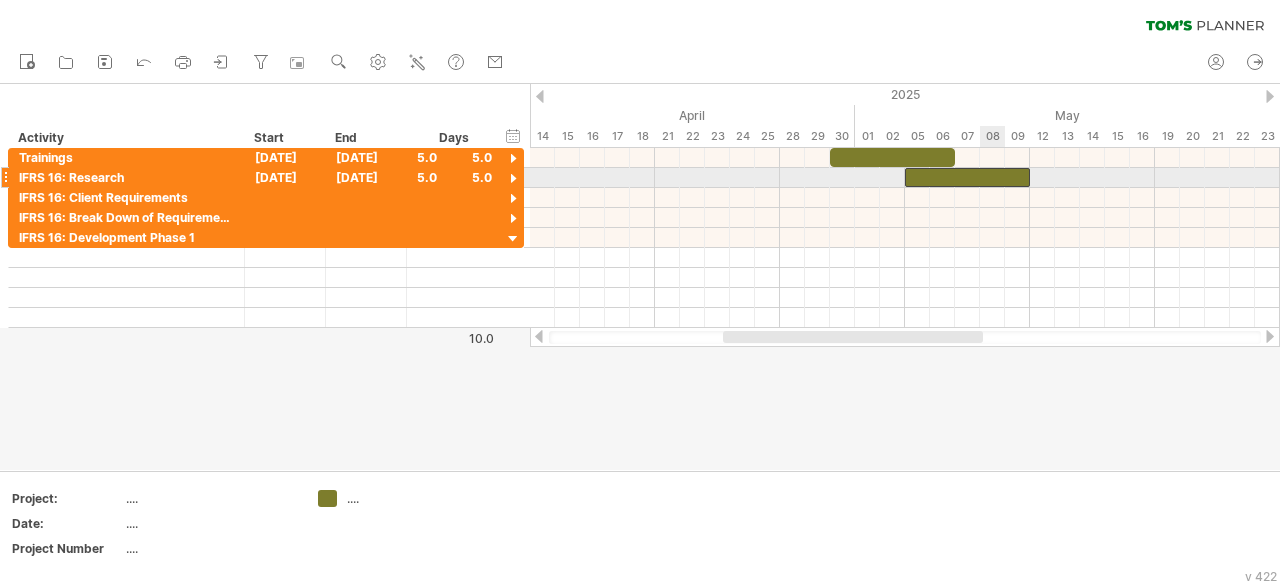 click at bounding box center (967, 177) 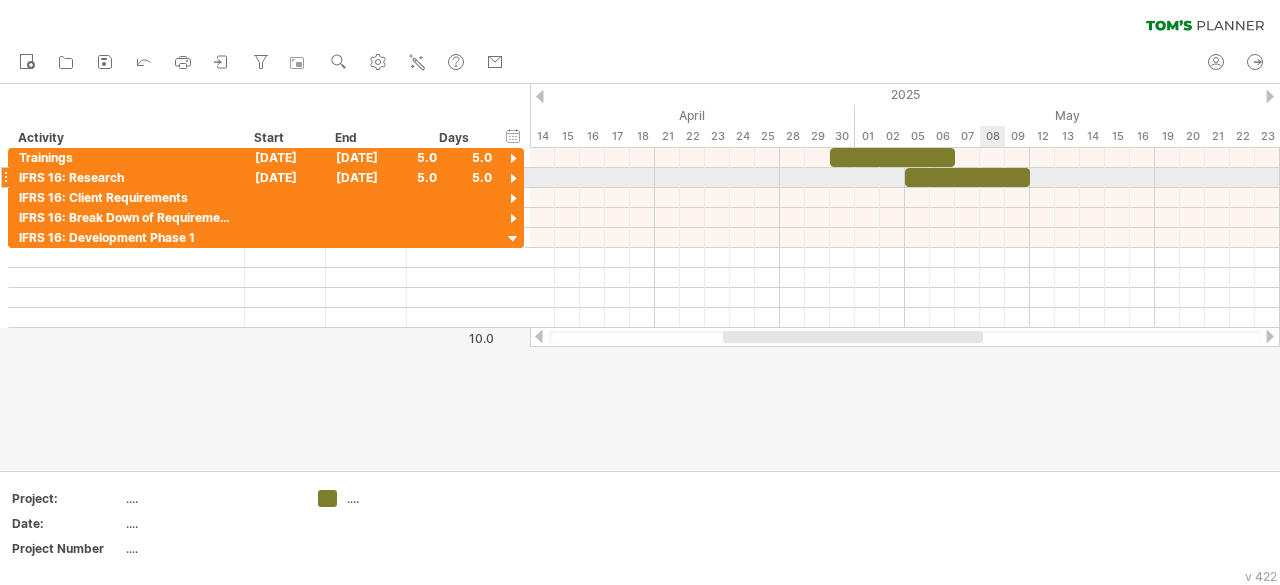 click at bounding box center [967, 177] 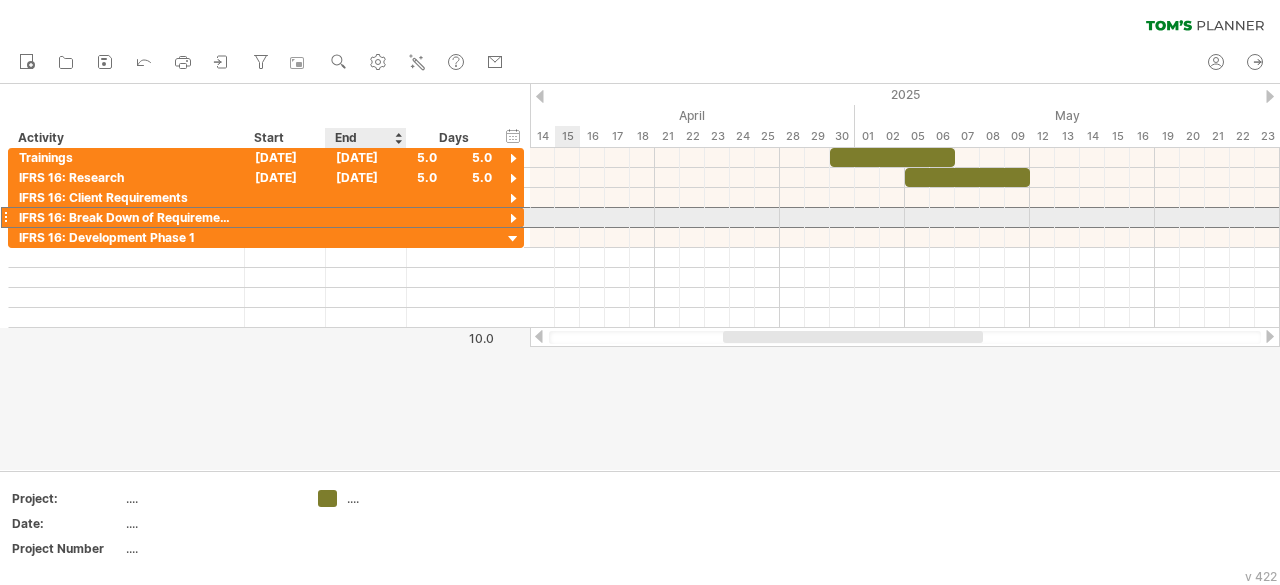 click at bounding box center [366, 217] 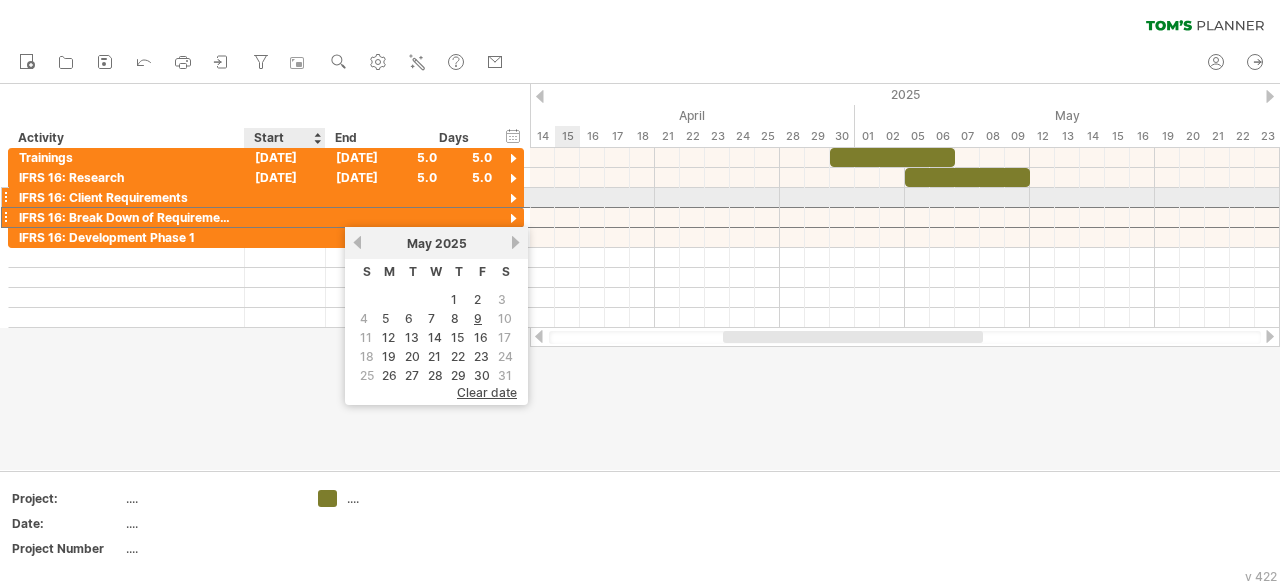 click at bounding box center (285, 197) 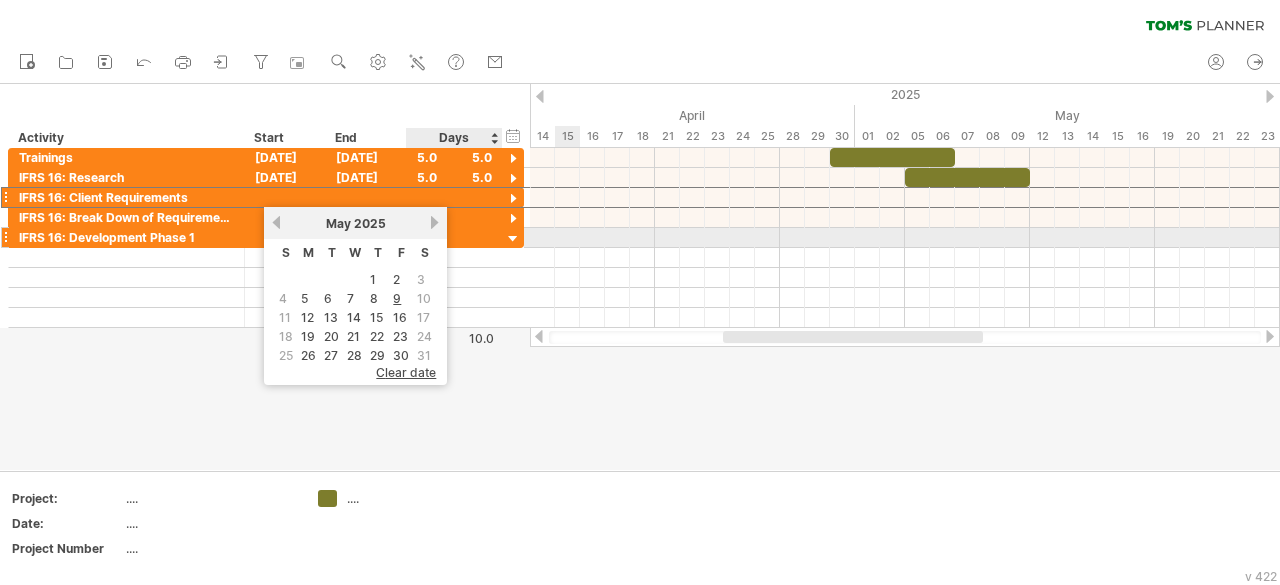 click at bounding box center [513, 239] 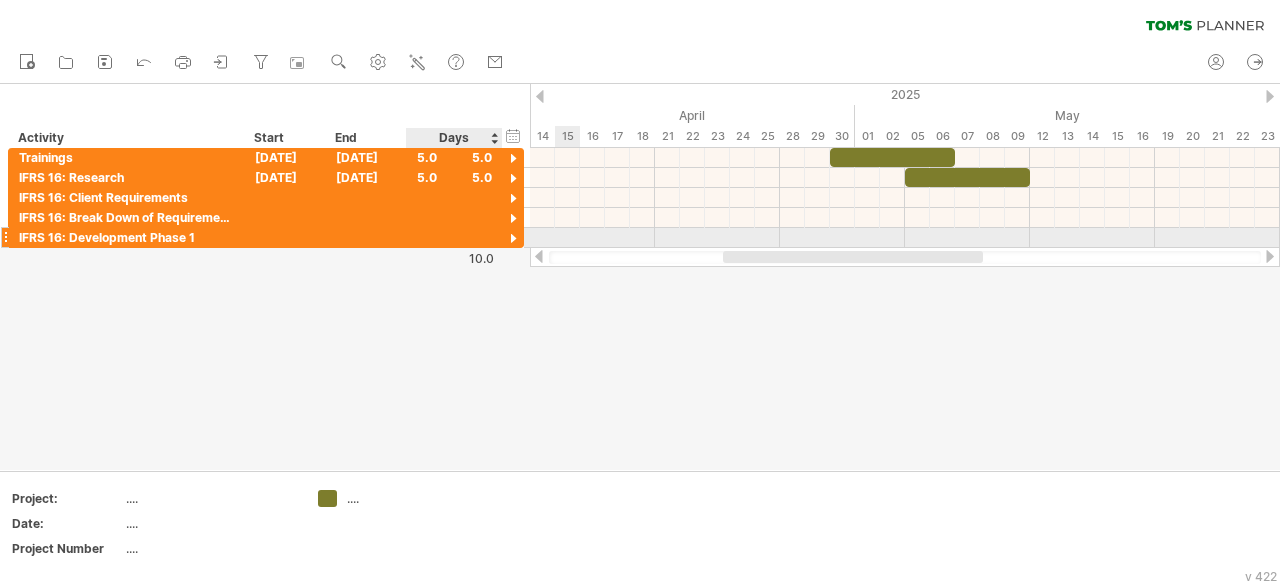 click at bounding box center (513, 239) 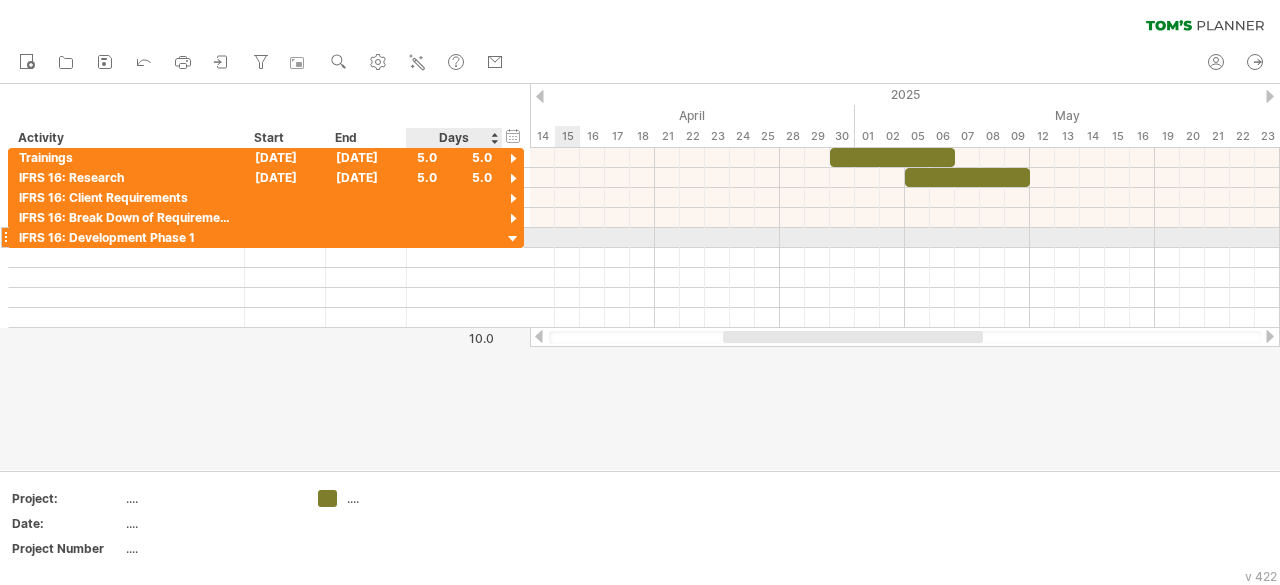 click at bounding box center (513, 239) 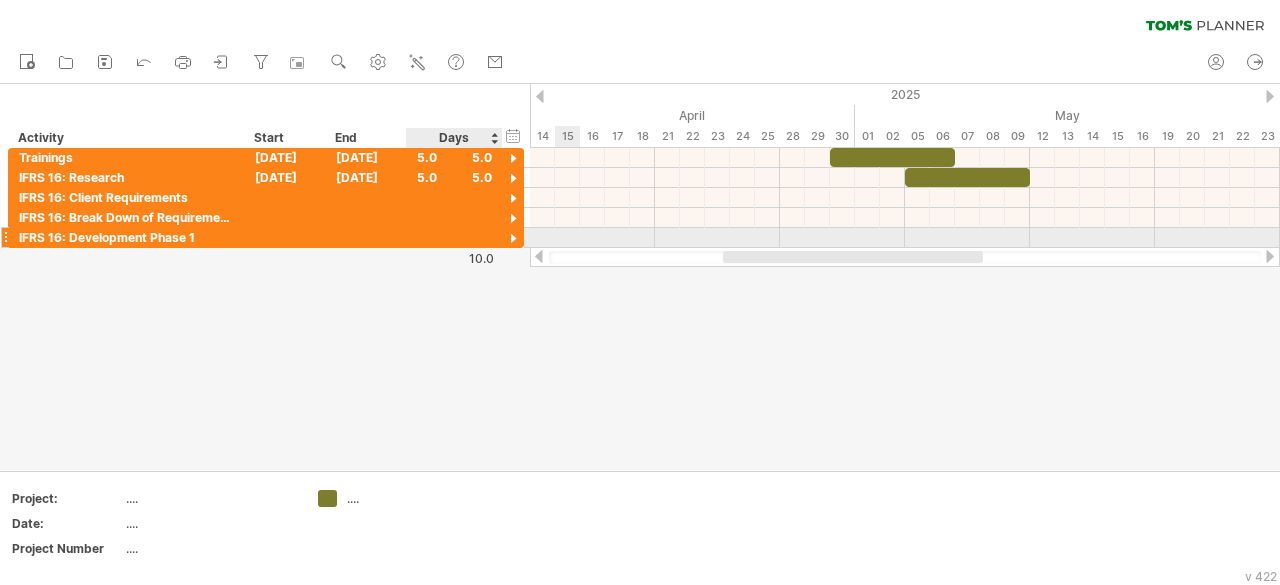 click at bounding box center (513, 239) 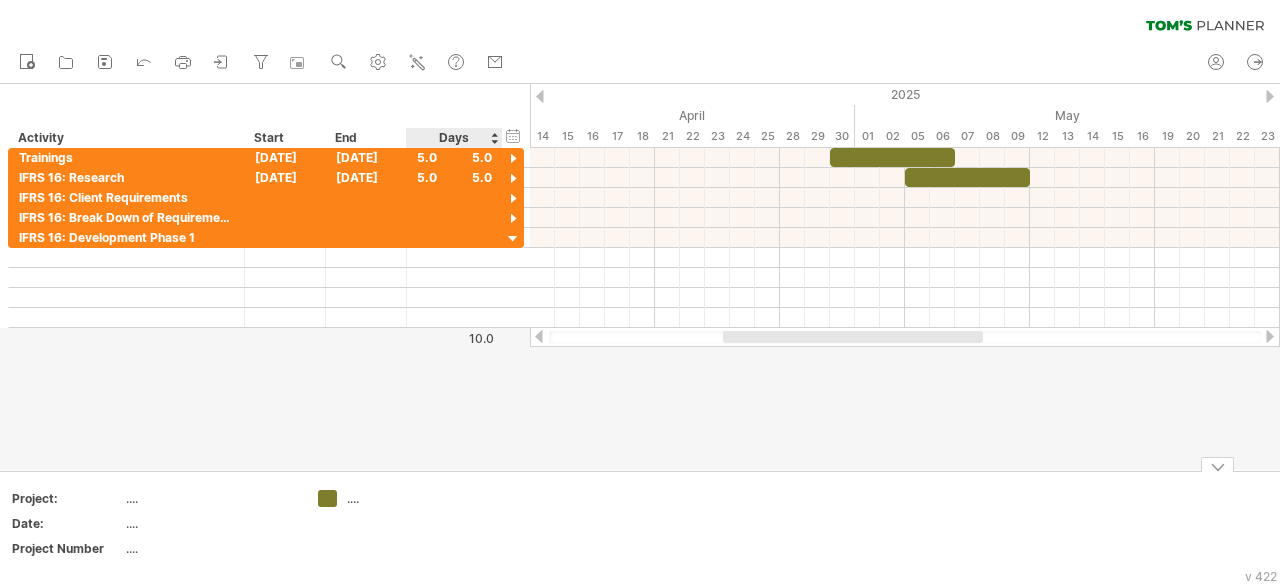 click on "Add your own logo Project: .... Date: .... Project Number .... ...." at bounding box center (50000, 528) 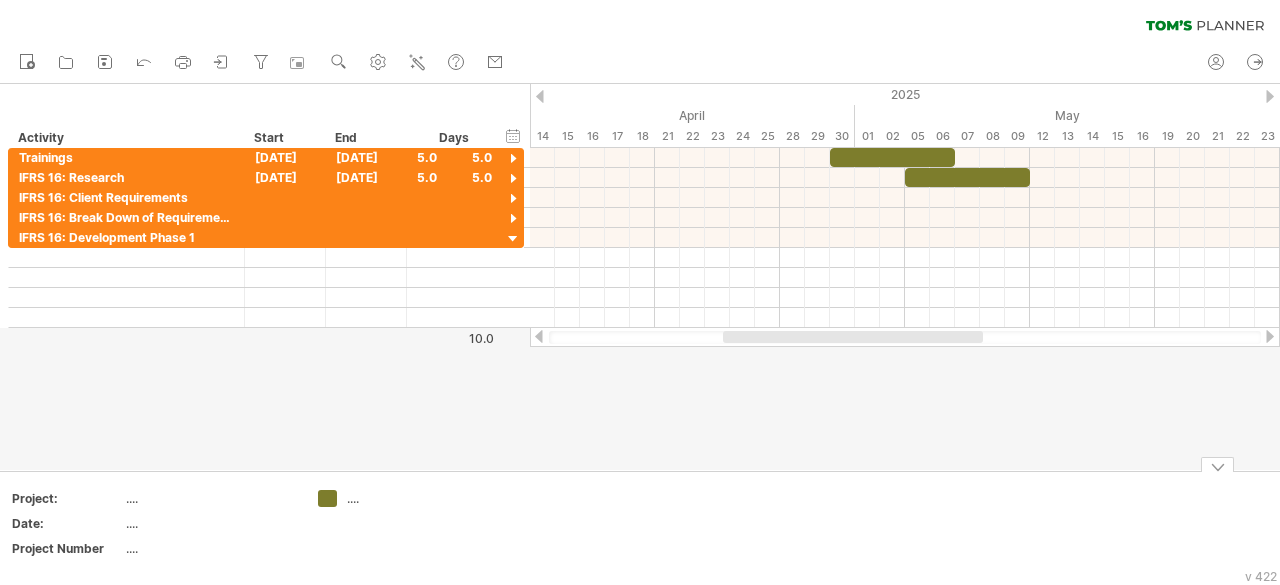 click at bounding box center (1217, 464) 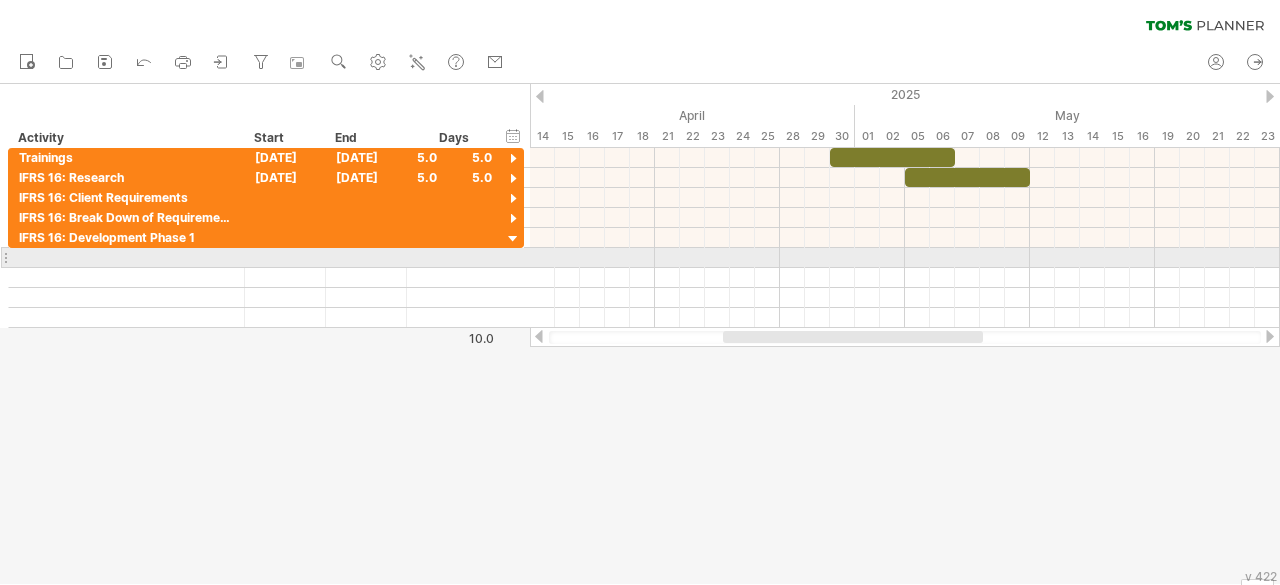 click at bounding box center (5, 257) 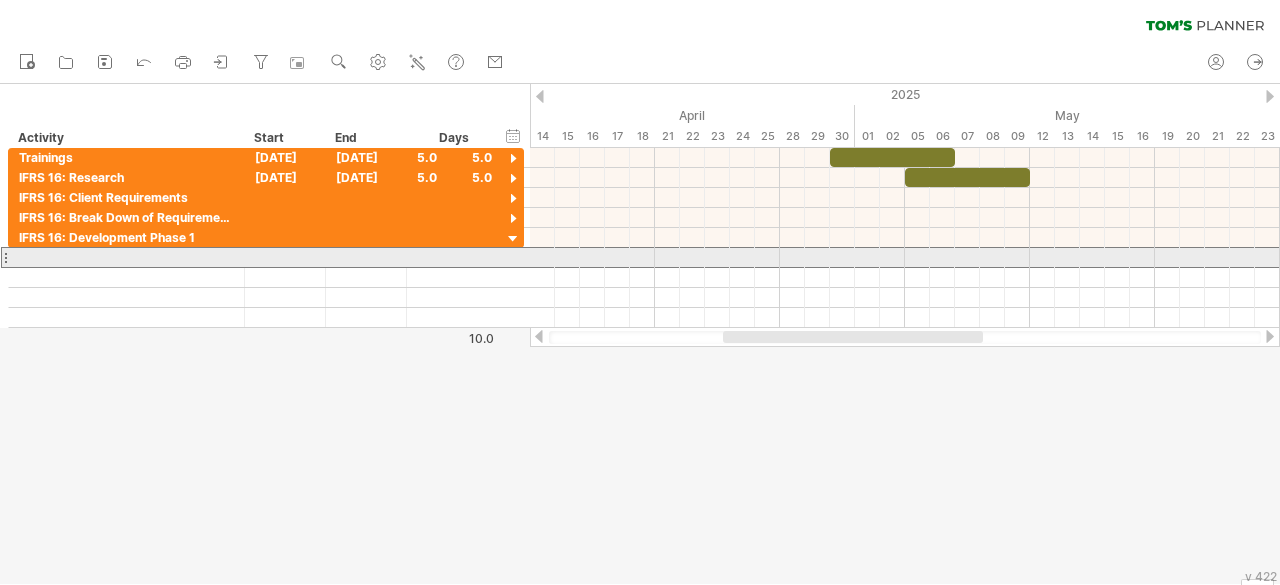 click at bounding box center (5, 257) 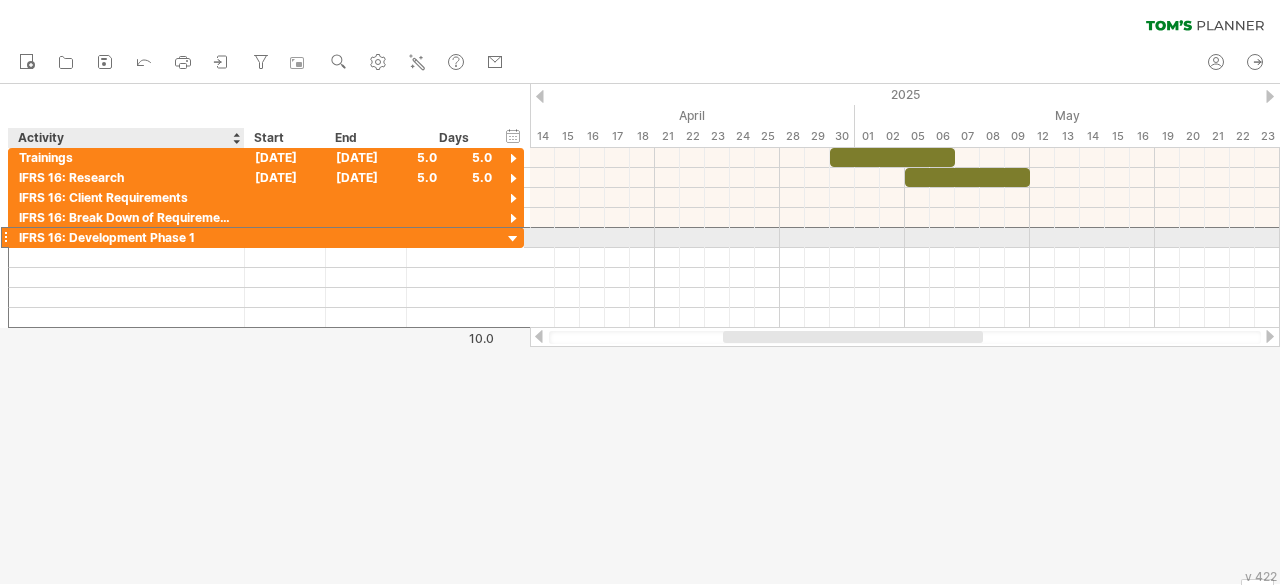 click on "**********" at bounding box center (127, 237) 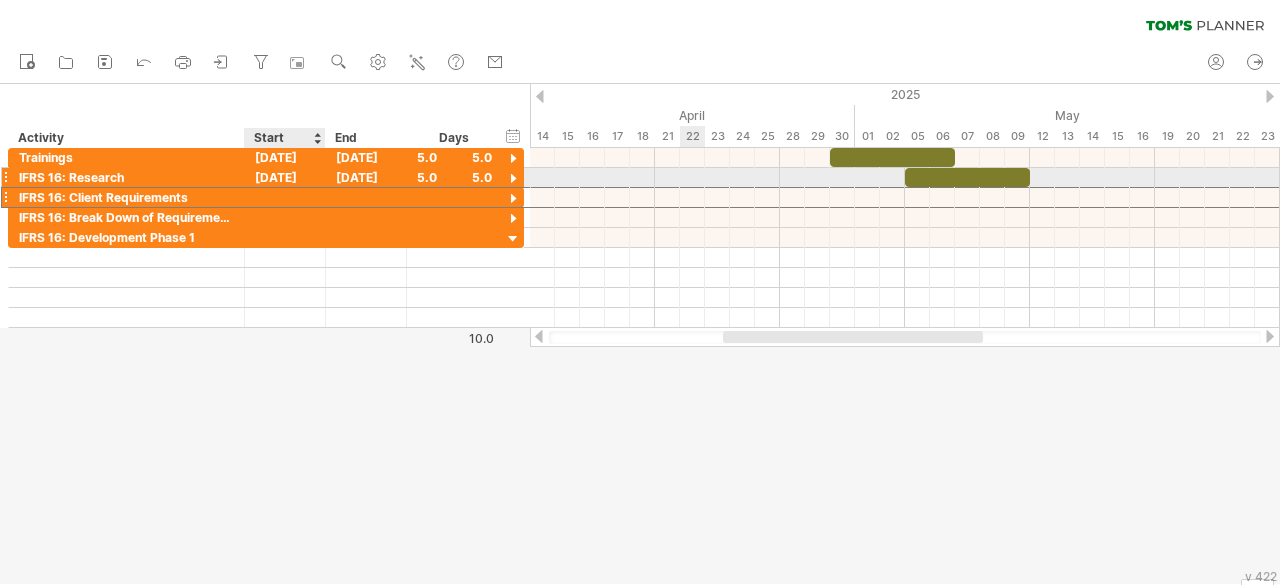 click at bounding box center [285, 197] 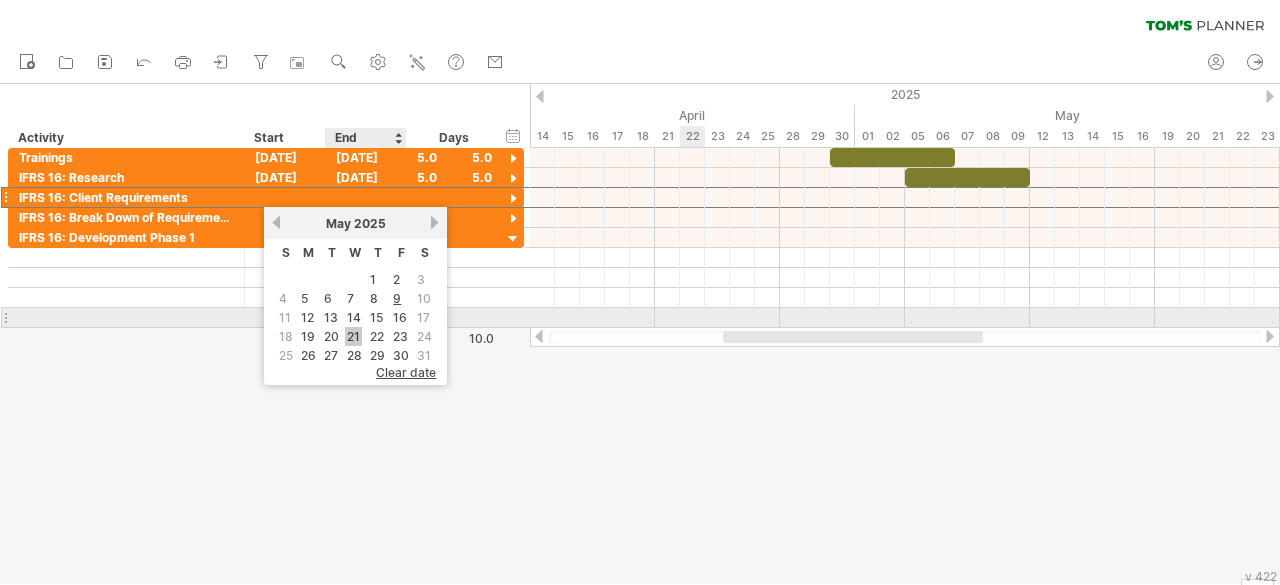 click on "21" at bounding box center [353, 336] 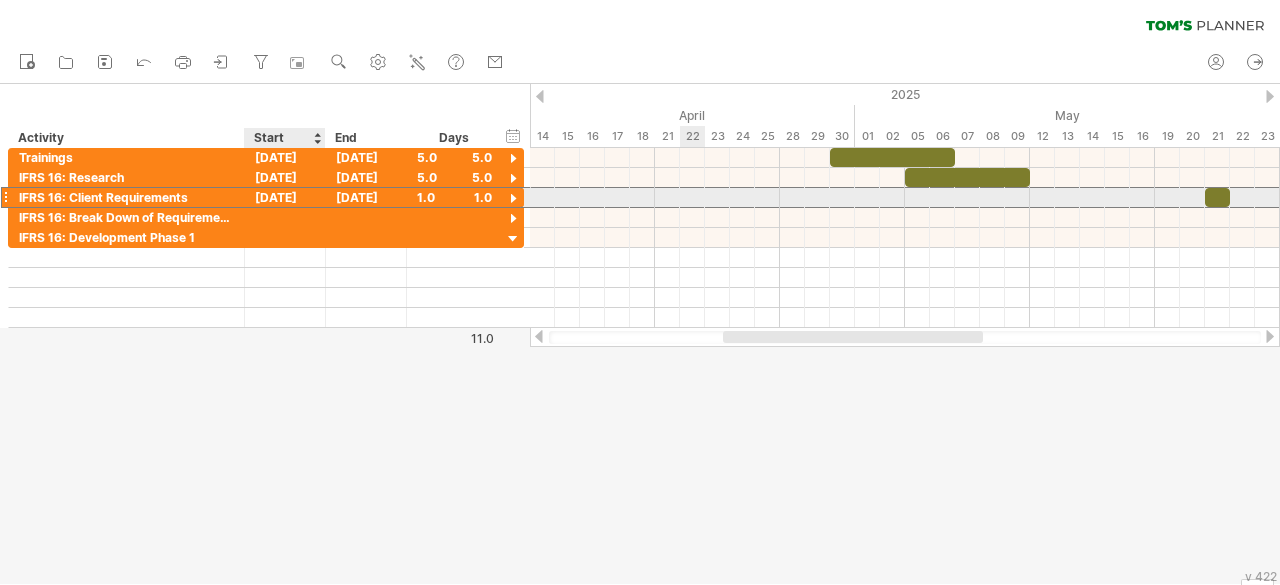 click on "[DATE]" at bounding box center [285, 197] 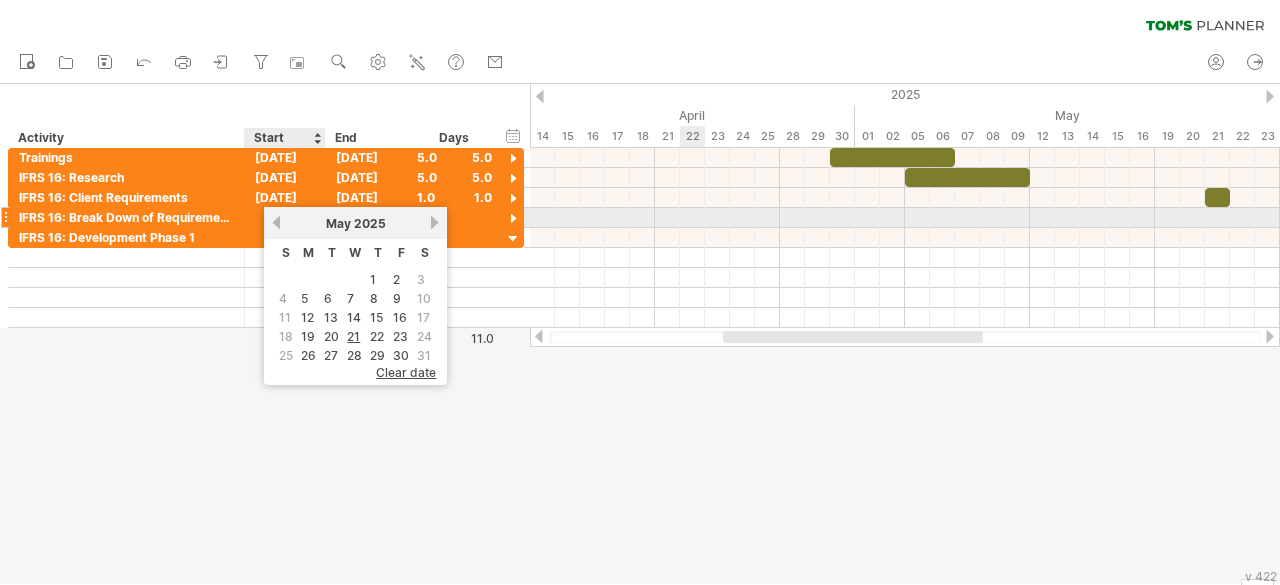 click on "previous" at bounding box center [276, 222] 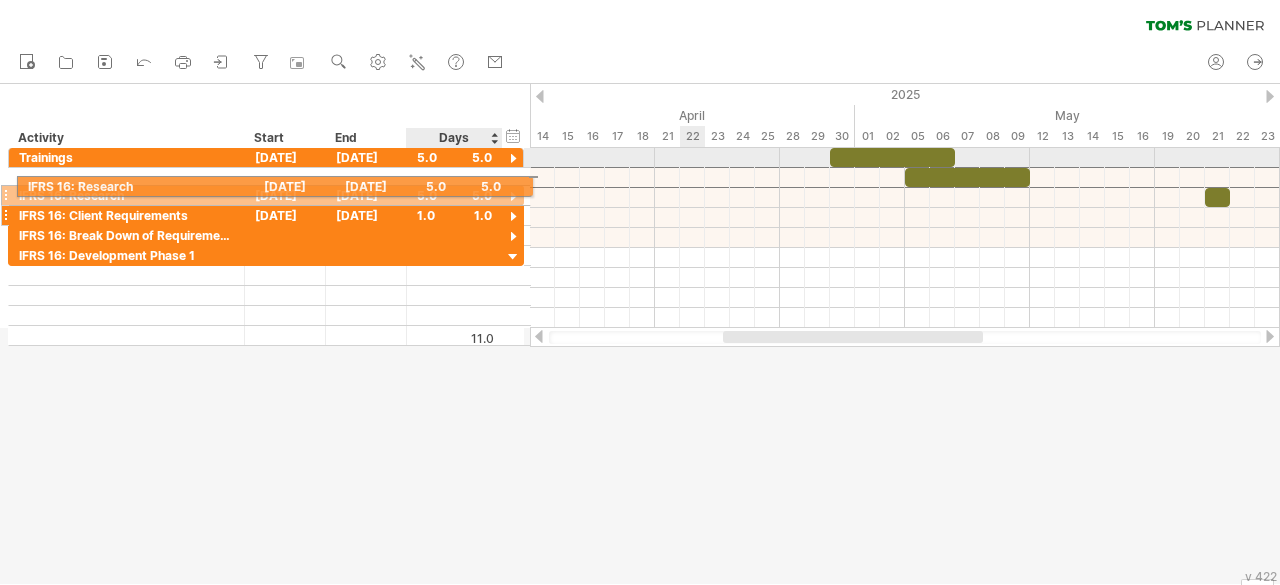 drag, startPoint x: 424, startPoint y: 172, endPoint x: 494, endPoint y: 187, distance: 71.5891 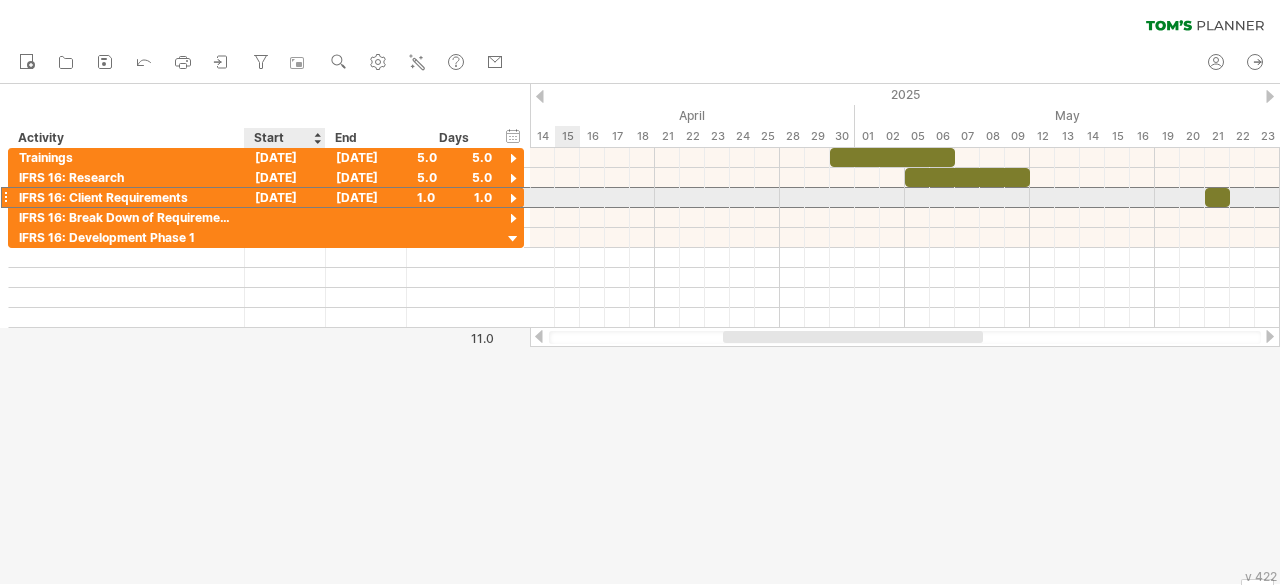 click on "[DATE]" at bounding box center (285, 197) 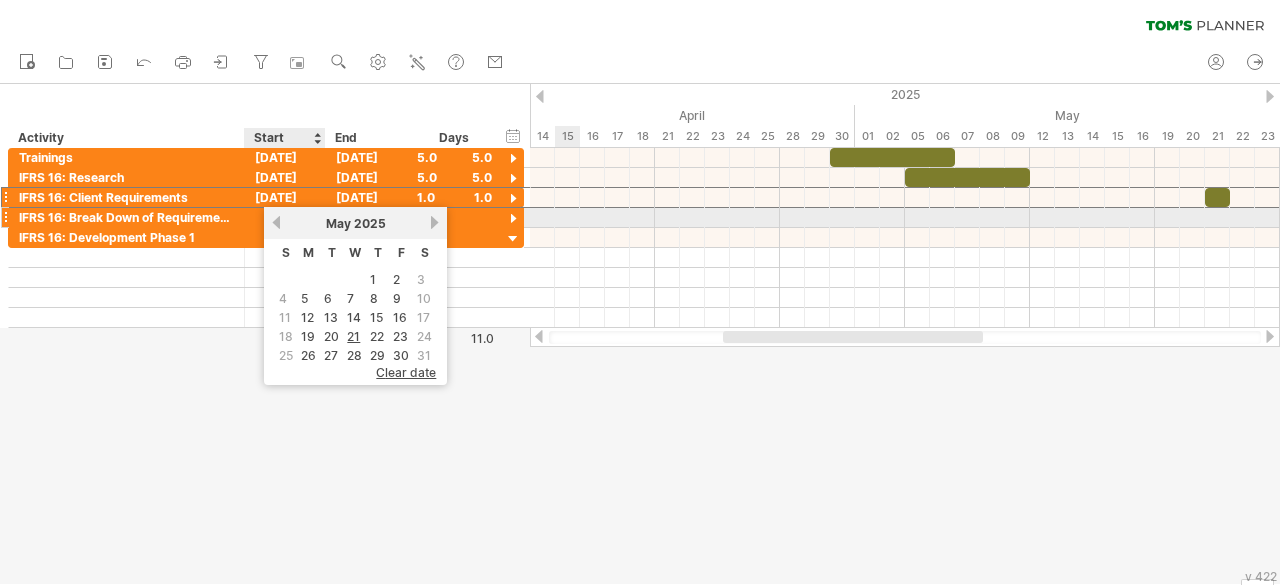 click on "previous" at bounding box center (276, 222) 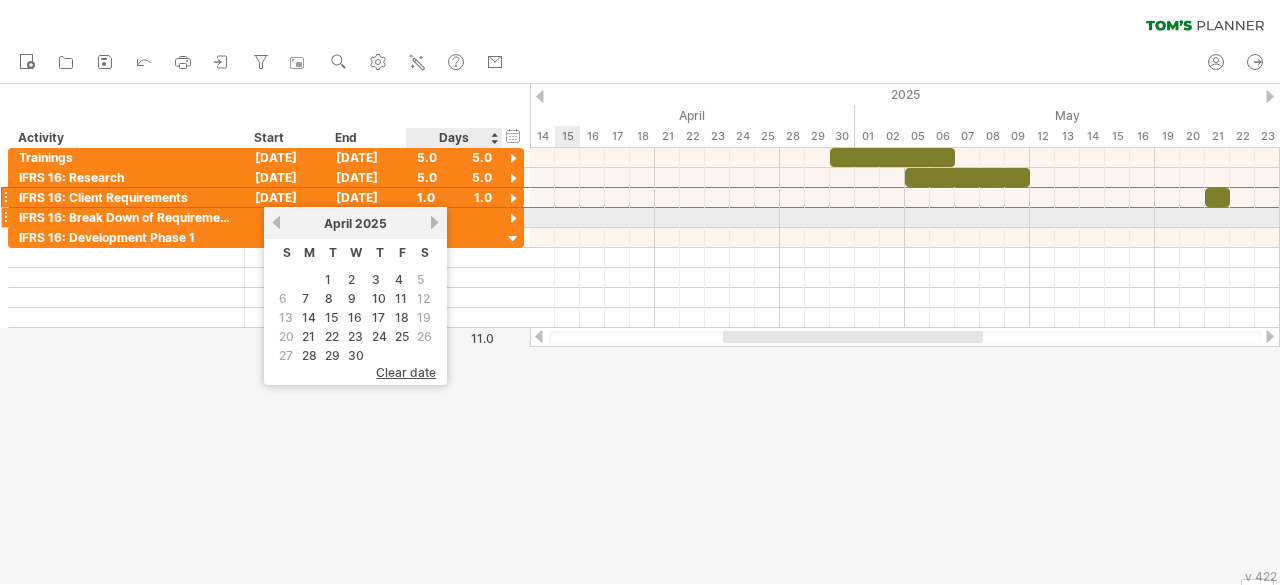 click on "next" at bounding box center (434, 222) 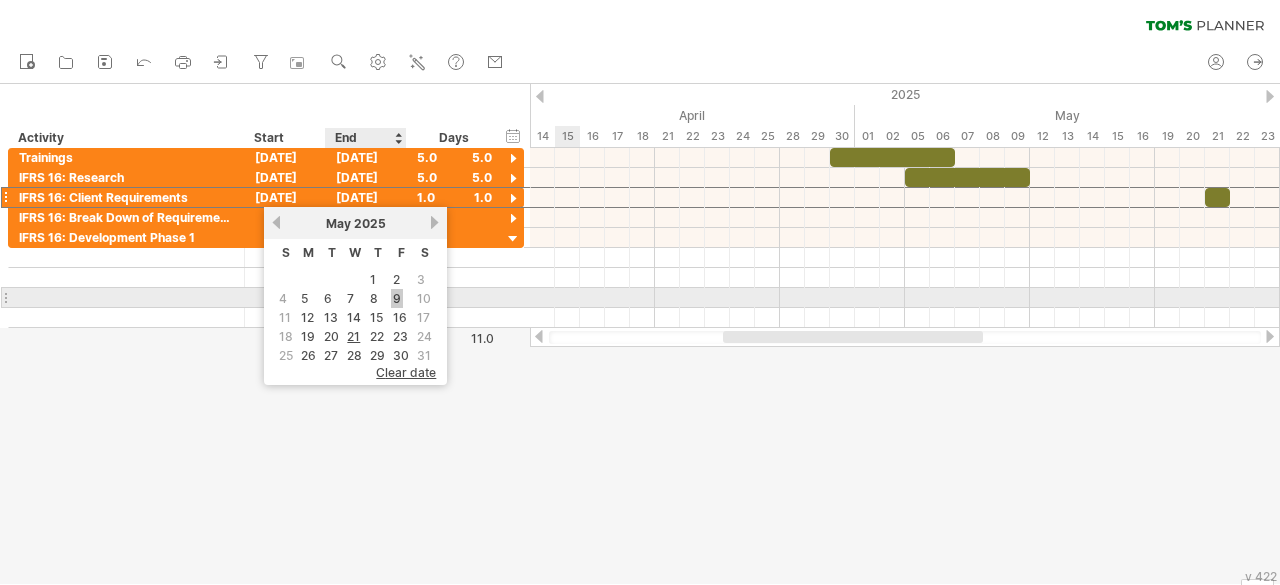 click on "9" at bounding box center (397, 298) 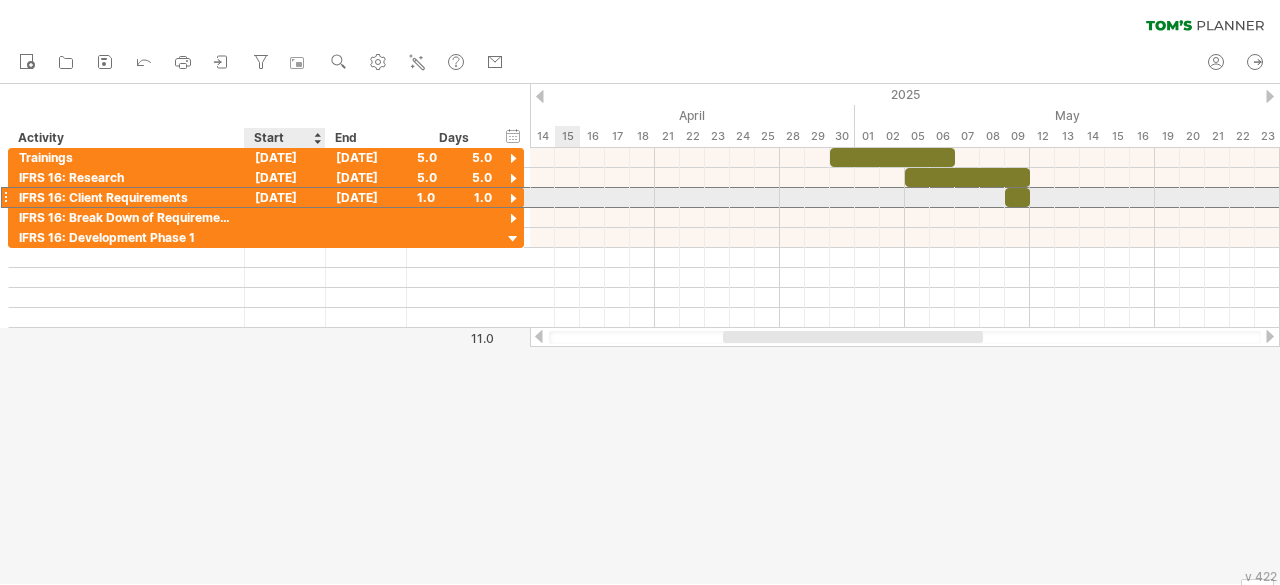 click on "[DATE]" at bounding box center [285, 197] 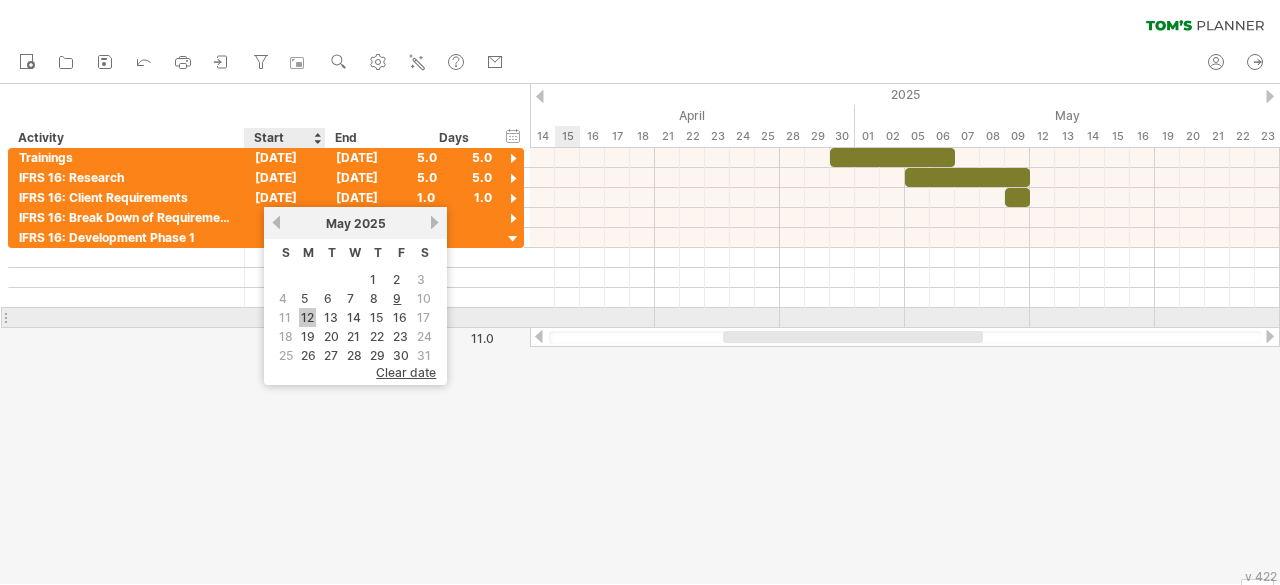 click on "12" at bounding box center [307, 317] 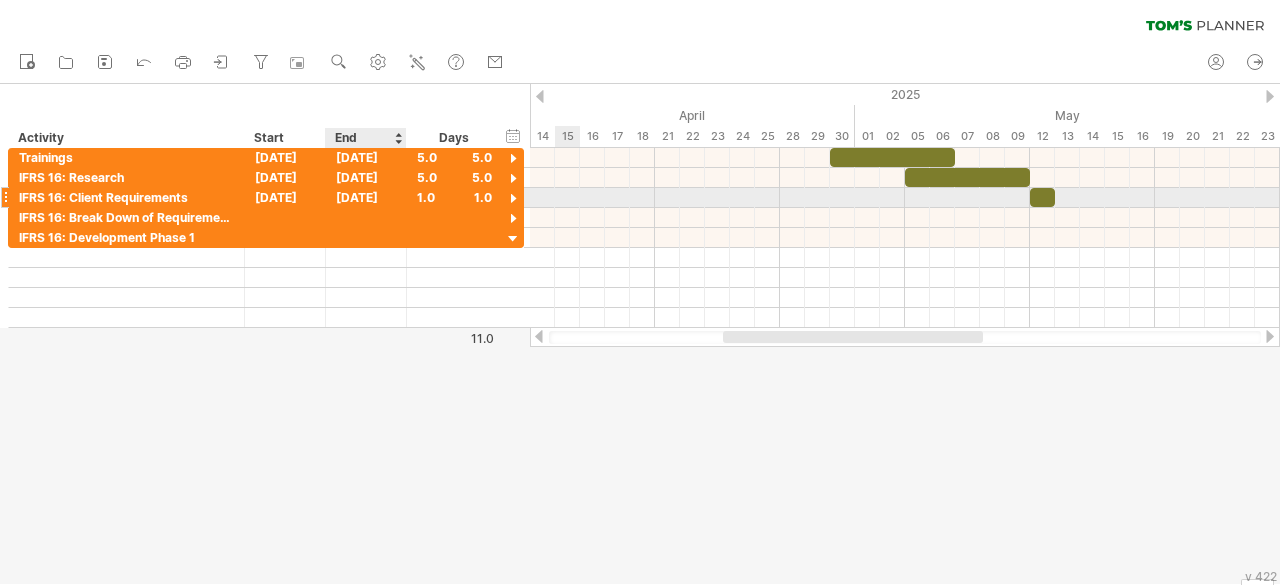 click on "[DATE]" at bounding box center [366, 197] 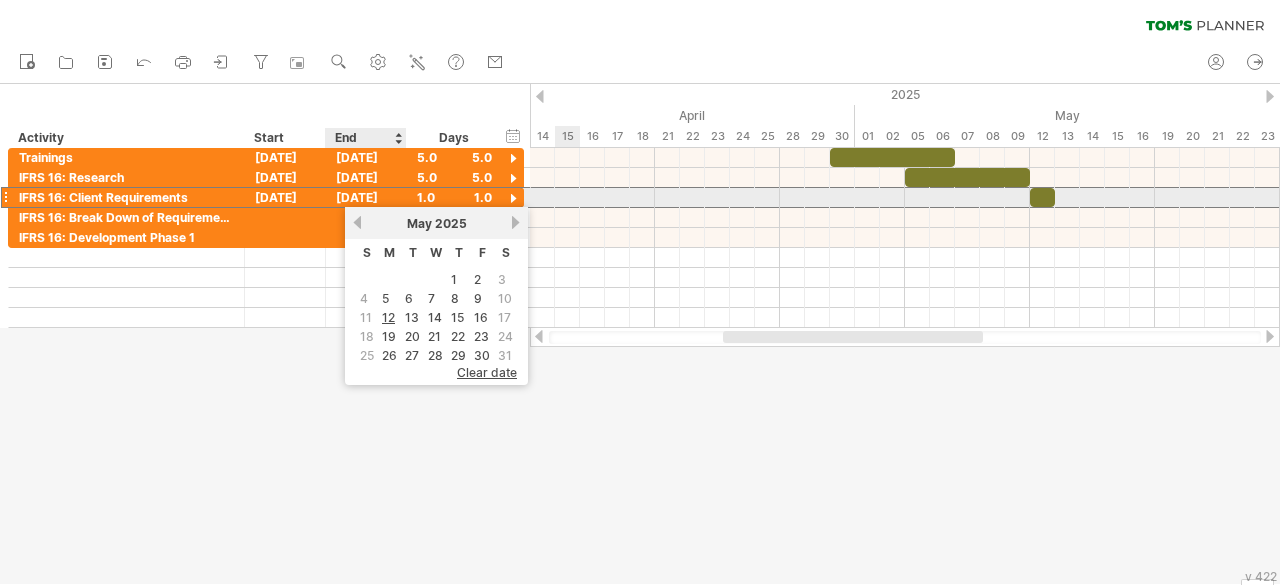click on "[DATE]" at bounding box center [366, 197] 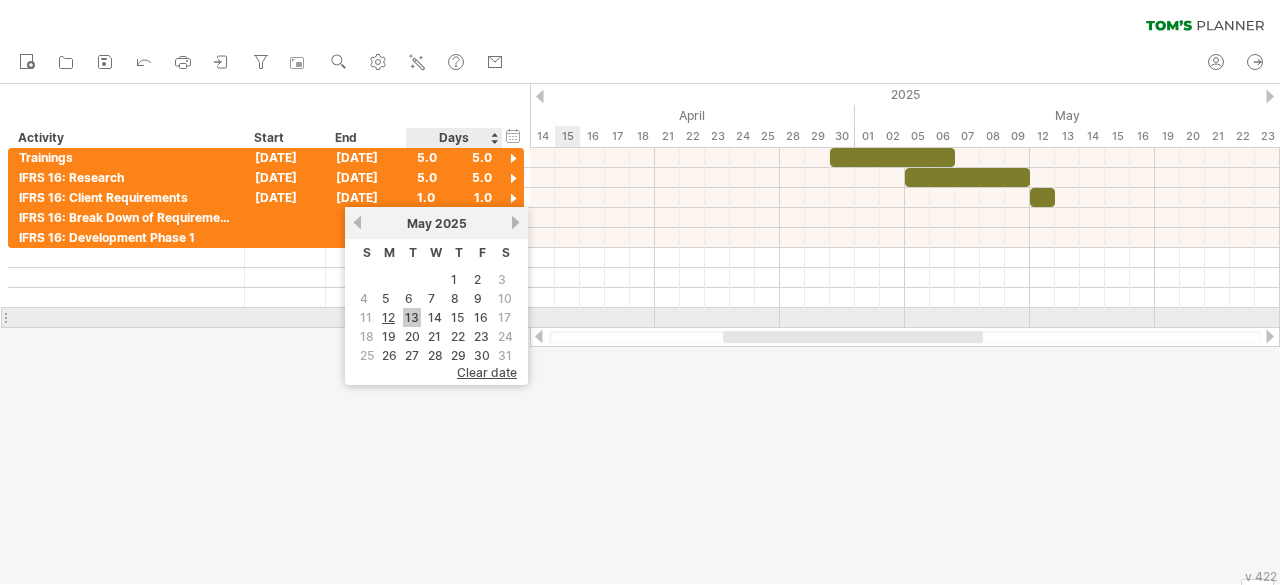 click on "13" at bounding box center (412, 317) 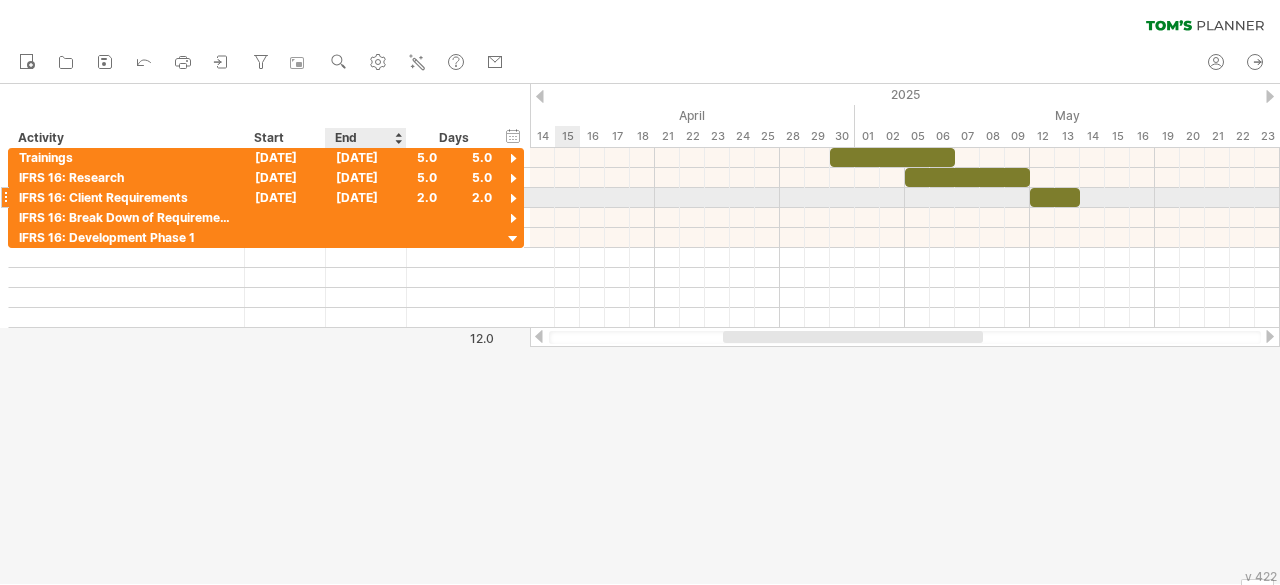 click on "[DATE]" at bounding box center [366, 197] 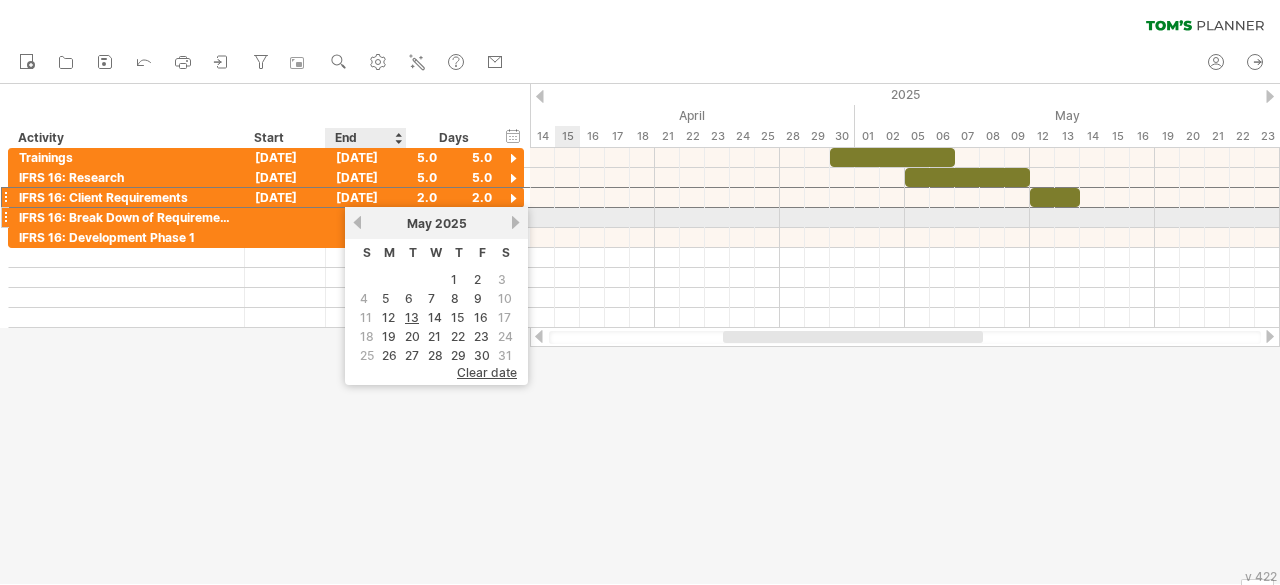 click on "[MONTH] 2025" at bounding box center (436, 223) 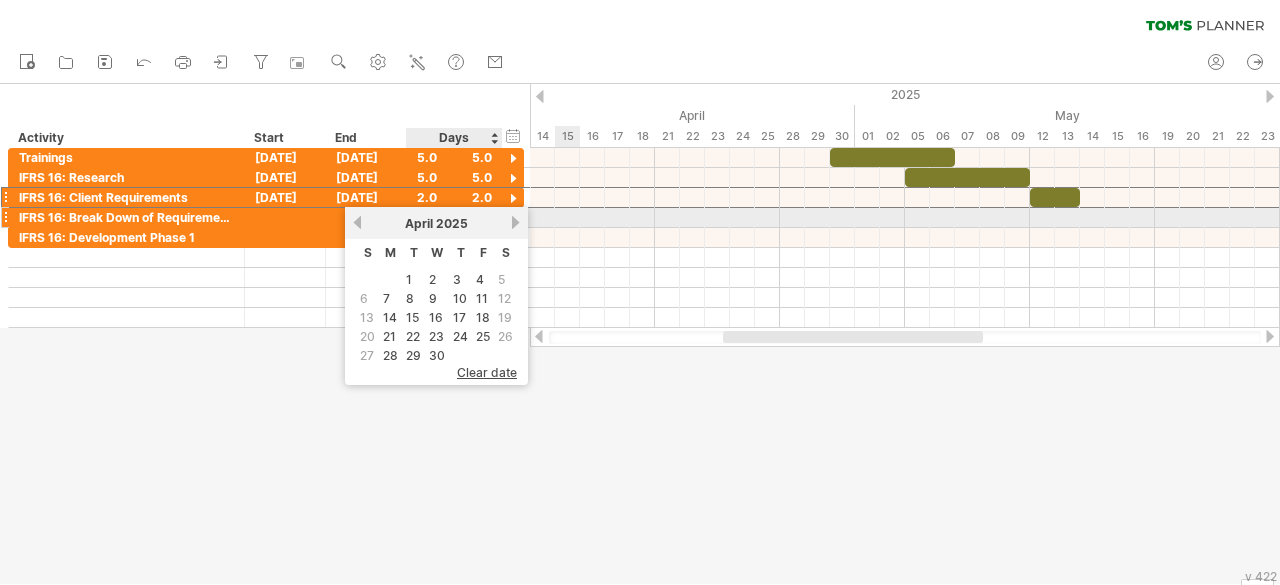 click on "next" at bounding box center (515, 222) 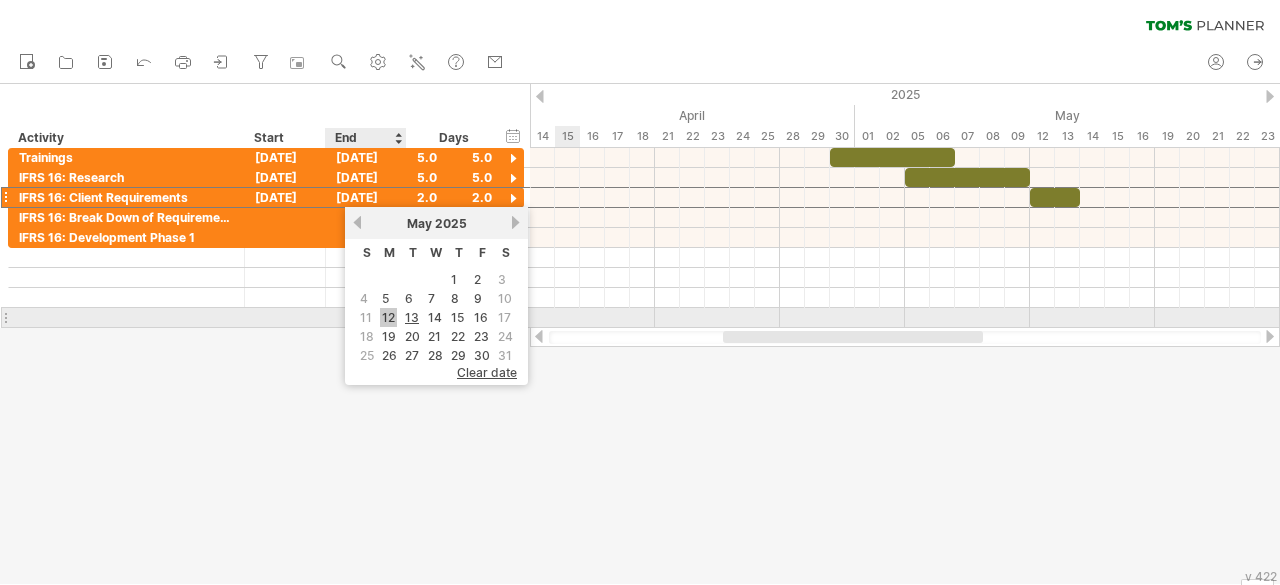 click on "12" at bounding box center [388, 317] 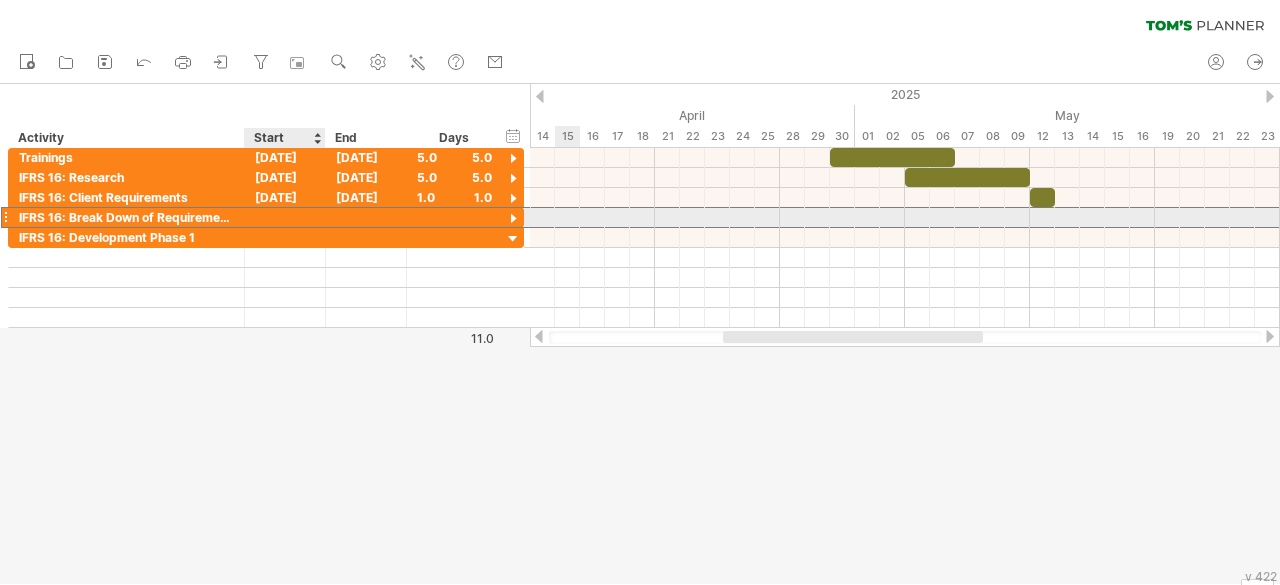 click at bounding box center [285, 217] 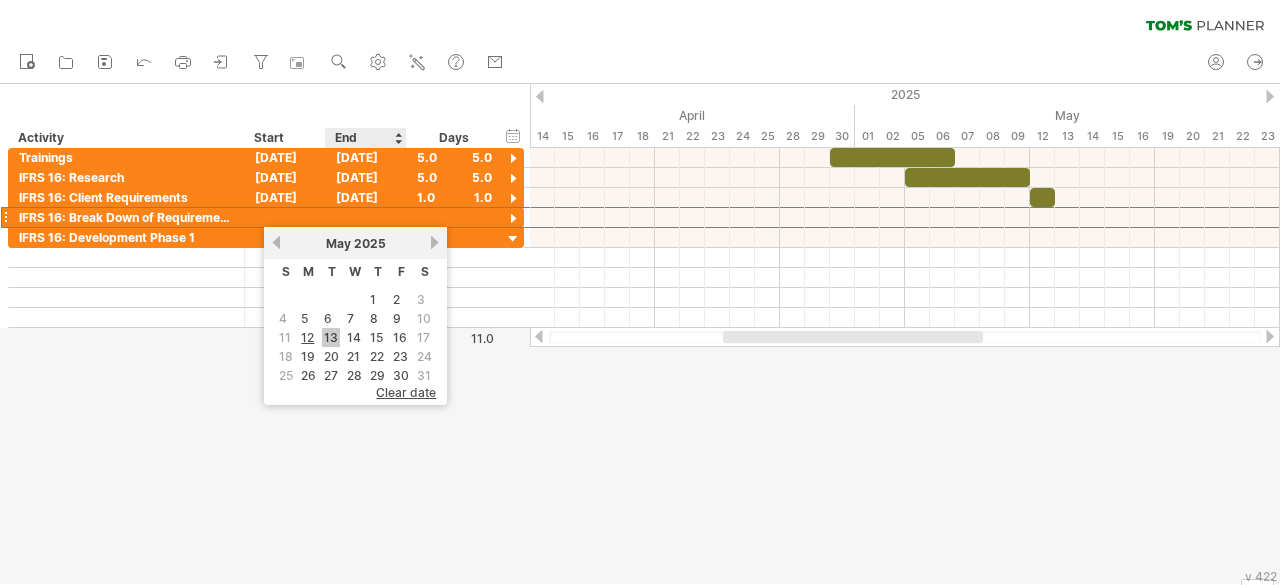 click on "13" at bounding box center [331, 337] 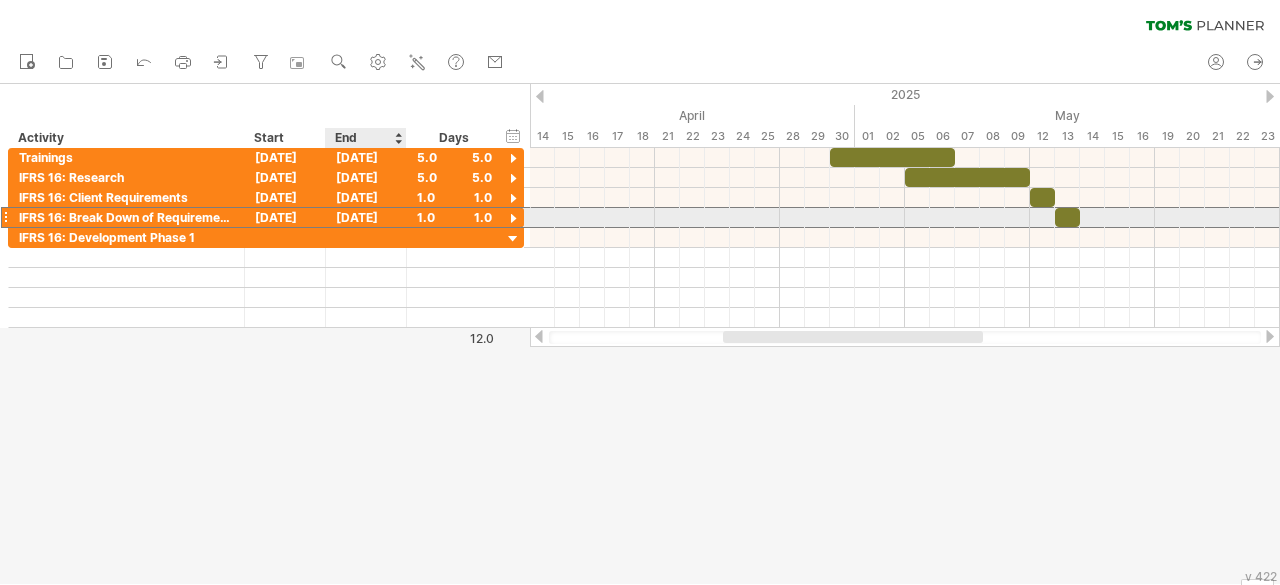 click on "[DATE]" at bounding box center [366, 217] 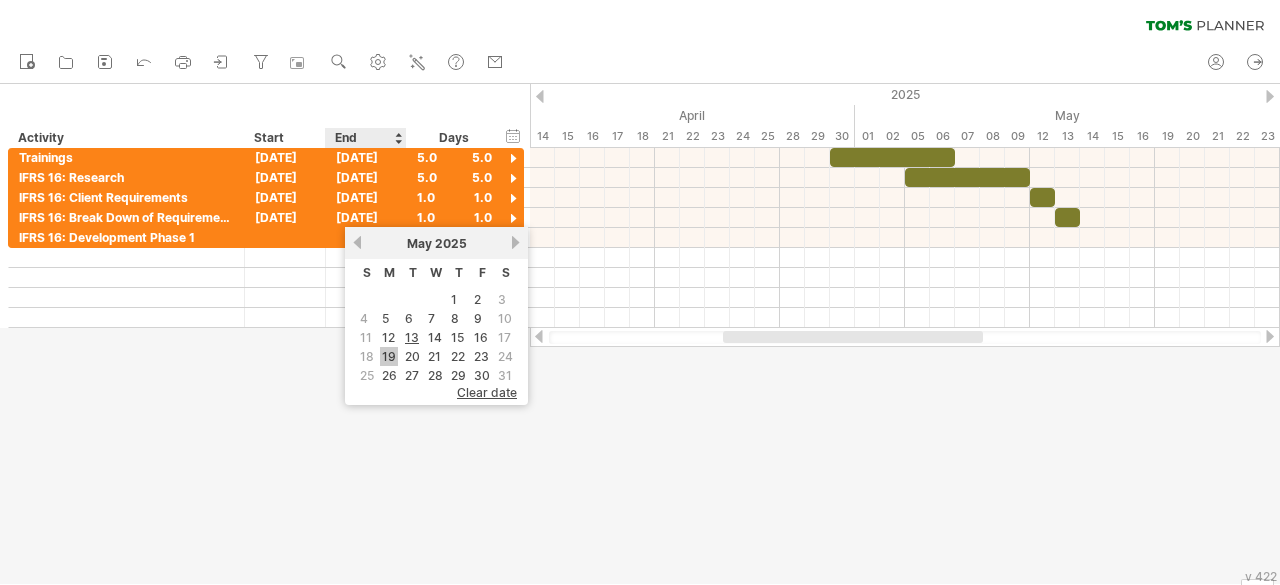click on "19" at bounding box center (389, 356) 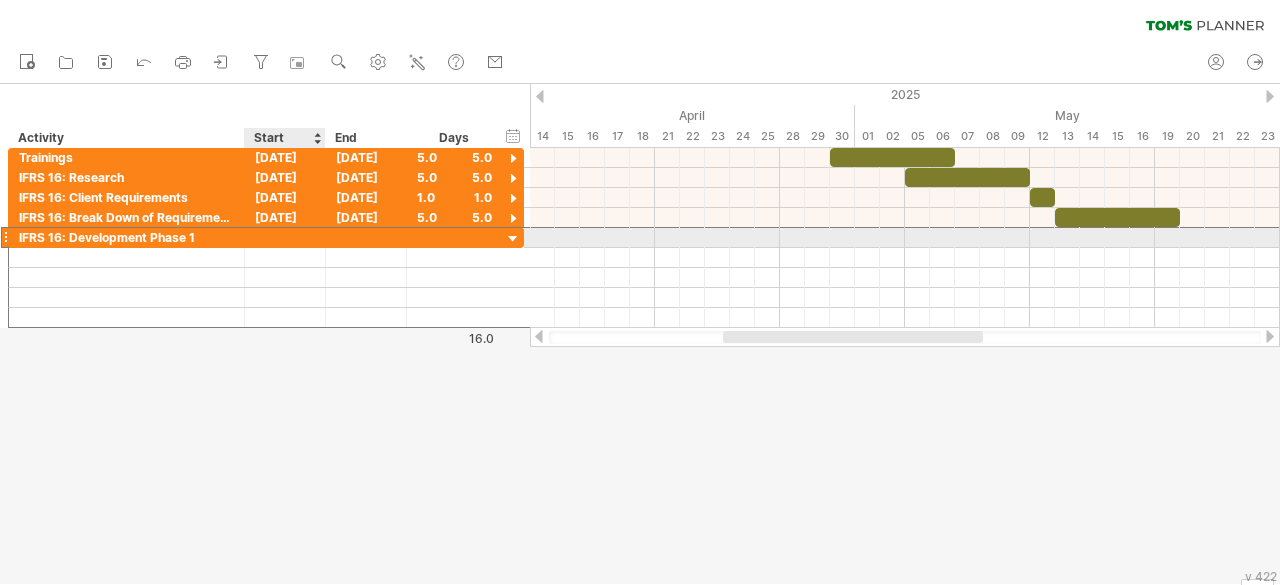 click at bounding box center (285, 237) 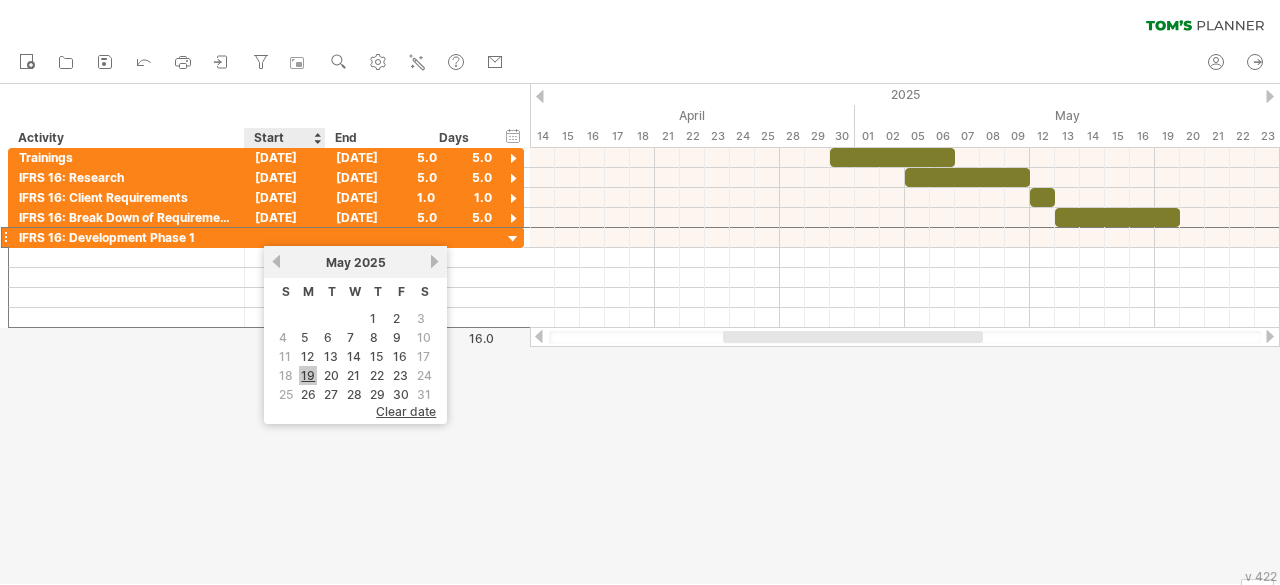 click on "19" at bounding box center [308, 375] 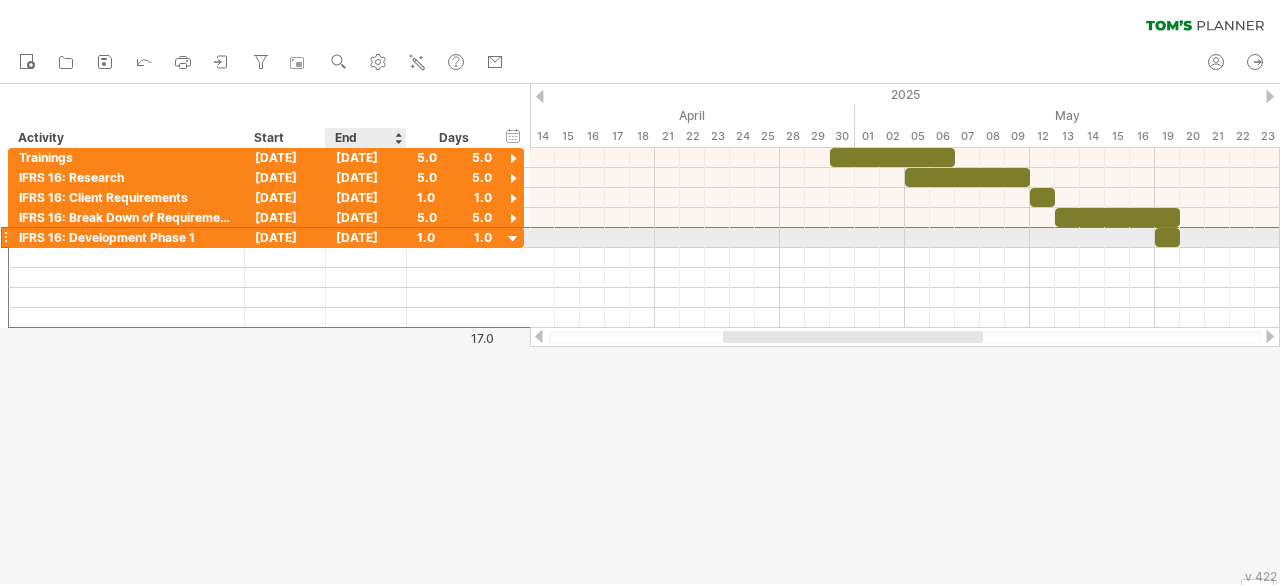 click on "[DATE]" at bounding box center (366, 237) 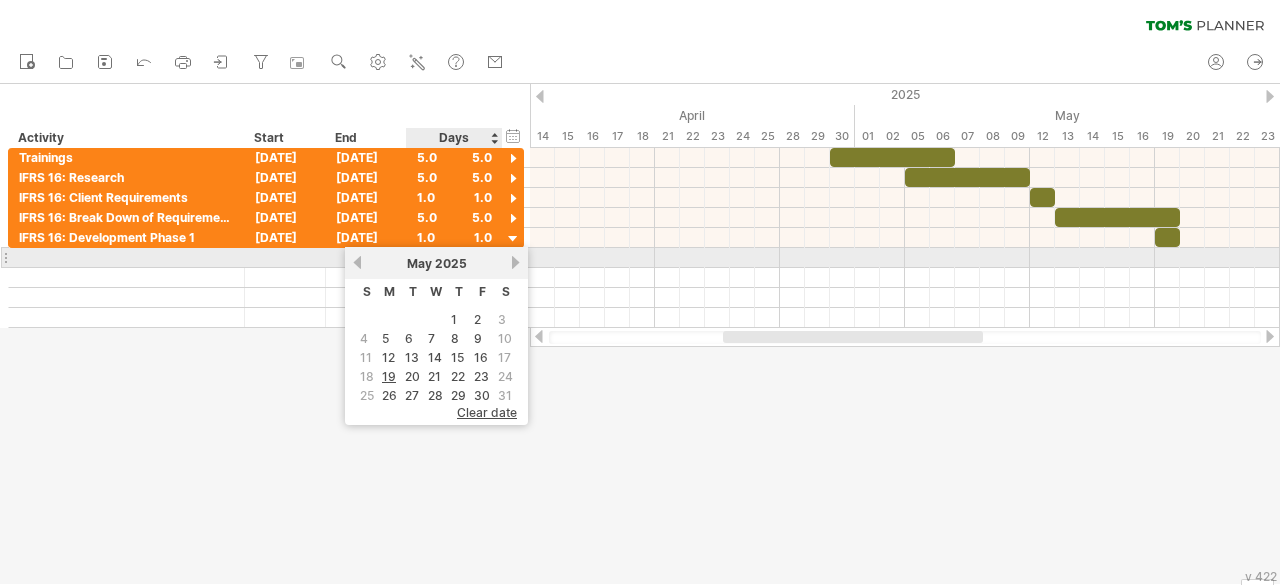 click on "next" at bounding box center [515, 262] 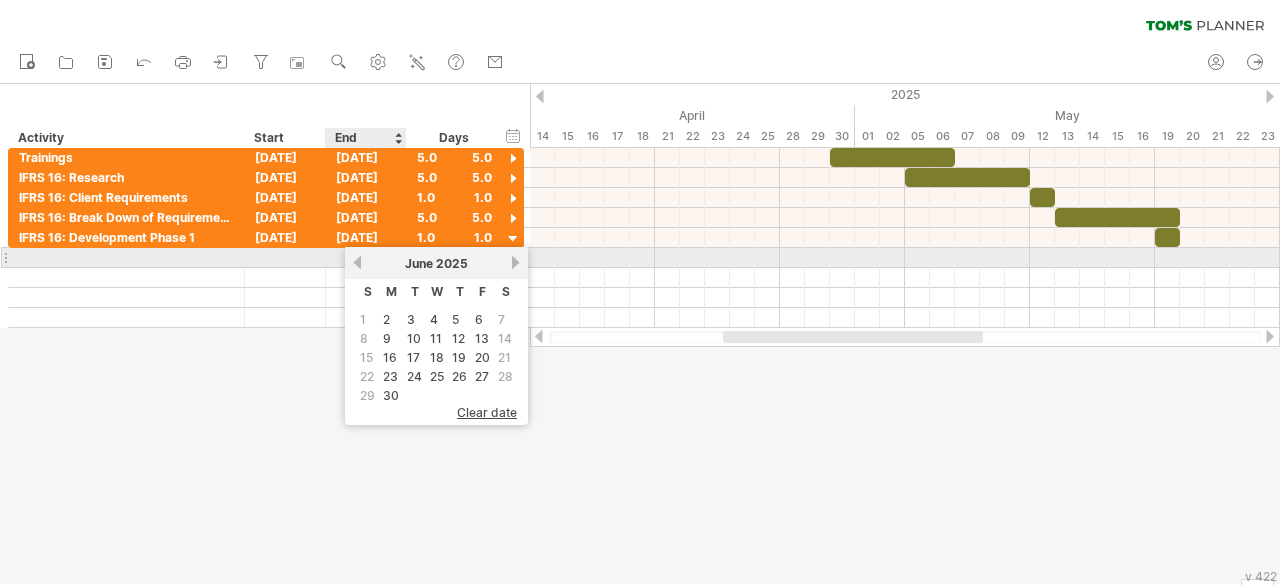 click on "previous" at bounding box center (357, 262) 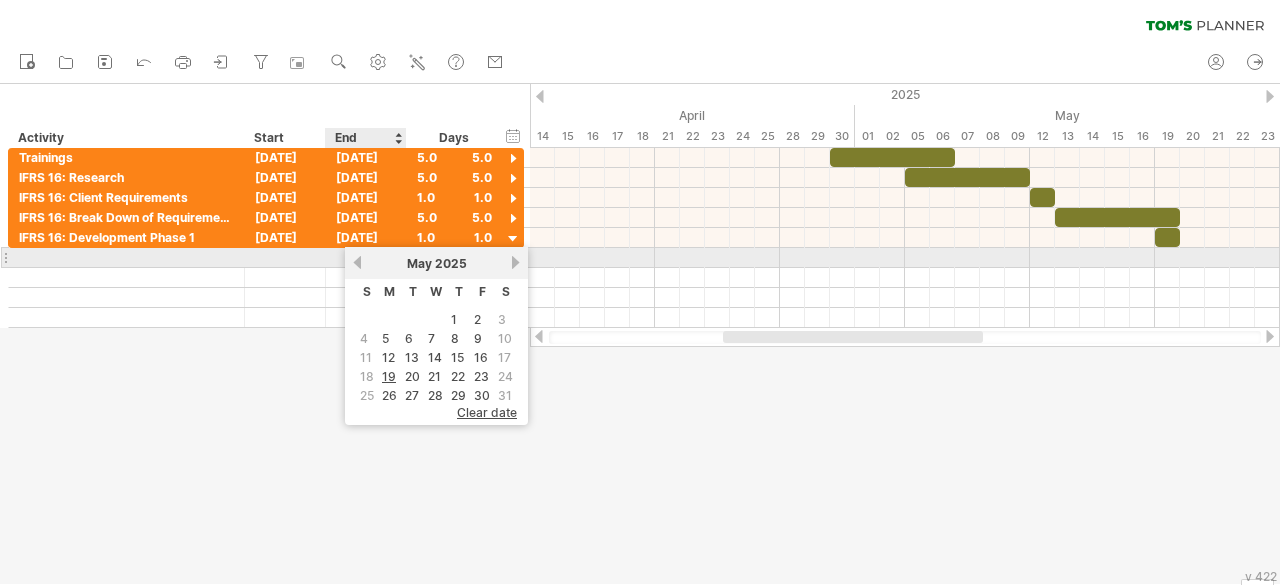 click on "previous" at bounding box center [357, 262] 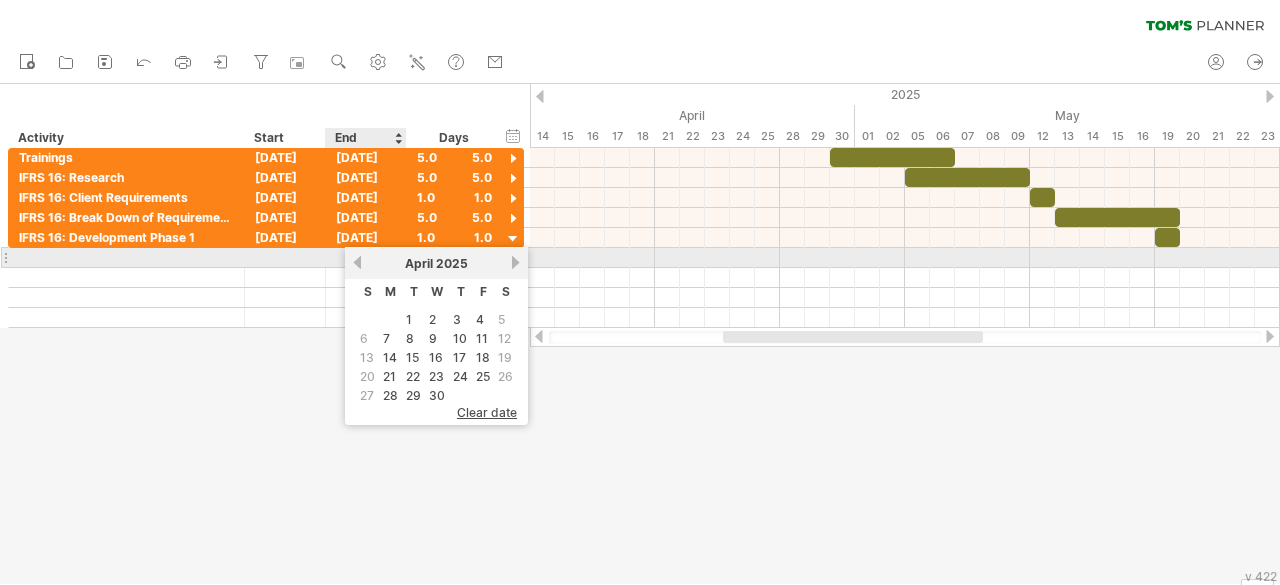 click on "previous" at bounding box center [357, 262] 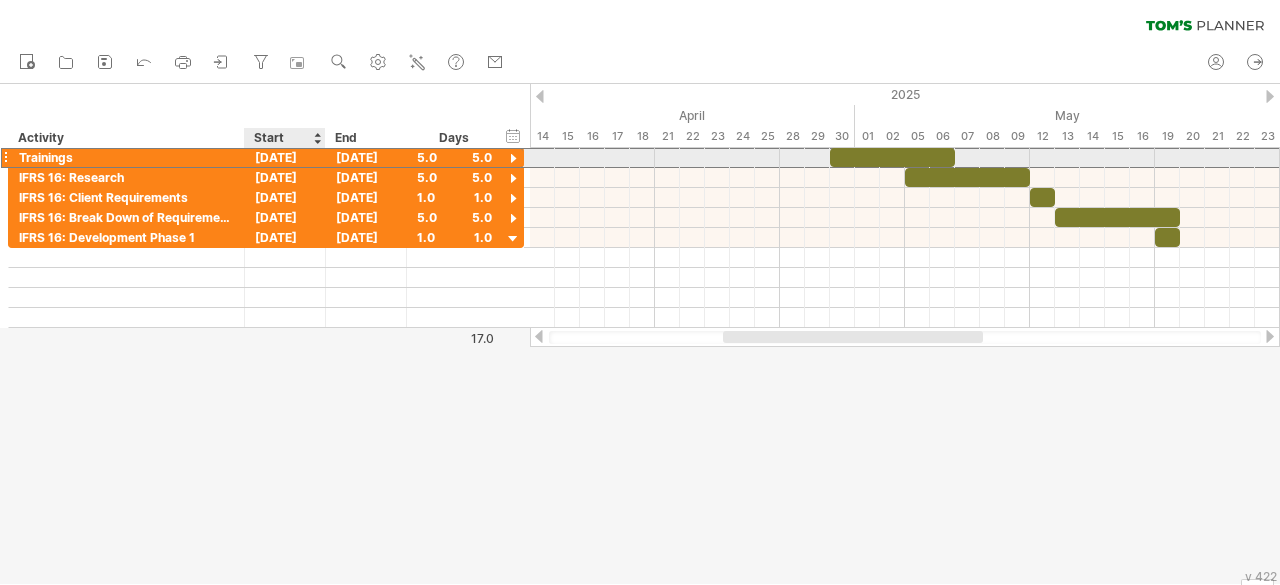 click on "[DATE]" at bounding box center [285, 157] 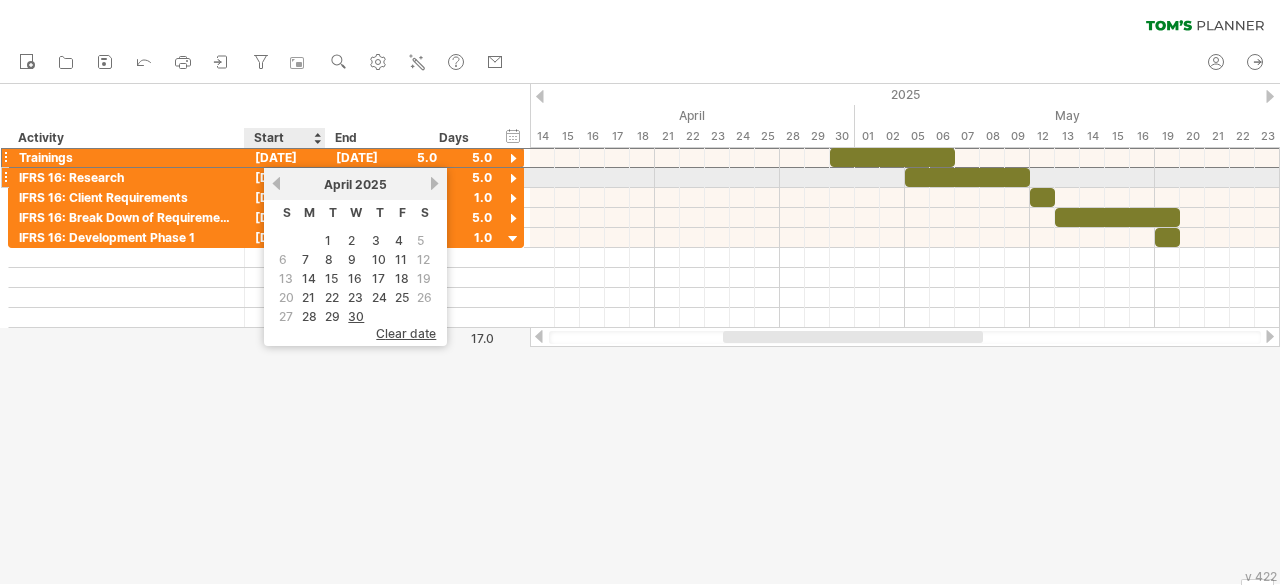 click on "previous" at bounding box center [276, 183] 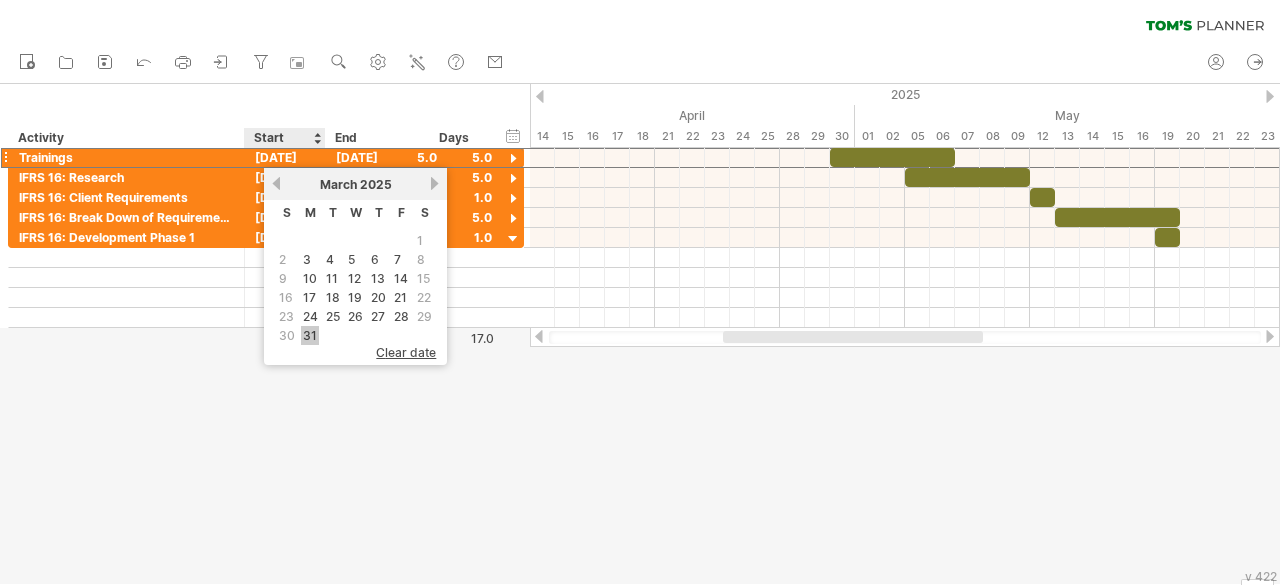 click on "31" at bounding box center [310, 335] 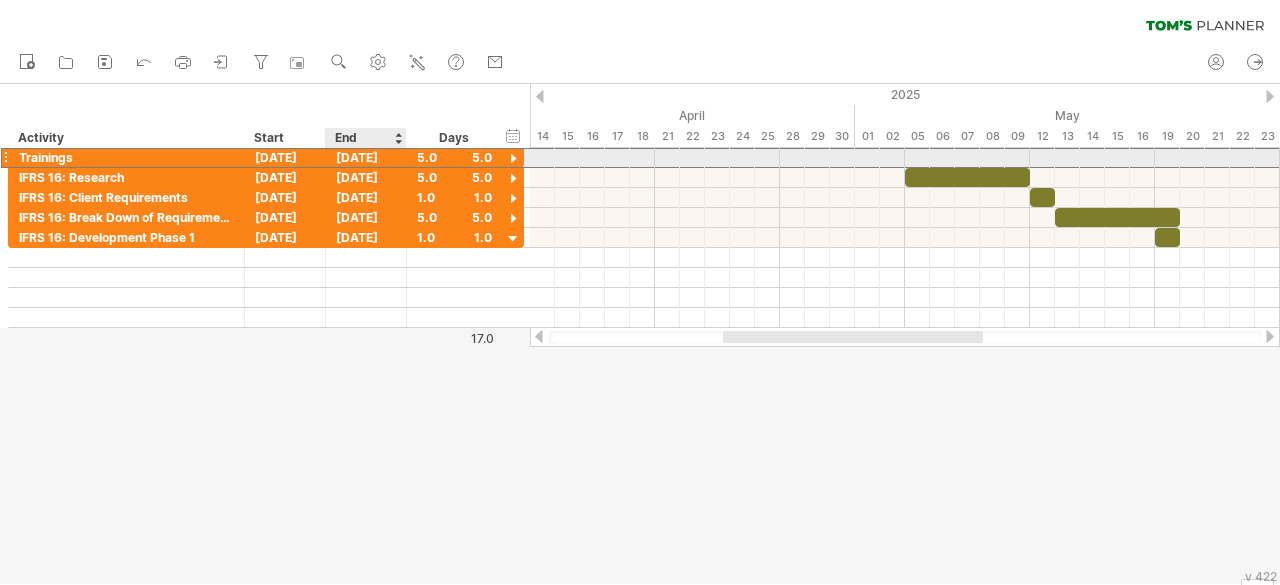 click on "[DATE]" at bounding box center (366, 157) 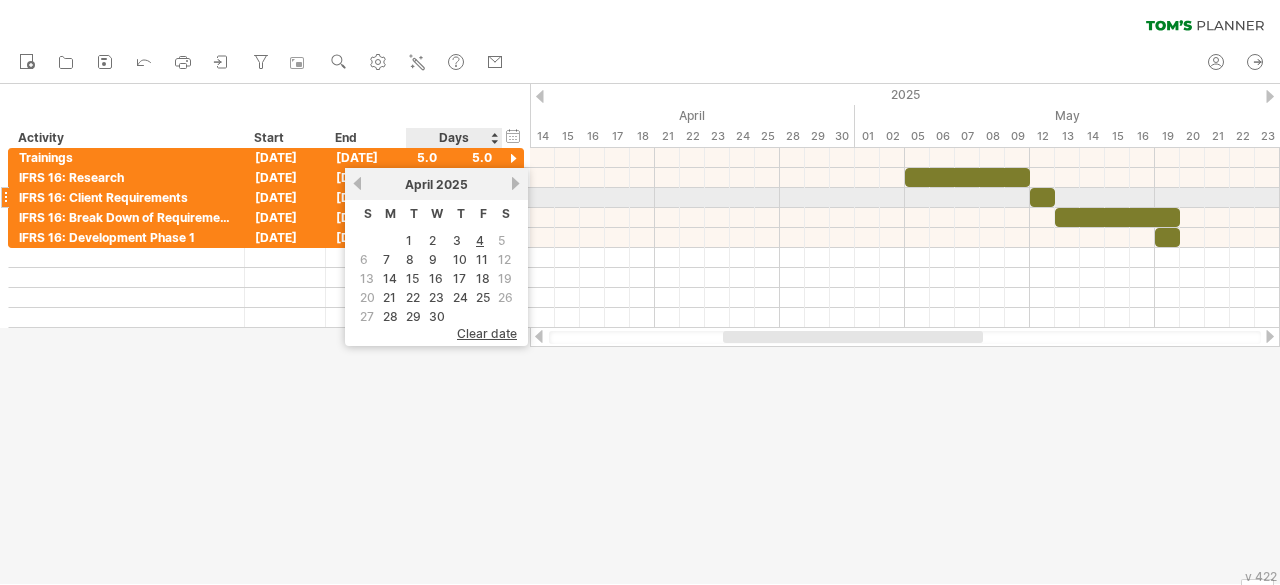 click on "previous next [MONTH] 2025" at bounding box center [436, 184] 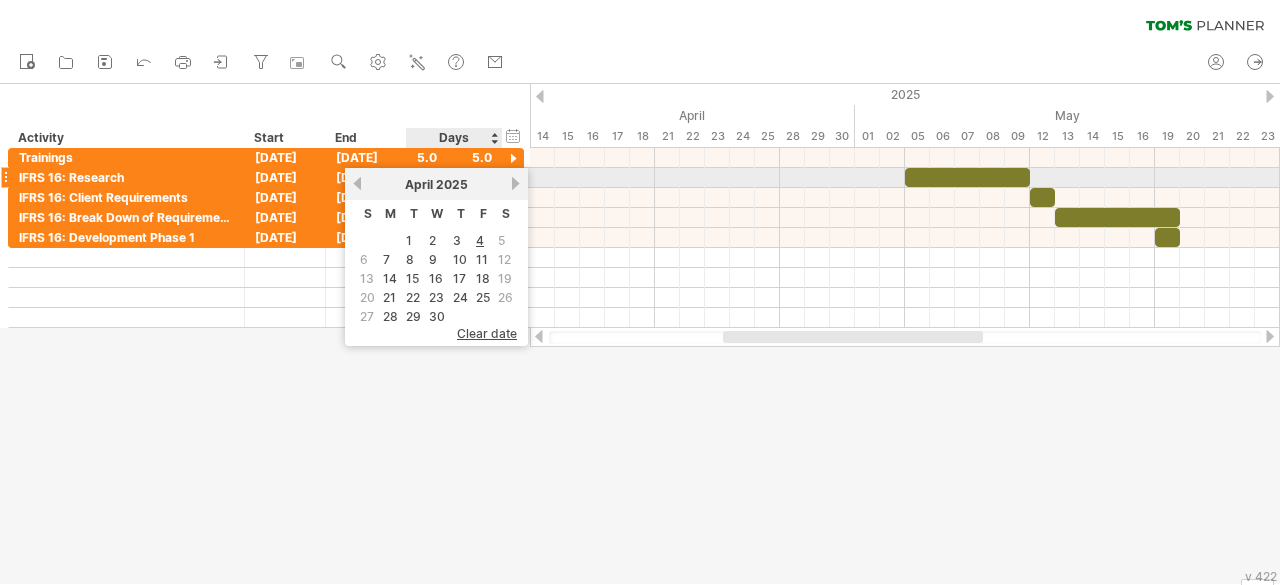 click on "next" at bounding box center [515, 183] 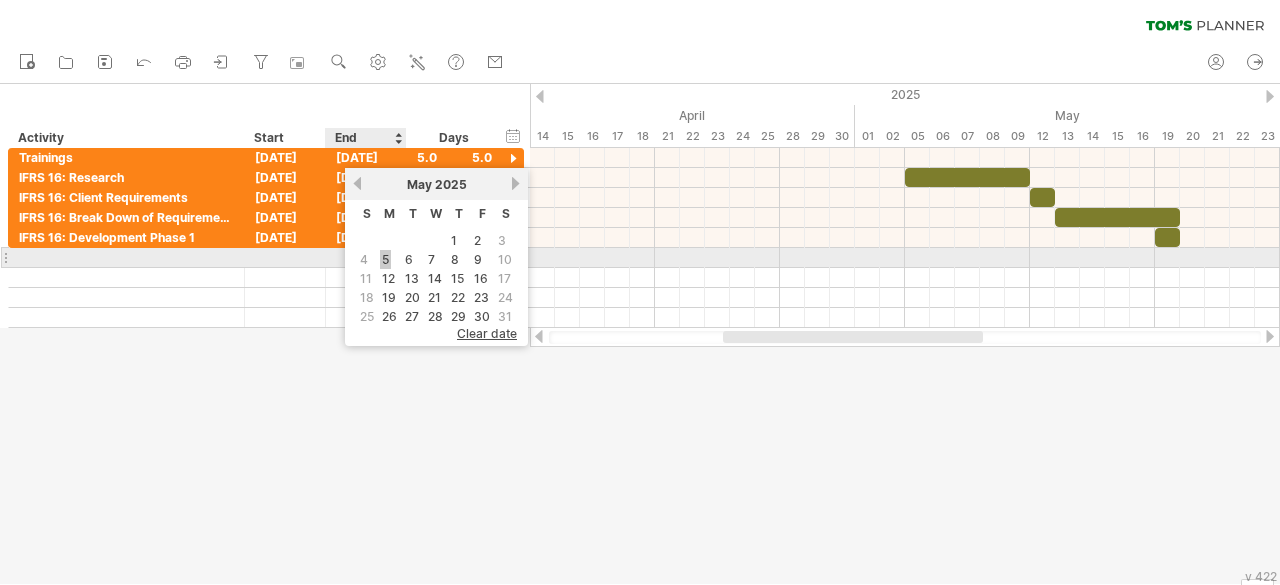 click on "5" at bounding box center [385, 259] 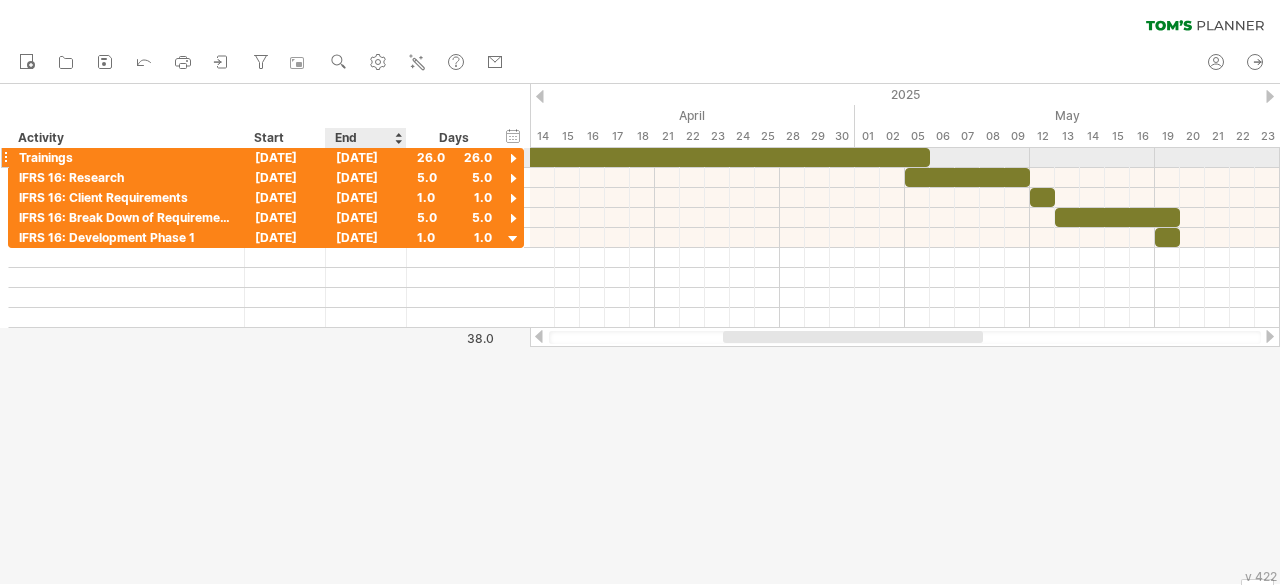 click on "[DATE]" at bounding box center [366, 157] 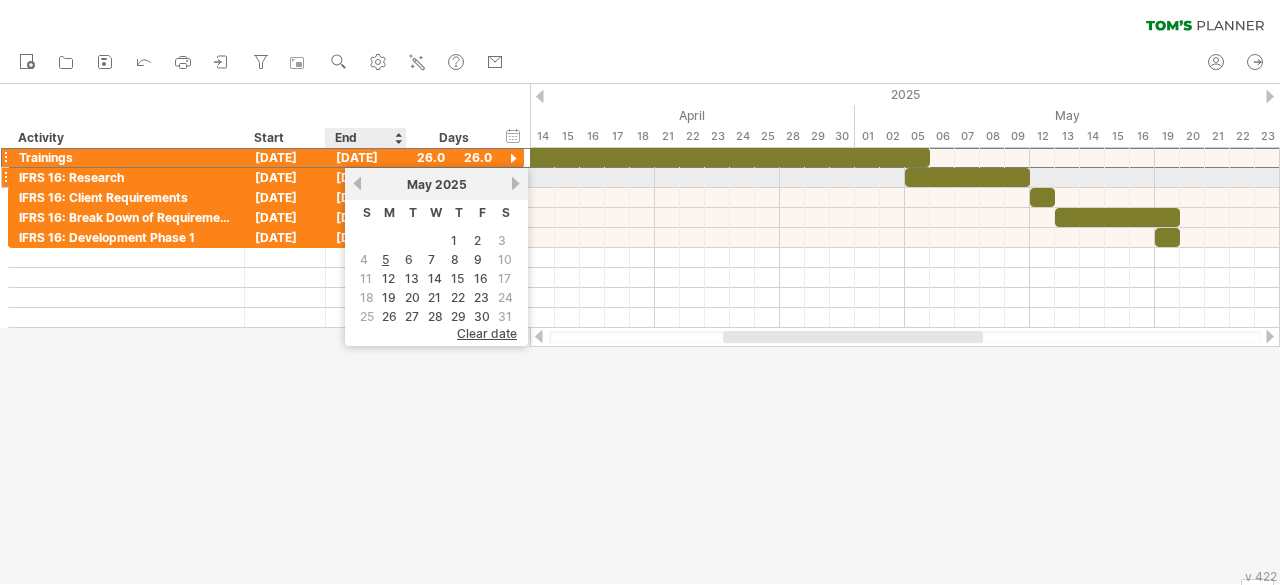 click on "previous" at bounding box center (357, 183) 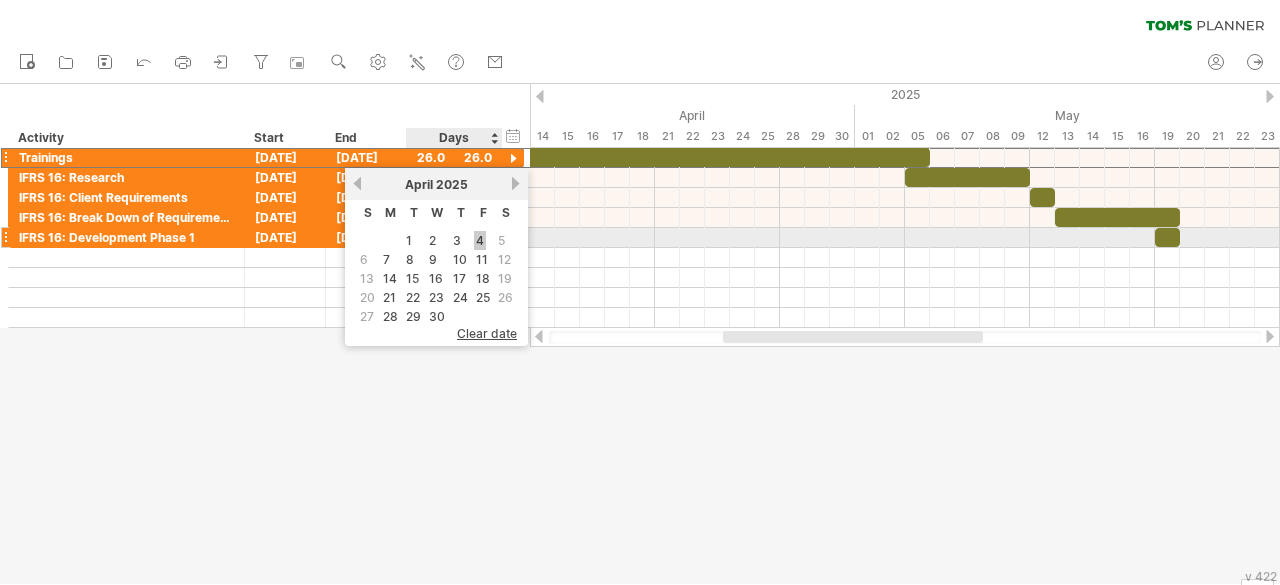 click on "4" at bounding box center (480, 240) 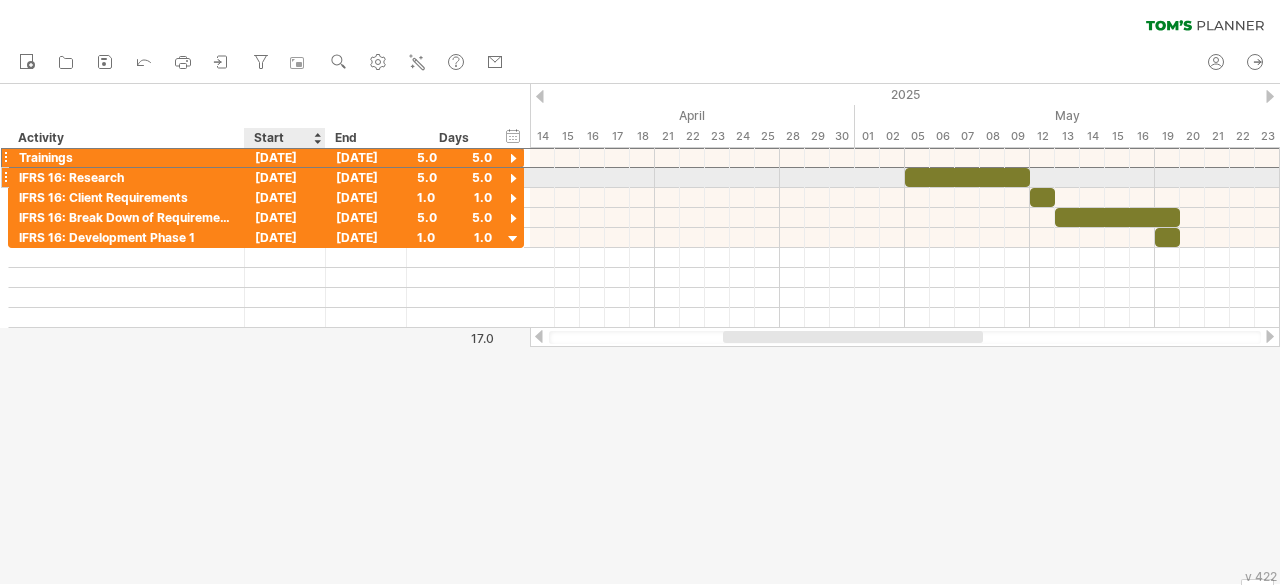 click on "[DATE]" at bounding box center (285, 177) 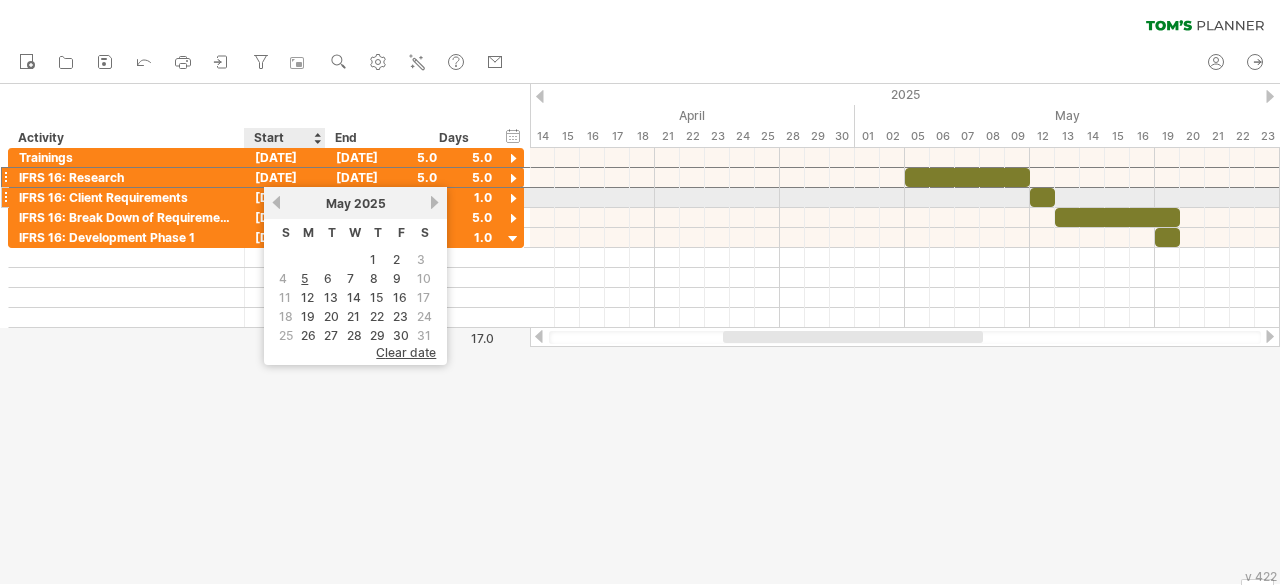 click on "previous" at bounding box center (276, 202) 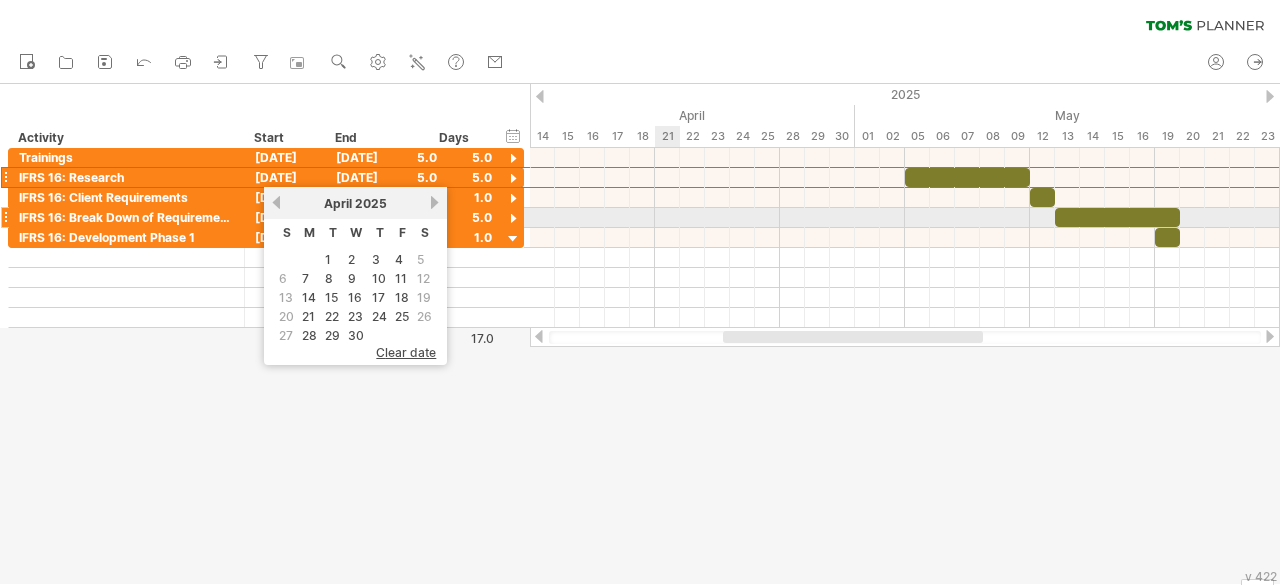 click at bounding box center (905, 218) 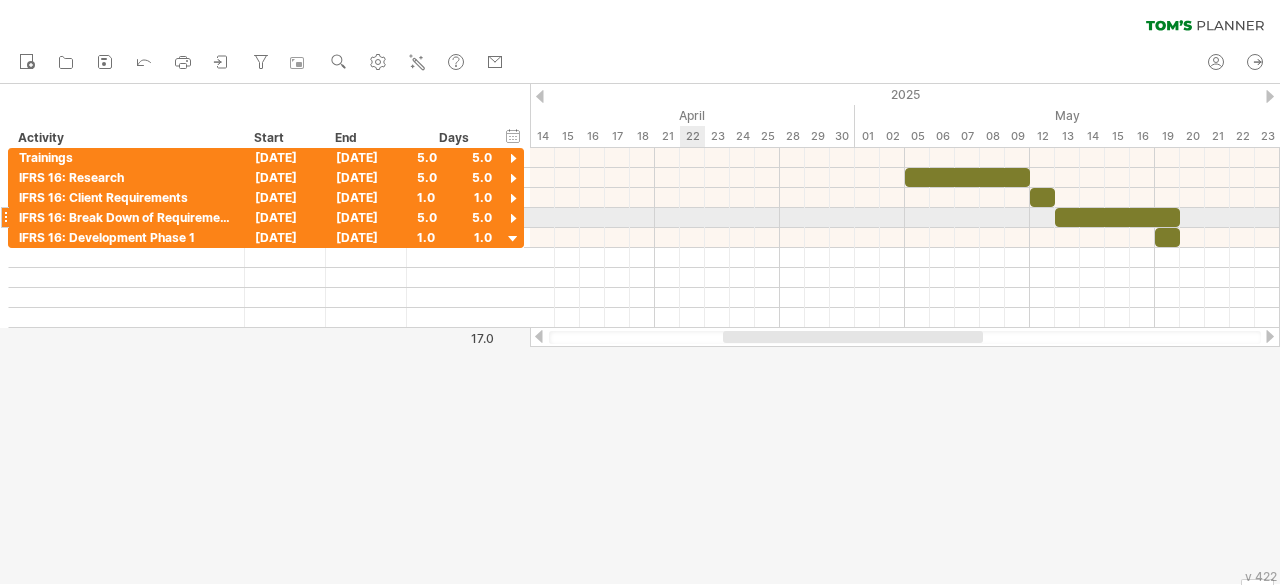 click at bounding box center (905, 218) 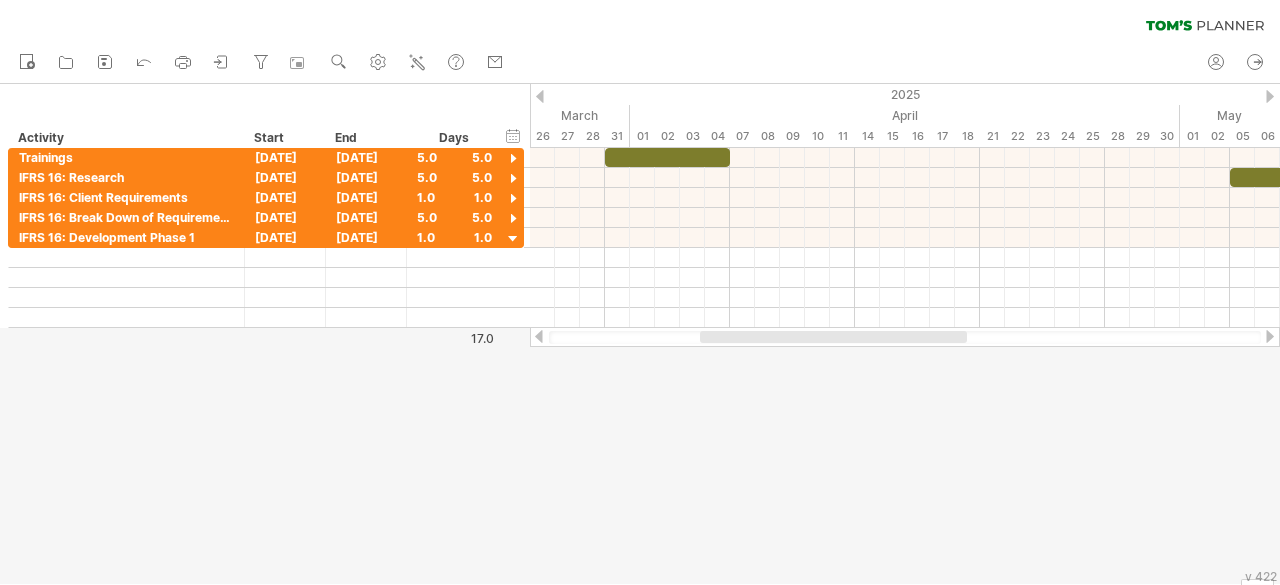 drag, startPoint x: 902, startPoint y: 335, endPoint x: 786, endPoint y: 329, distance: 116.15507 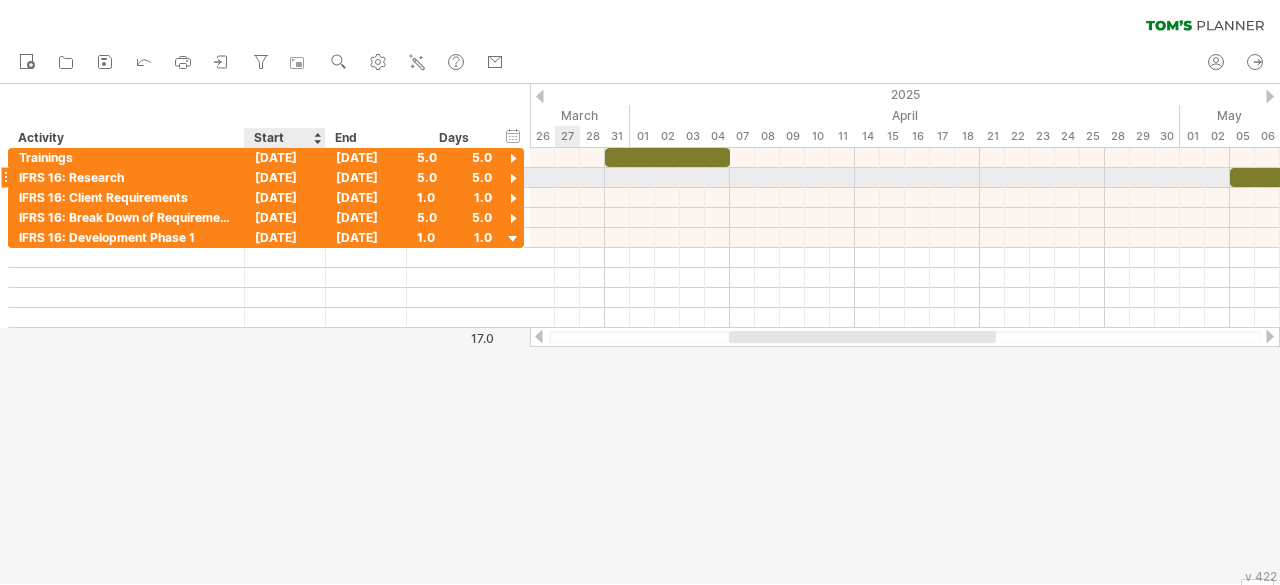 click on "[DATE]" at bounding box center (285, 177) 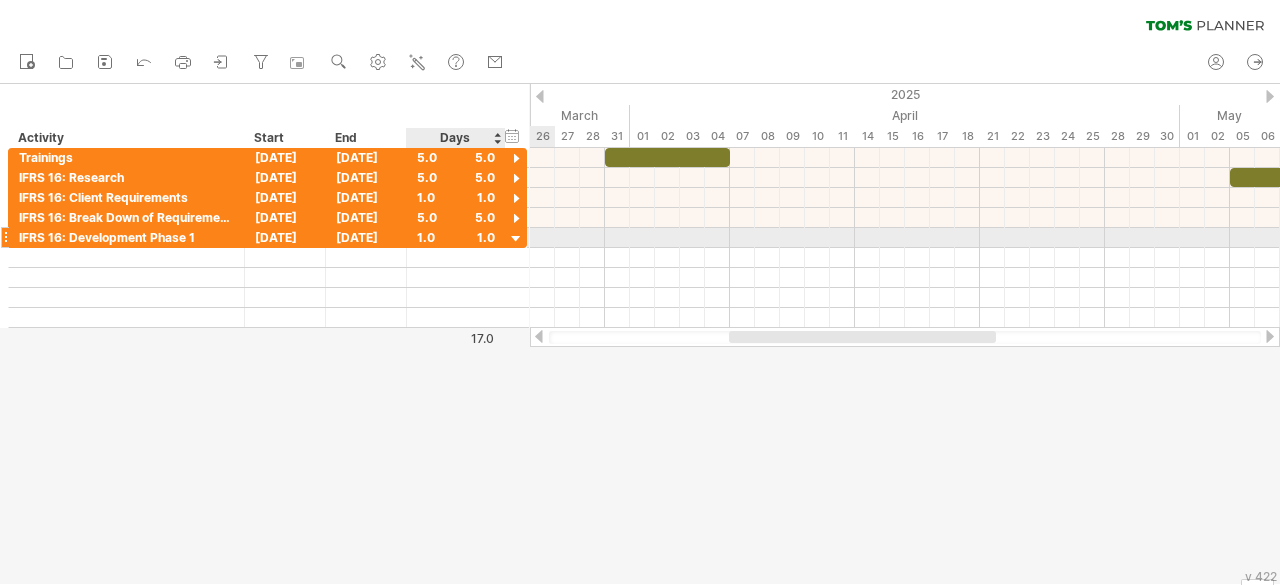 click on "********* Trainings IFRS 16: Development Phase 1 [DATE] [DATE] 1.0 1.0" at bounding box center (267, 278) 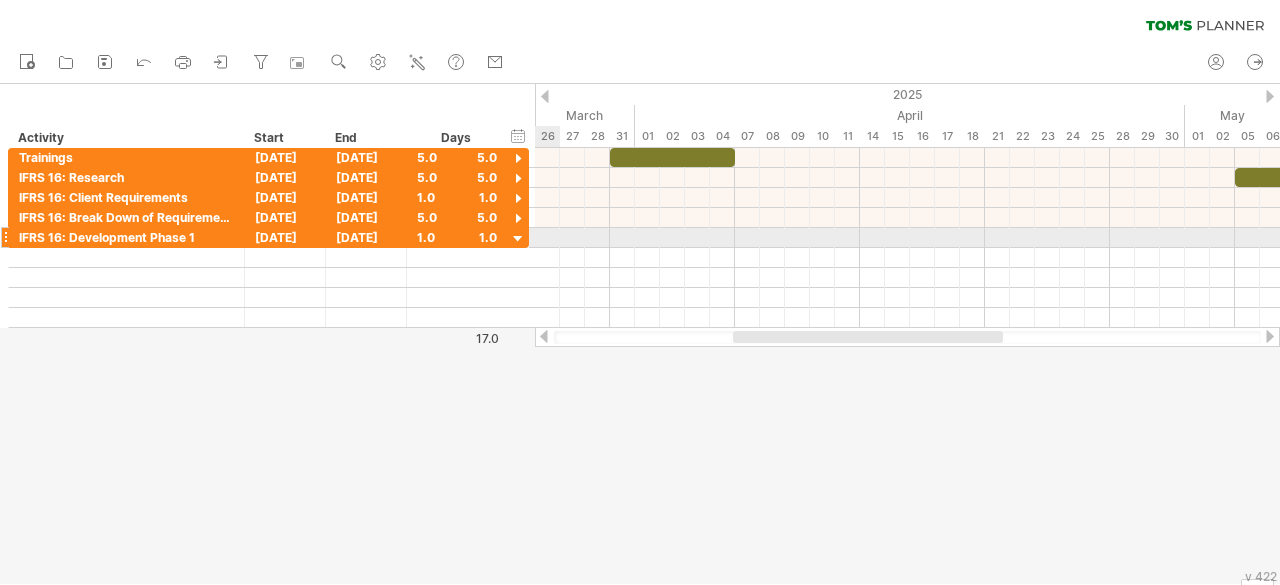 click at bounding box center (518, 239) 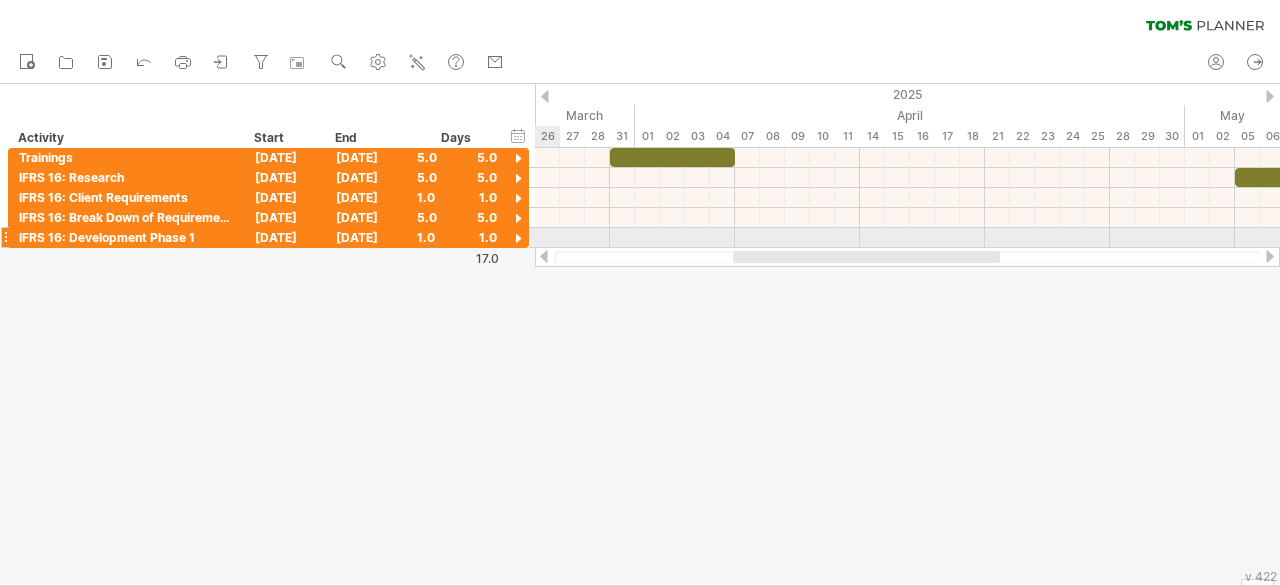 click at bounding box center [518, 239] 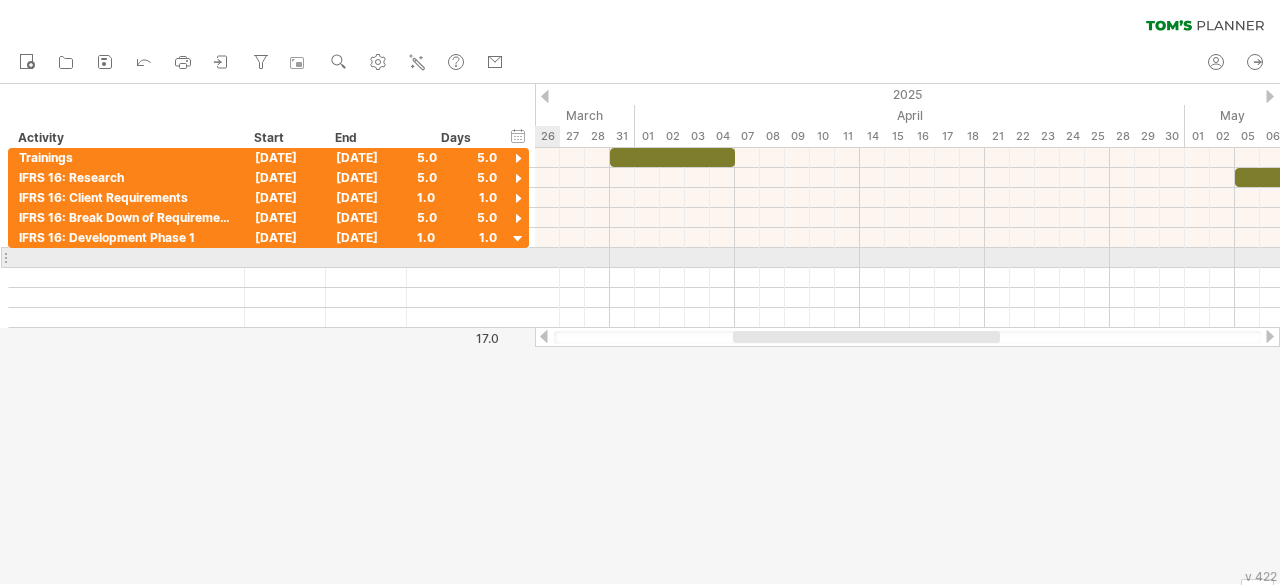drag, startPoint x: 520, startPoint y: 244, endPoint x: 530, endPoint y: 259, distance: 18.027756 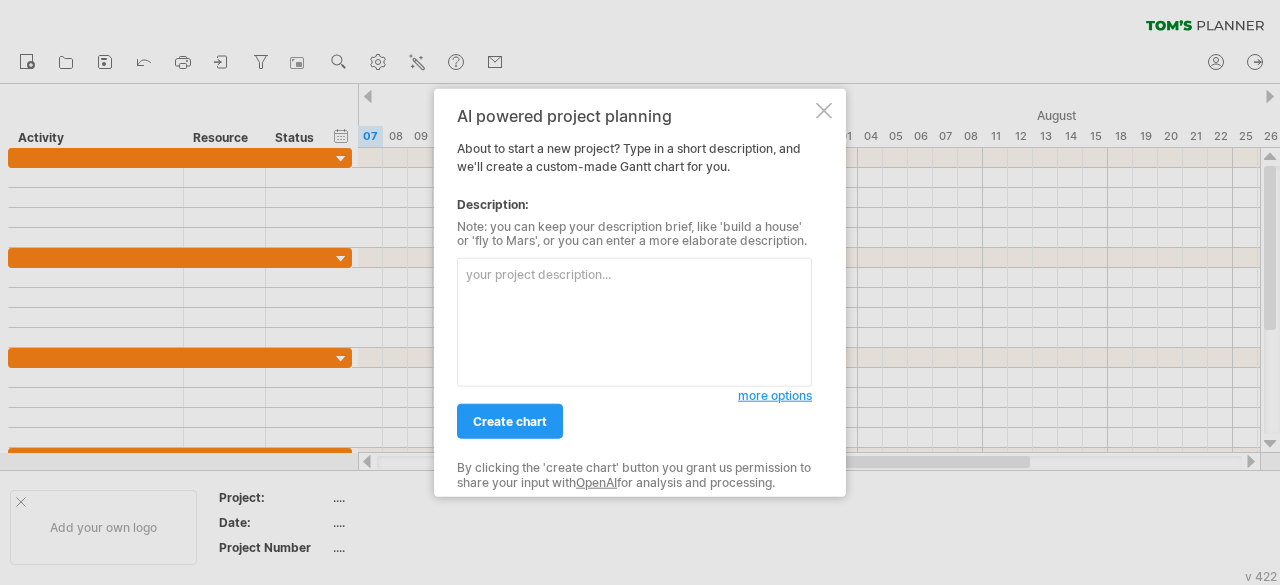 scroll, scrollTop: 0, scrollLeft: 0, axis: both 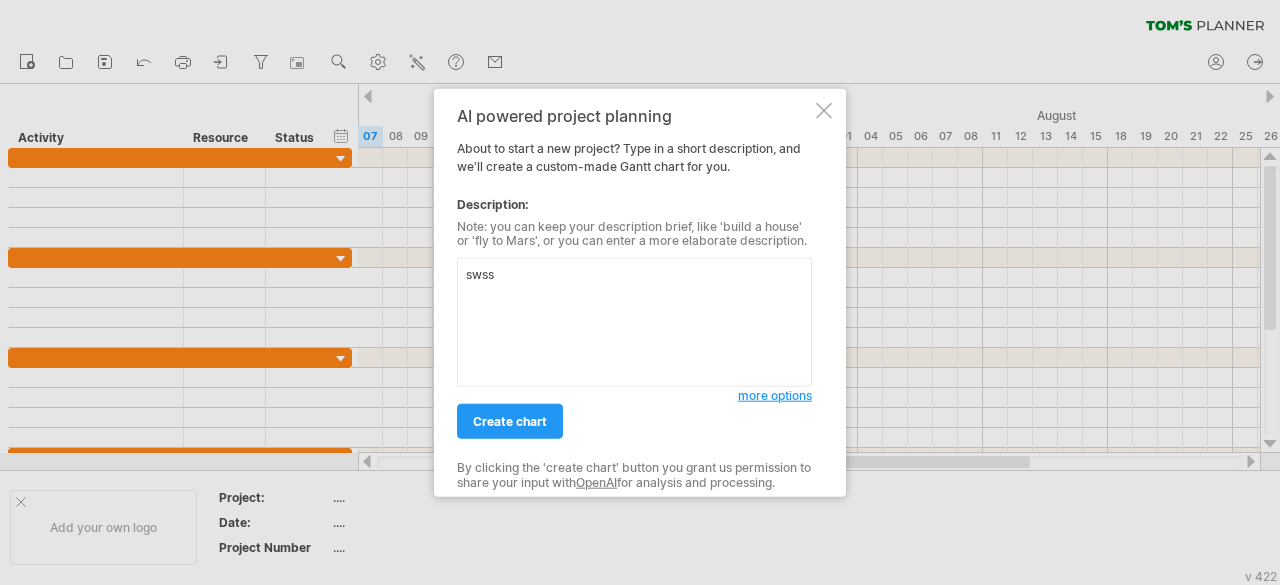 type on "swss" 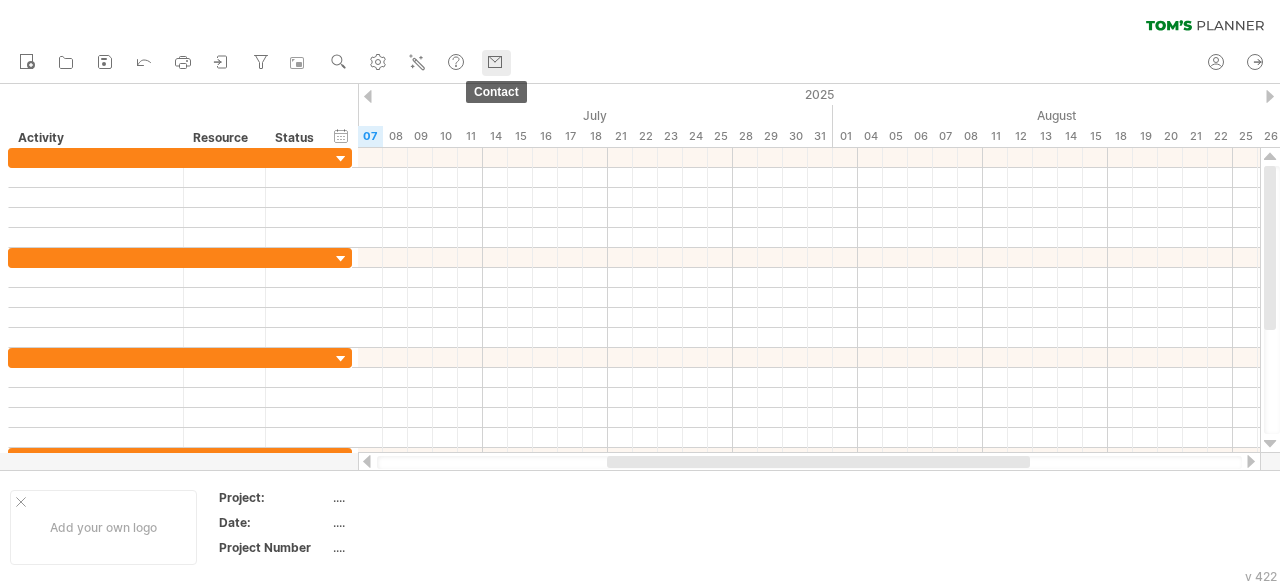 click at bounding box center [495, 62] 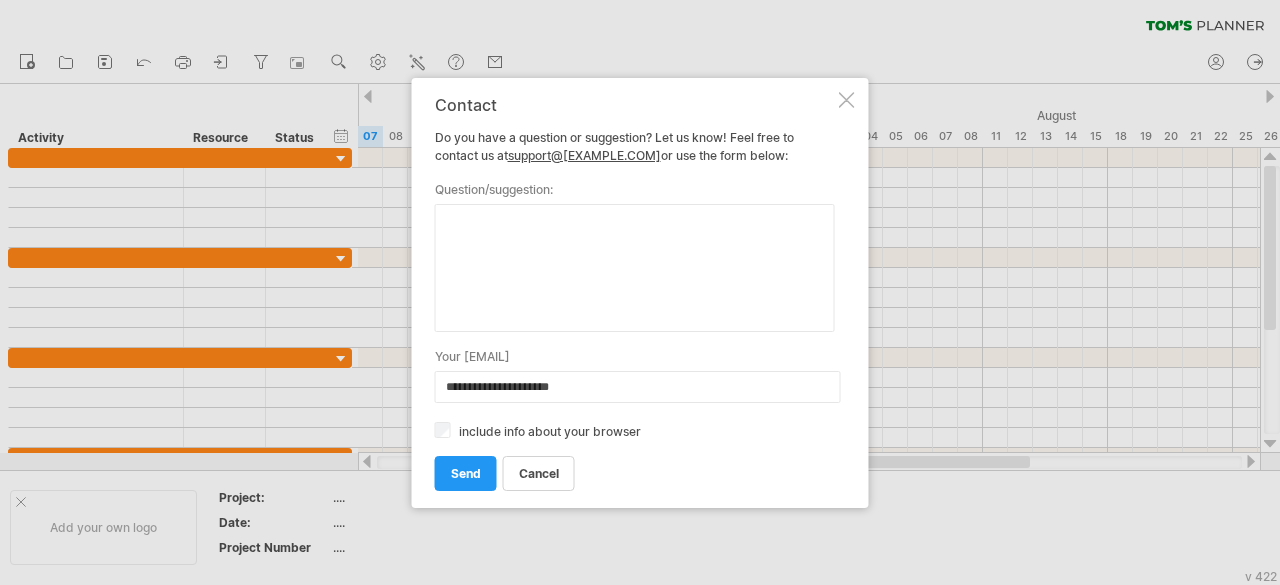 click at bounding box center (847, 100) 